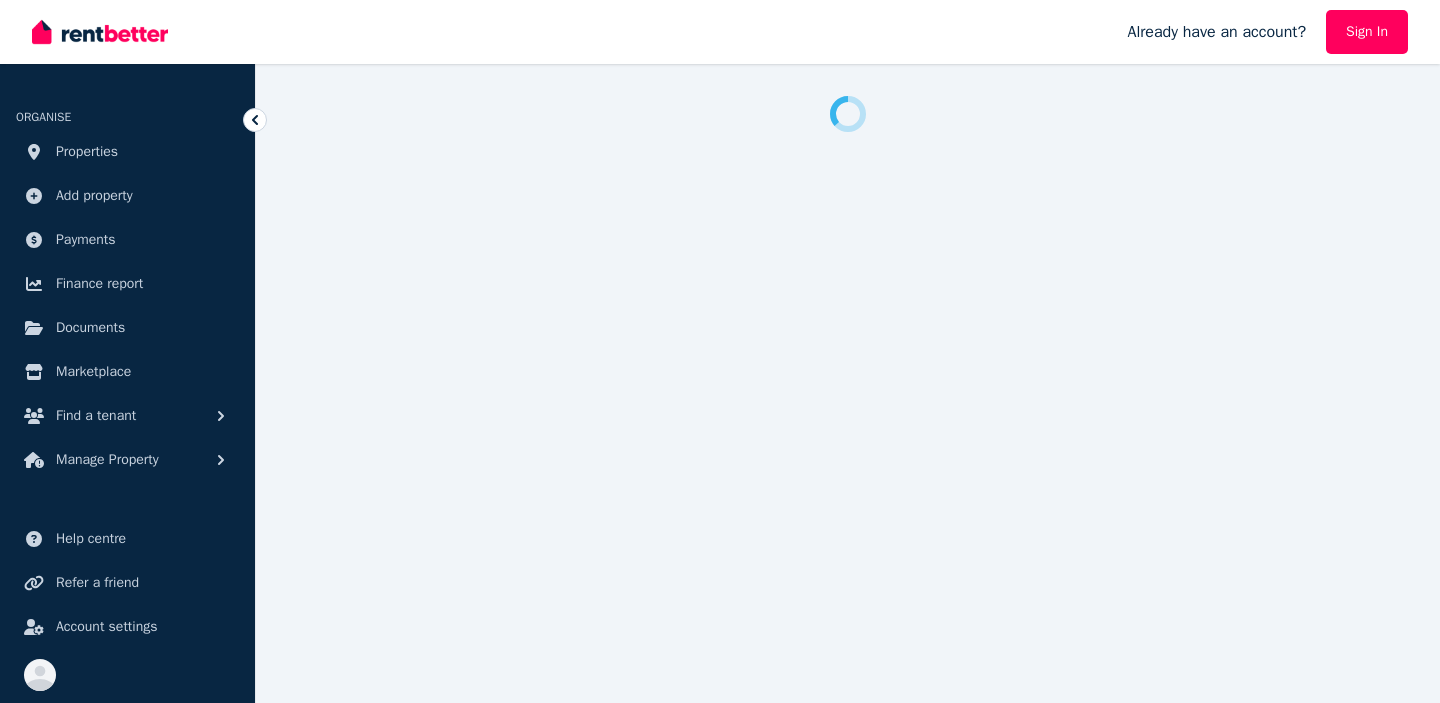 scroll, scrollTop: 0, scrollLeft: 0, axis: both 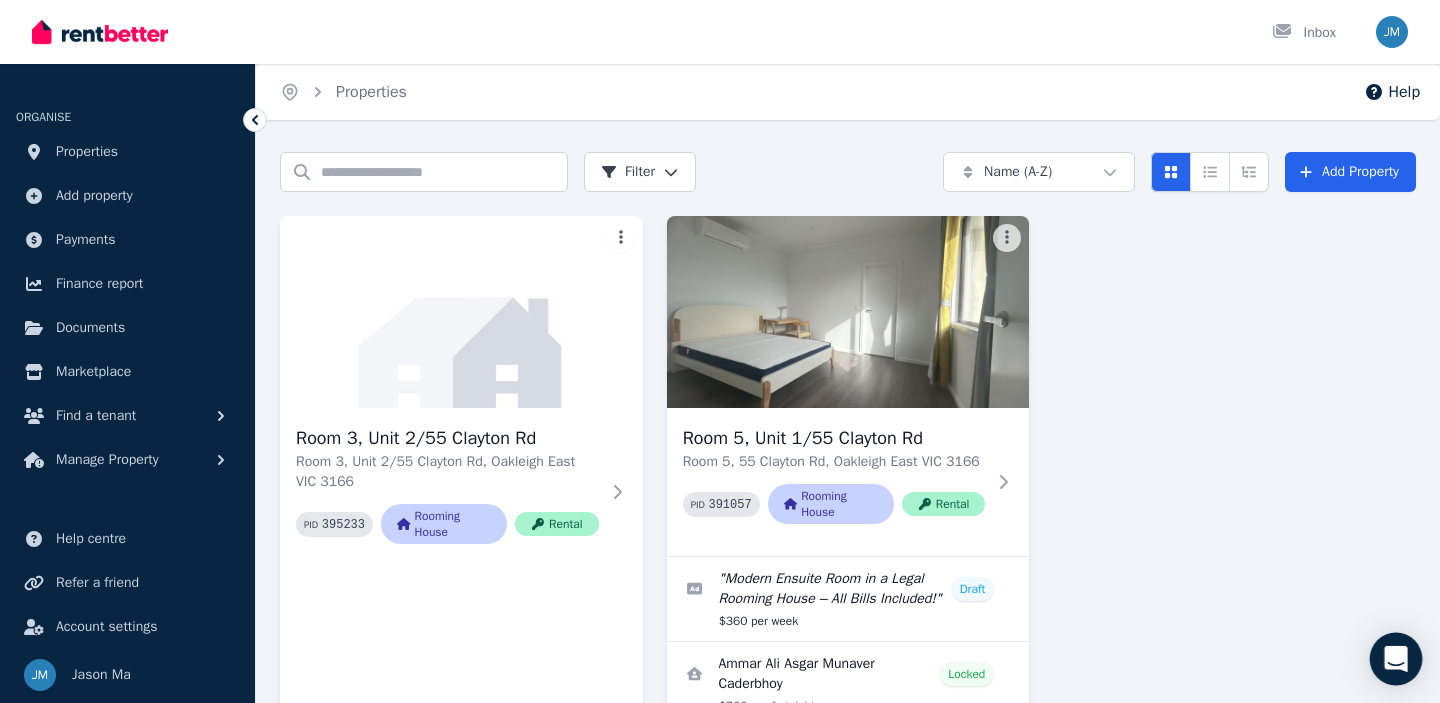 click at bounding box center (1396, 659) 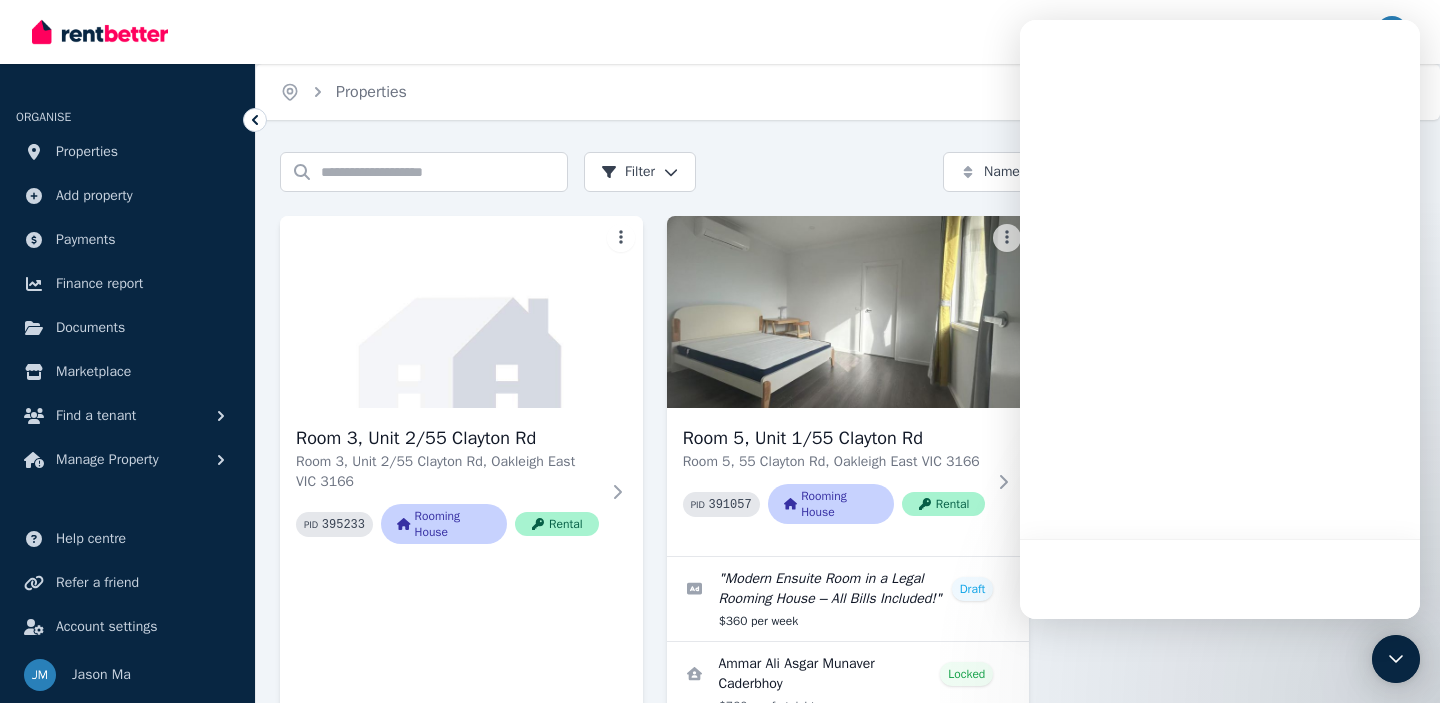 scroll, scrollTop: 0, scrollLeft: 0, axis: both 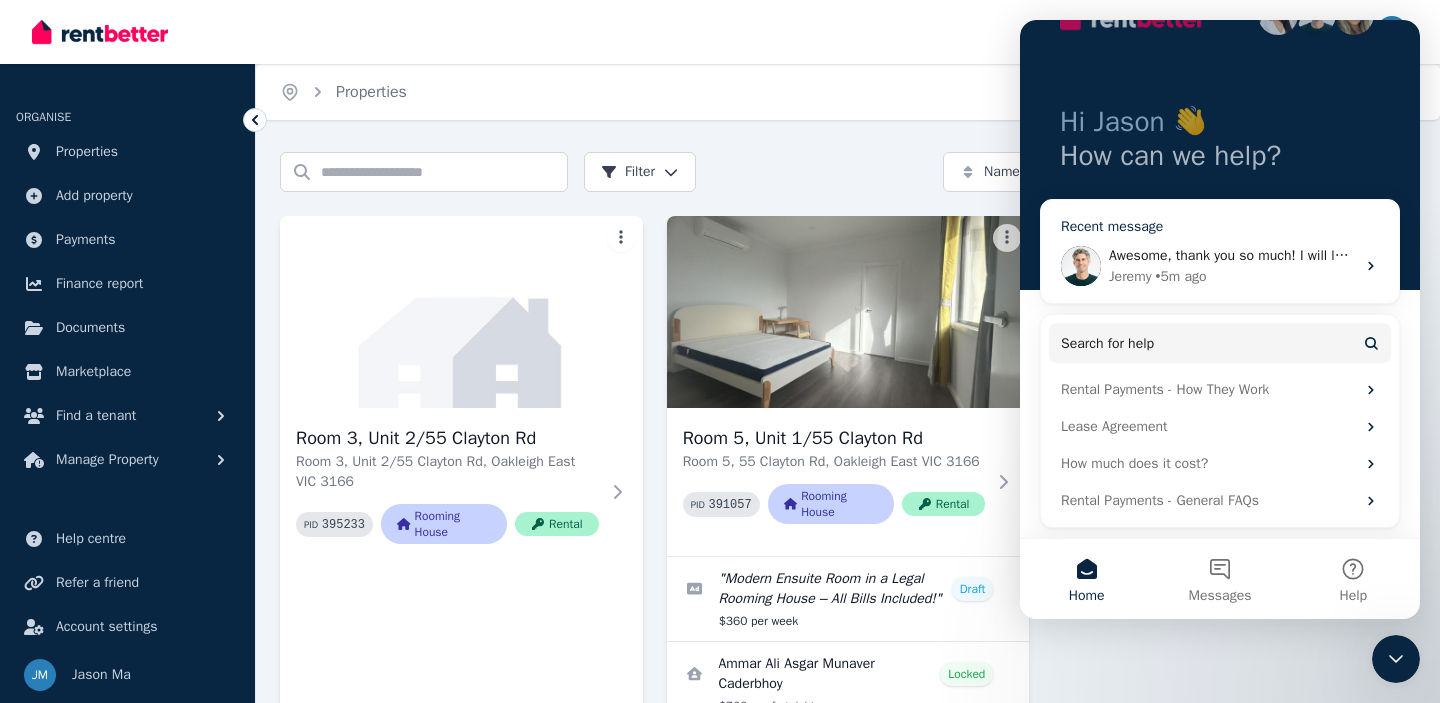 click on "[PERSON] • [TIME] ago" at bounding box center (1232, 276) 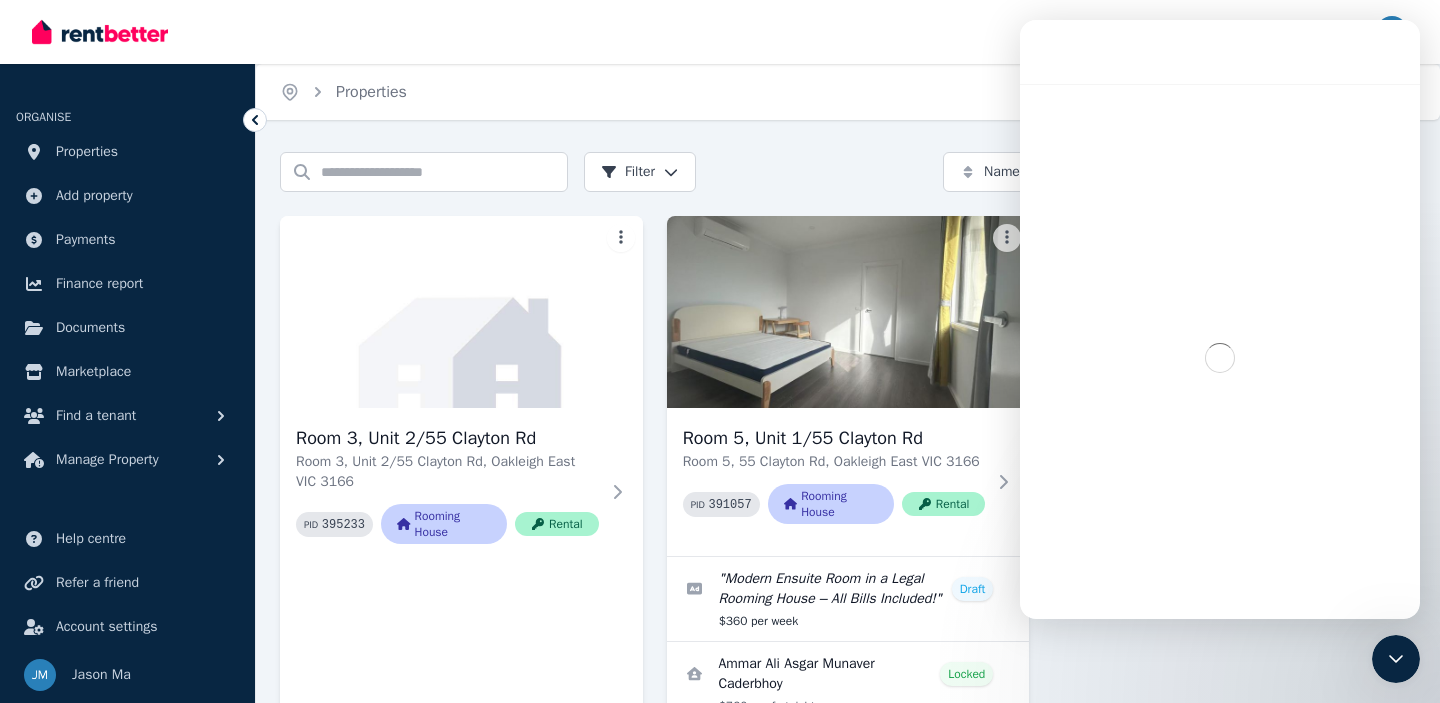 scroll, scrollTop: 0, scrollLeft: 0, axis: both 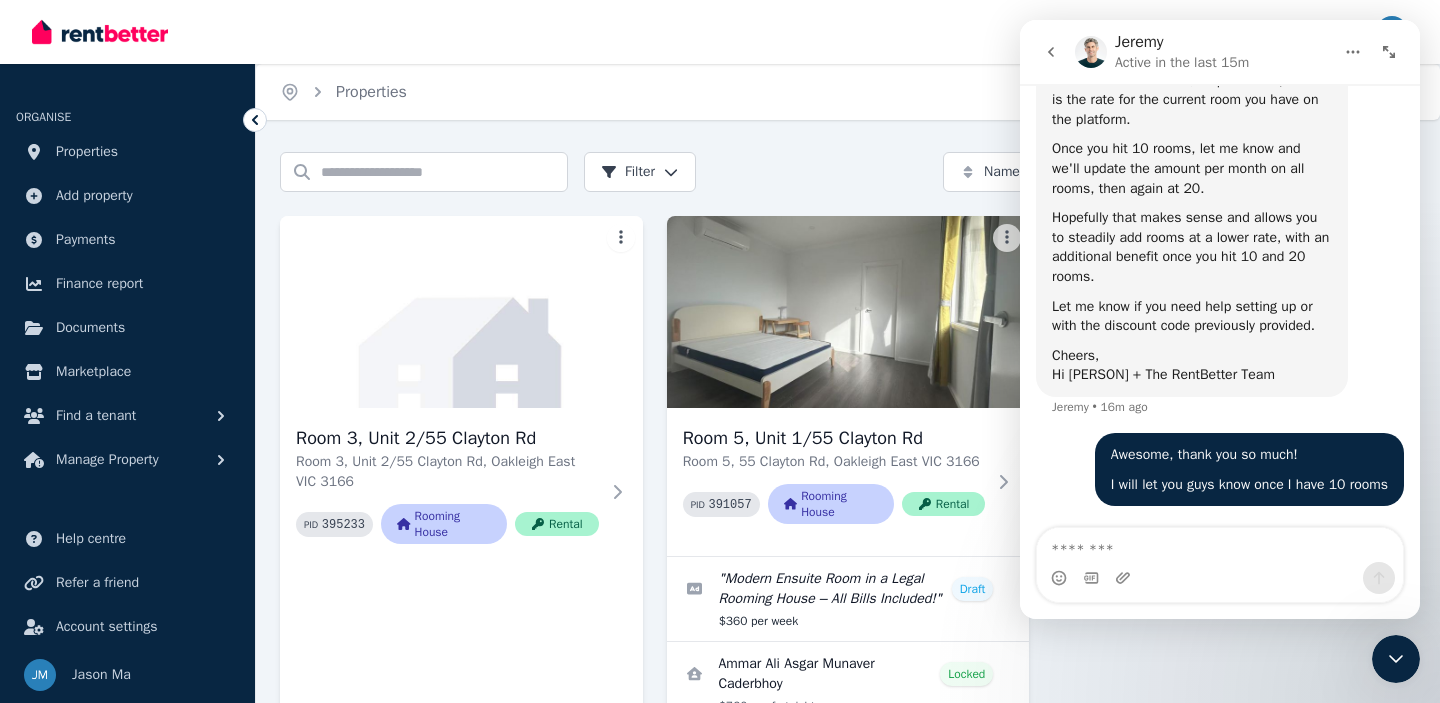 click at bounding box center [1220, 545] 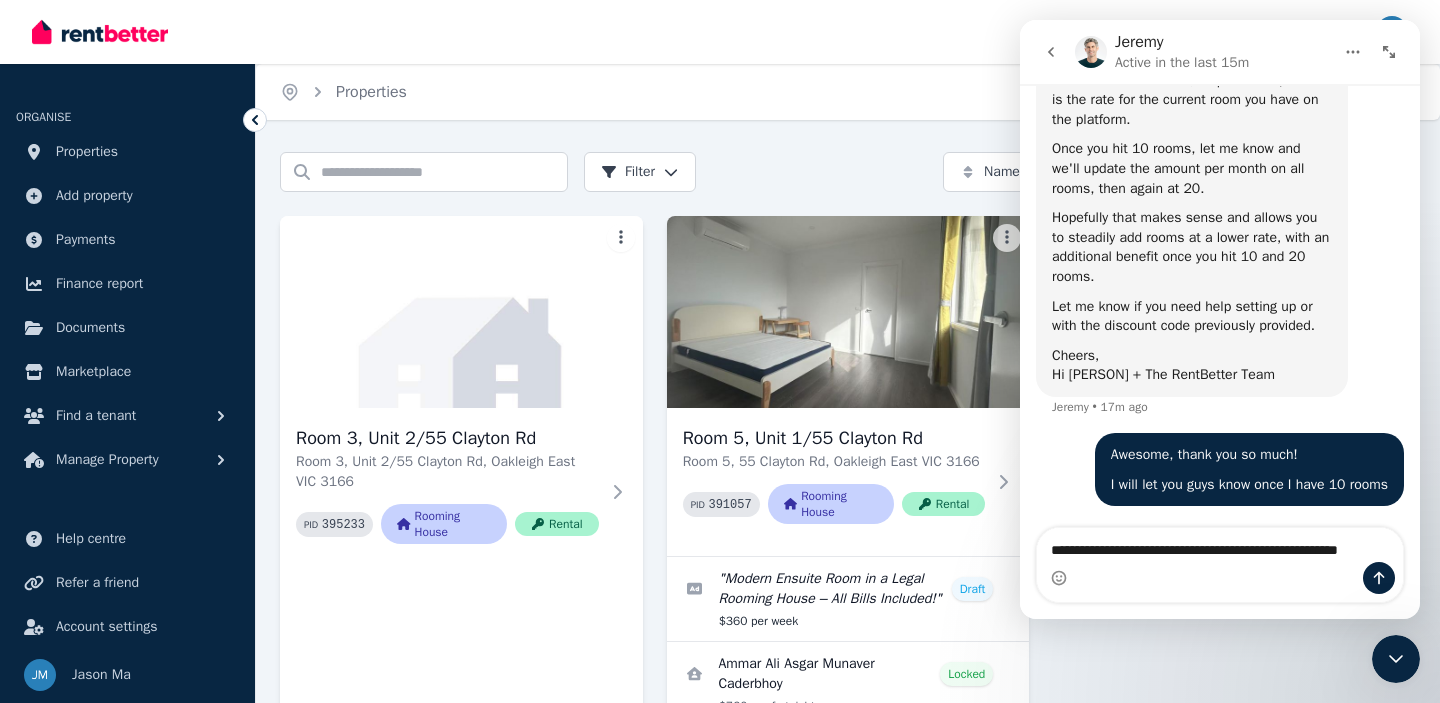 scroll, scrollTop: 4756, scrollLeft: 0, axis: vertical 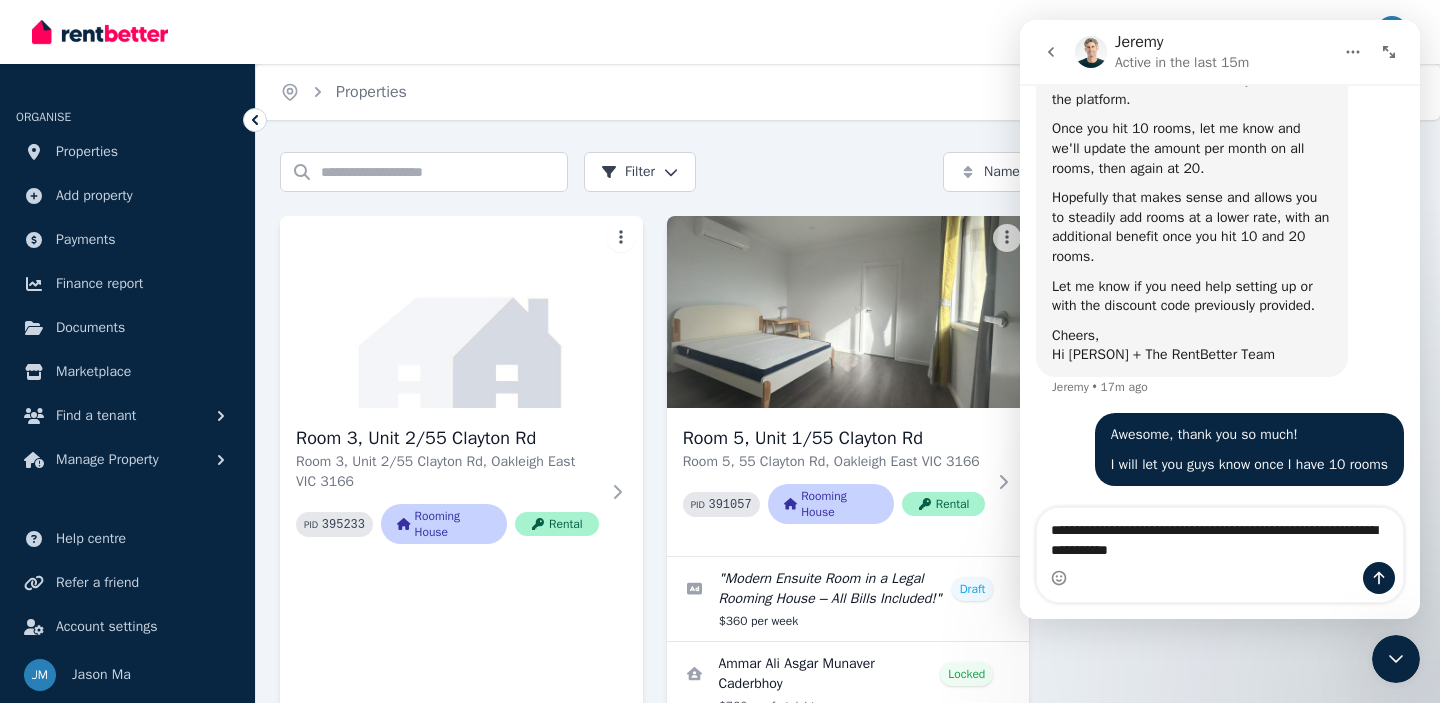 type on "**********" 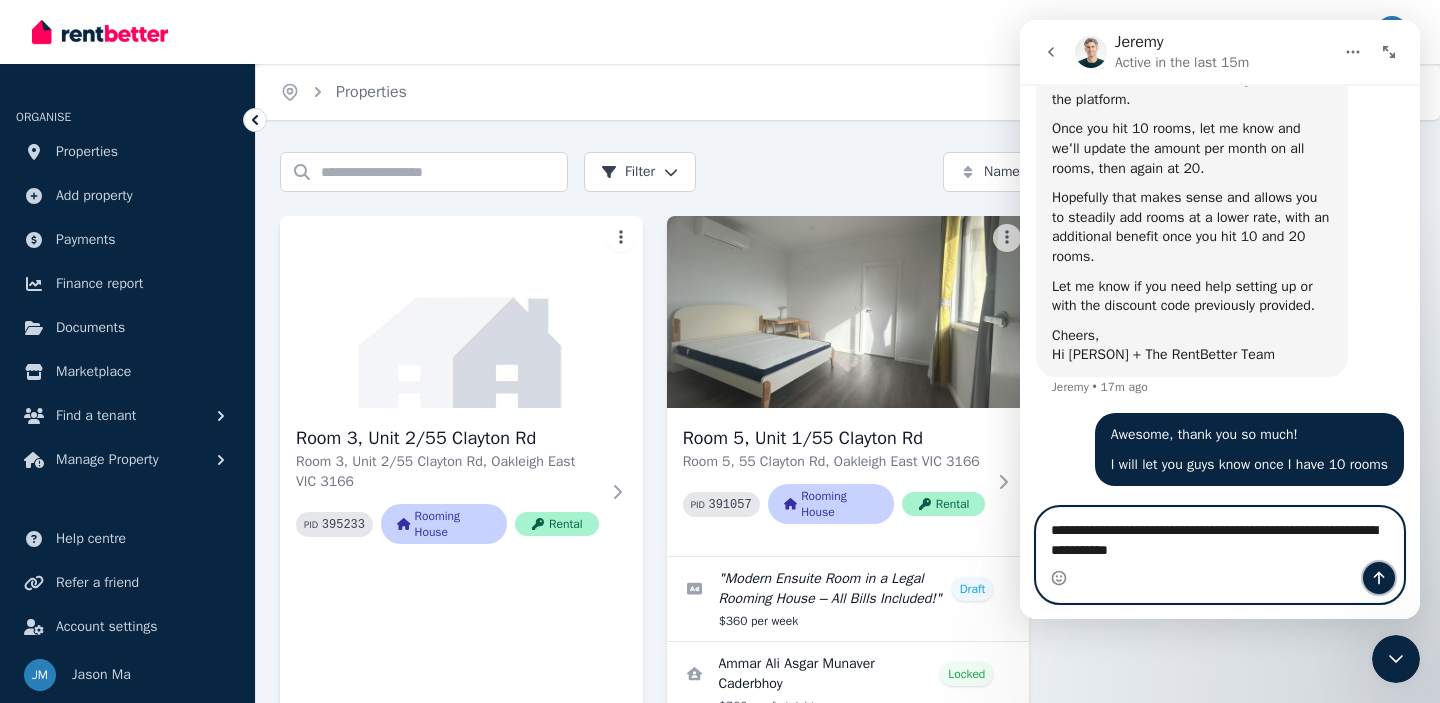 click at bounding box center [1379, 578] 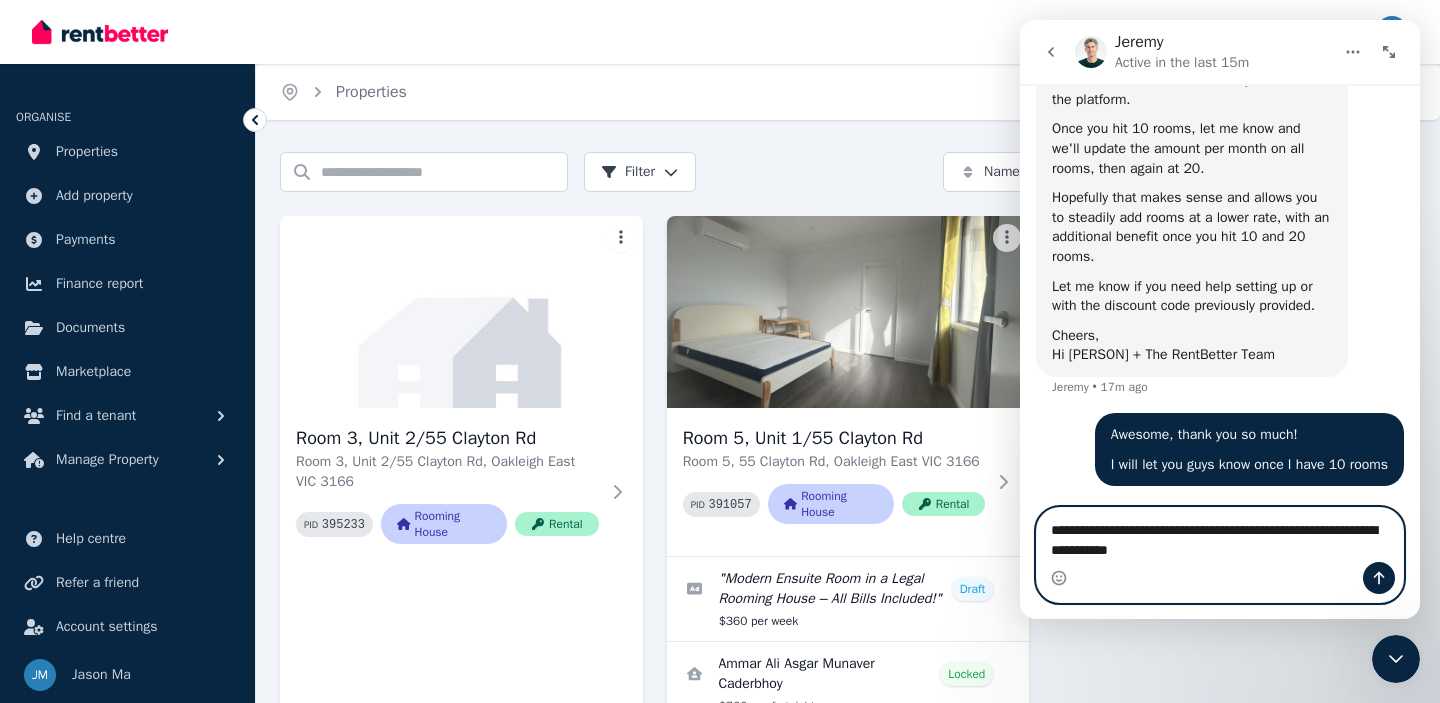 type 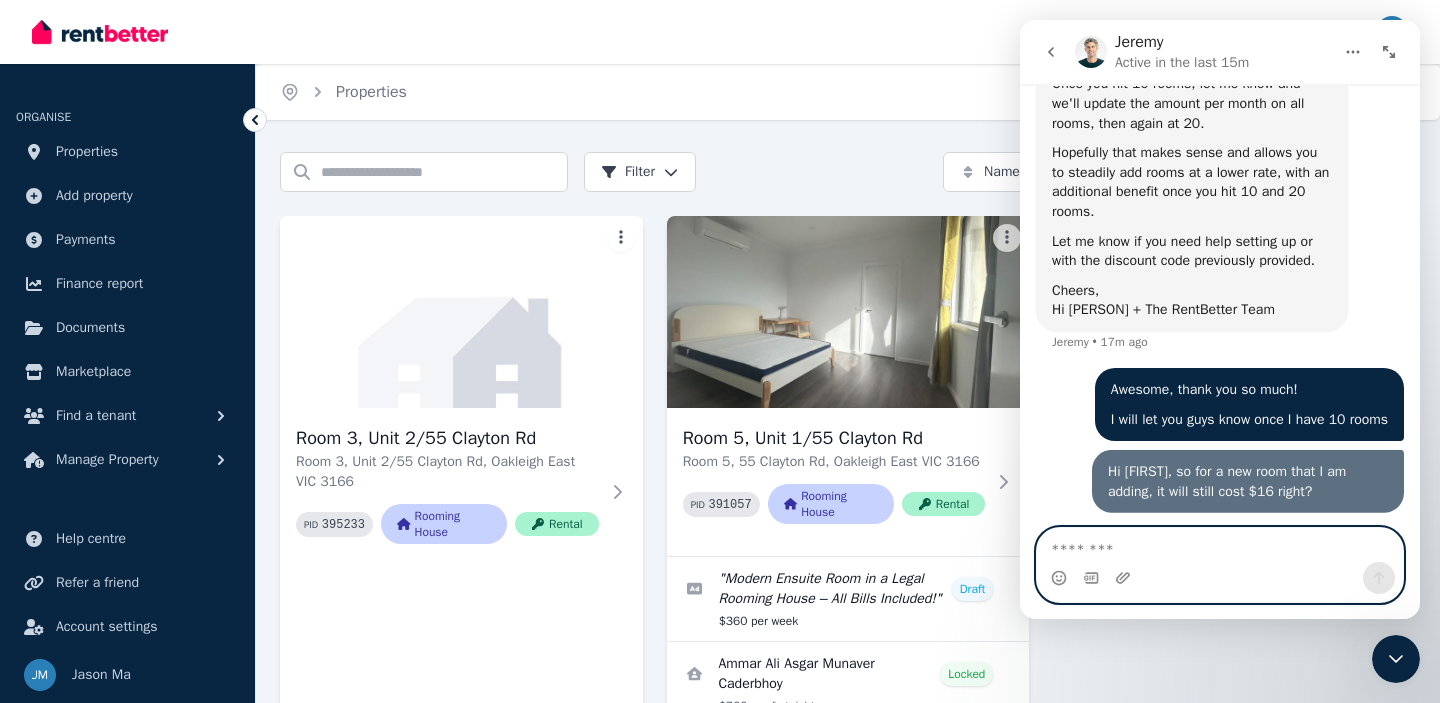 scroll, scrollTop: 4801, scrollLeft: 0, axis: vertical 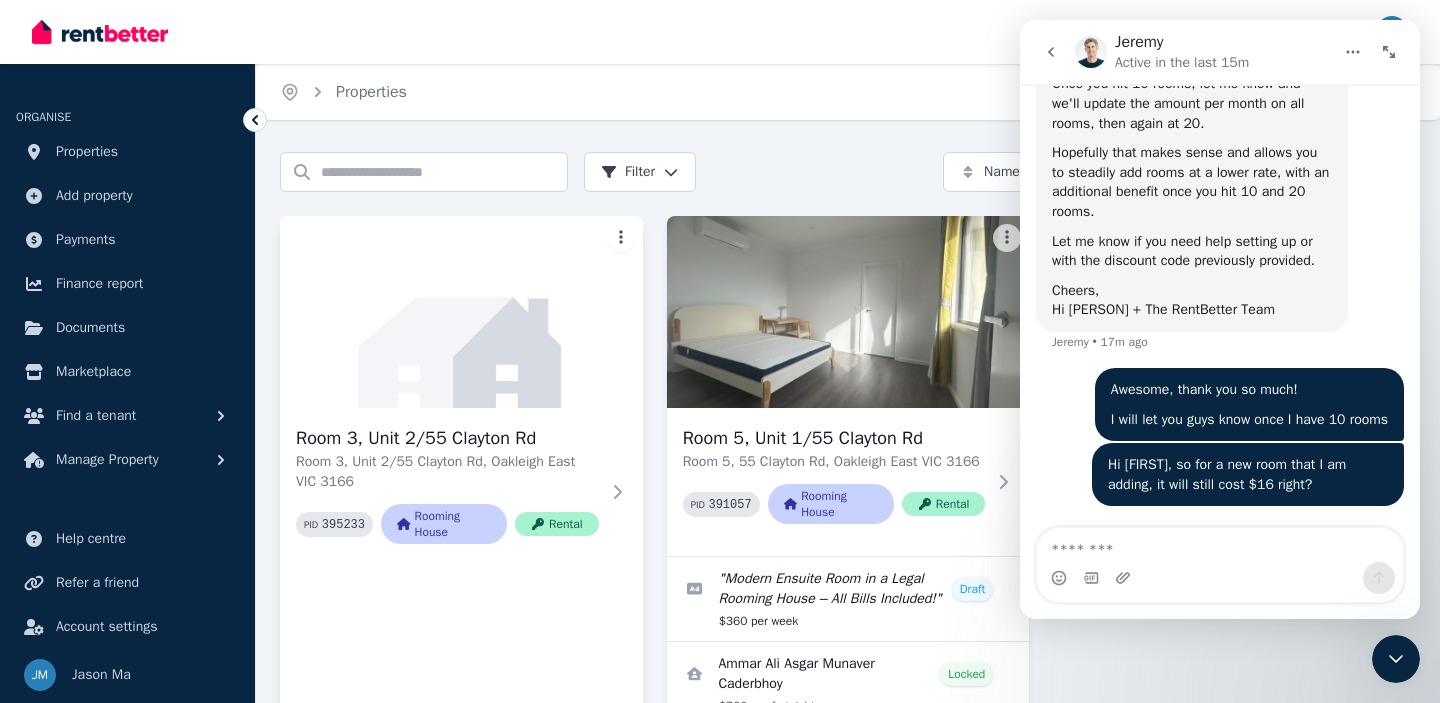 click on "Room 3, Unit 2/55 Clayton Rd Room 3, Unit 2/55 Clayton Rd, Oakleigh East VIC 3166 PID 395233 Rooming House Rental" at bounding box center (461, 505) 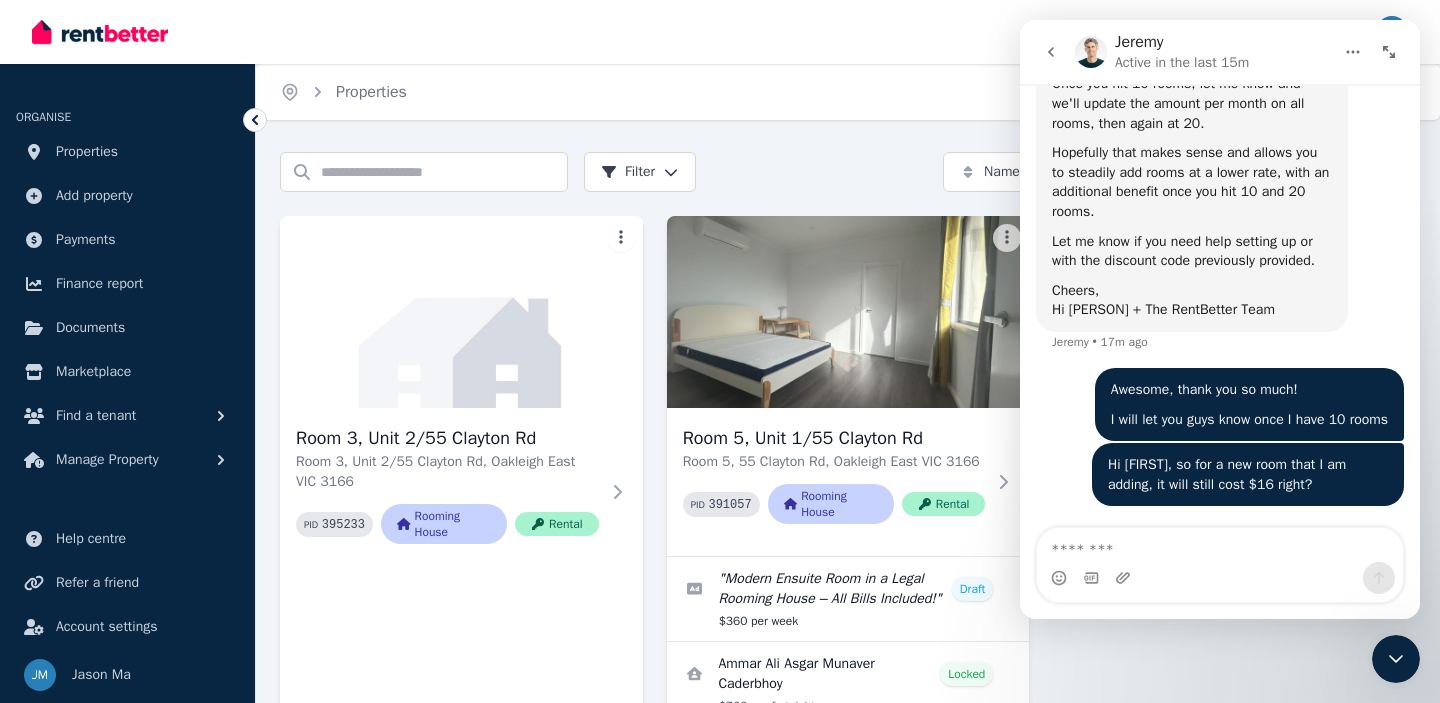 click on "Room 3, Unit 2/55 Clayton Rd Room 3, Unit 2/55 Clayton Rd, [CITY] [STATE] [ZIP] PID 395233 Rooming House Rental Room 5, Unit 1/55 Clayton Rd Room 5, 55 Clayton Rd, [CITY] [STATE] [ZIP] PID 391057 Rooming House Rental " Modern Ensuite Room in a Legal Rooming House – All Bills Included! " Draft $360 per week [LAST] [LAST] Locked $760 per fortnight [DATE] to [DATE] 4 application s 0 0" at bounding box center (848, 505) 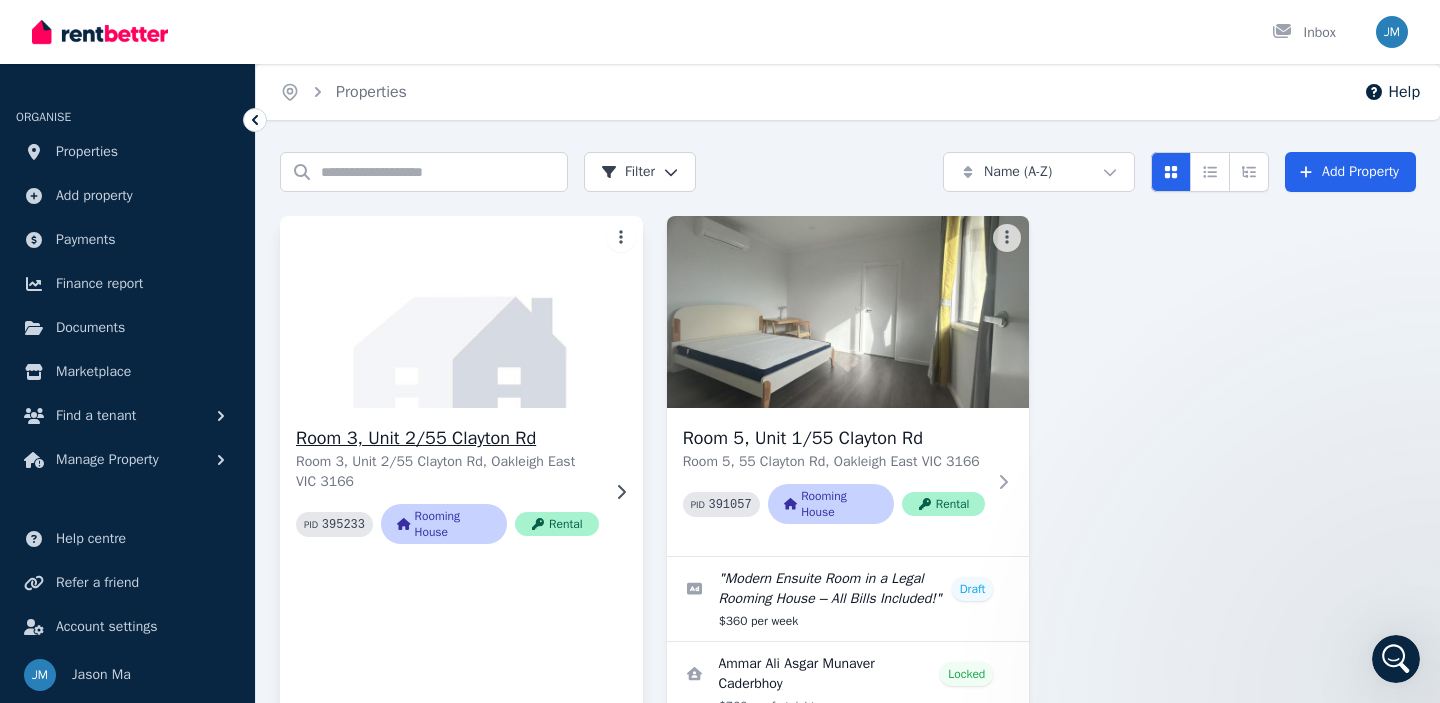 scroll, scrollTop: 0, scrollLeft: 0, axis: both 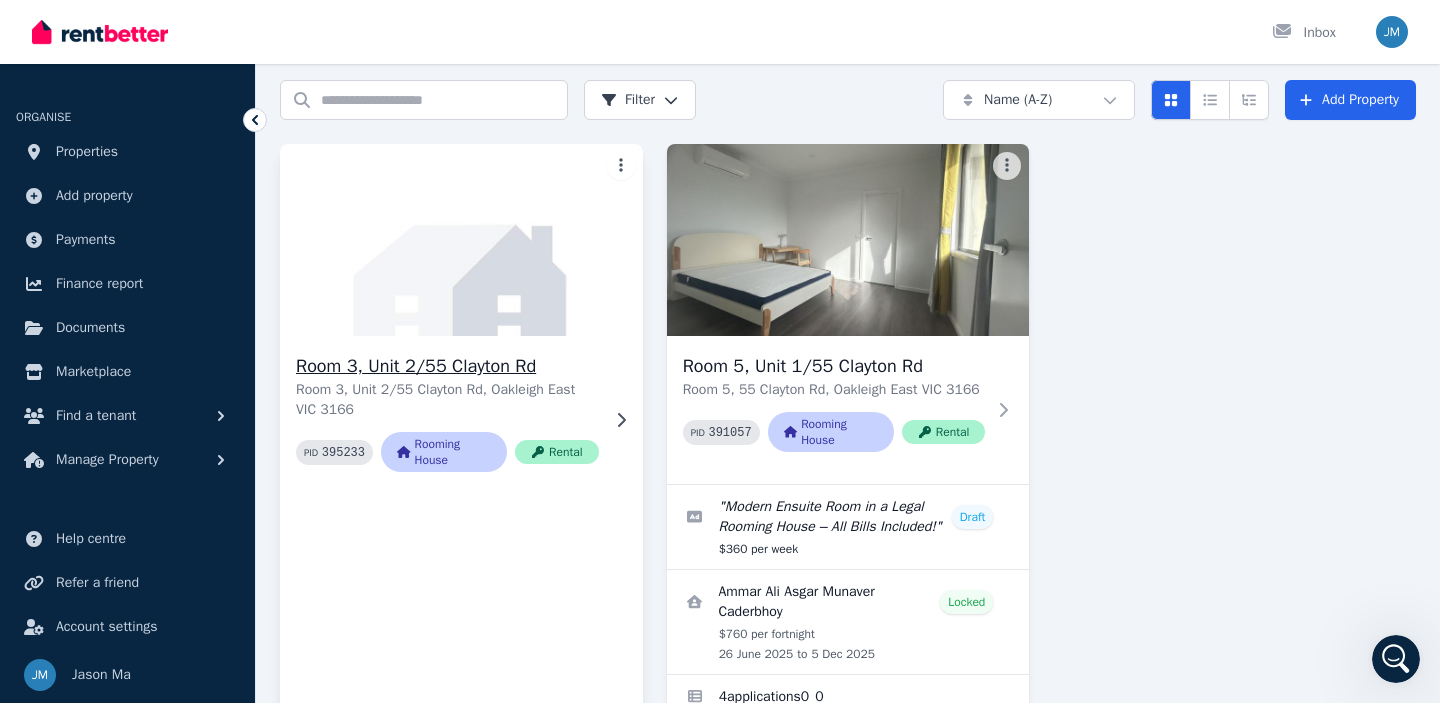 click at bounding box center (461, 240) 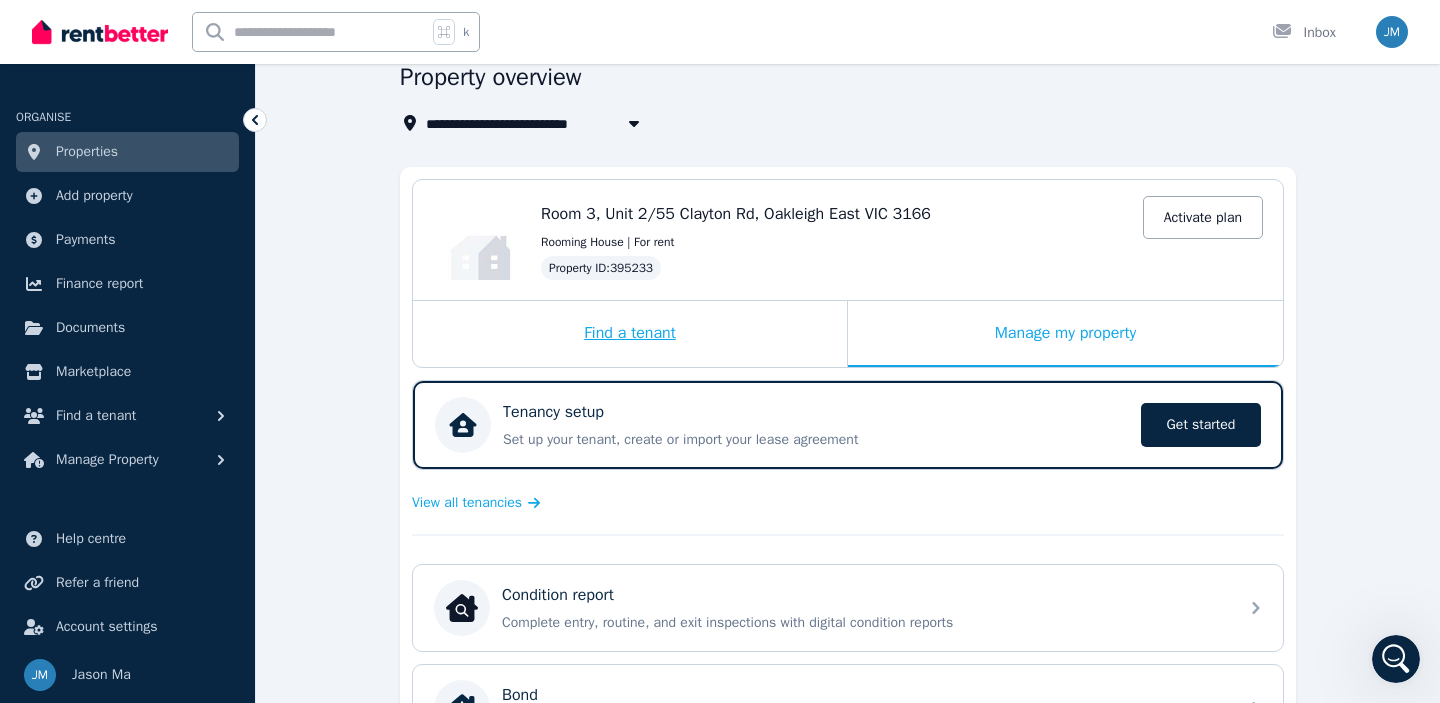 scroll, scrollTop: 94, scrollLeft: 0, axis: vertical 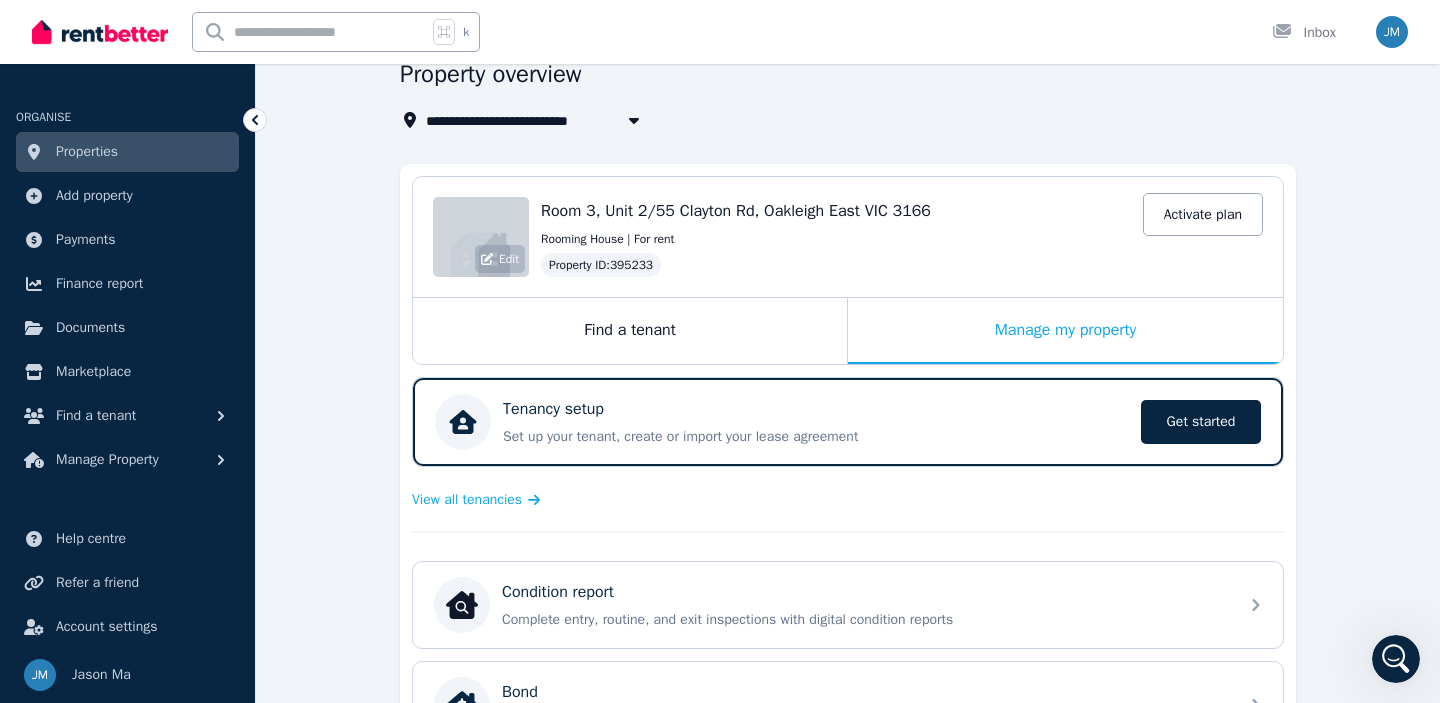 click on "Edit" at bounding box center [481, 237] 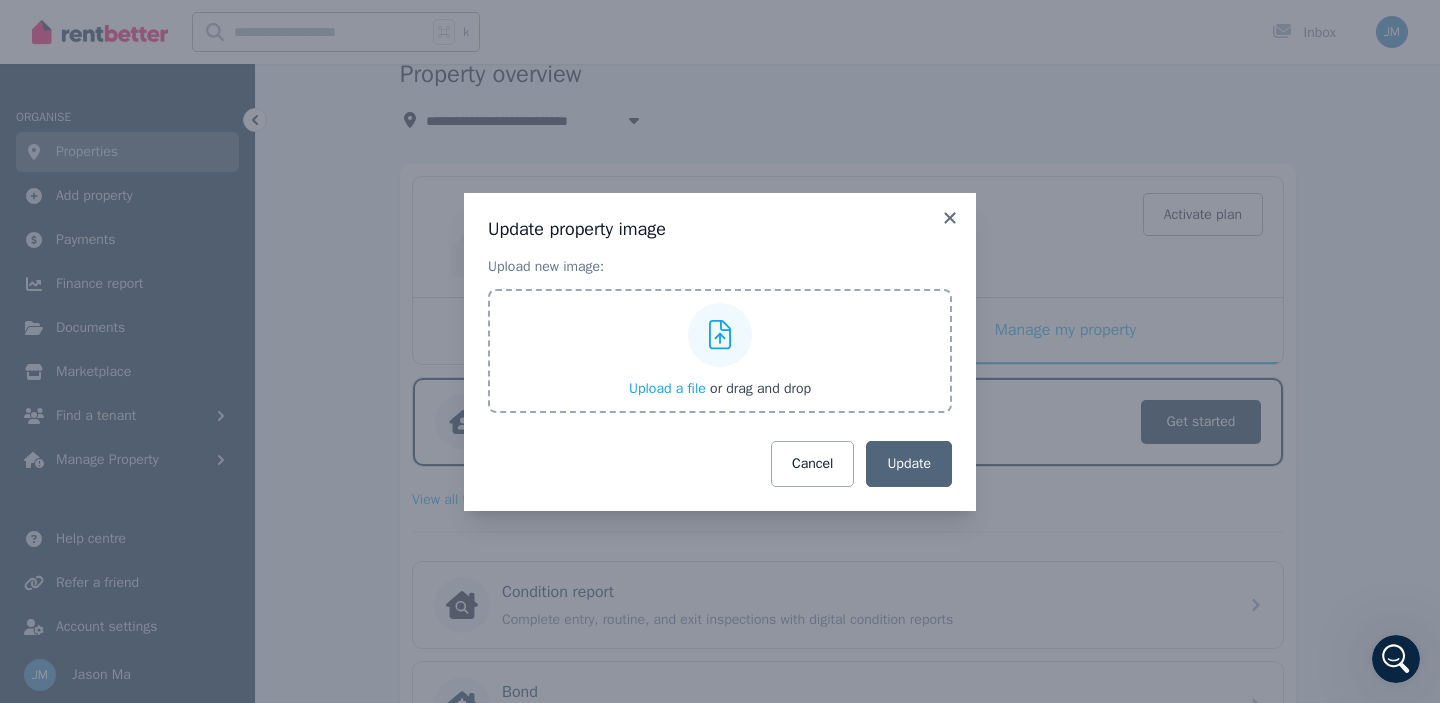 click on "Upload a file" at bounding box center [667, 388] 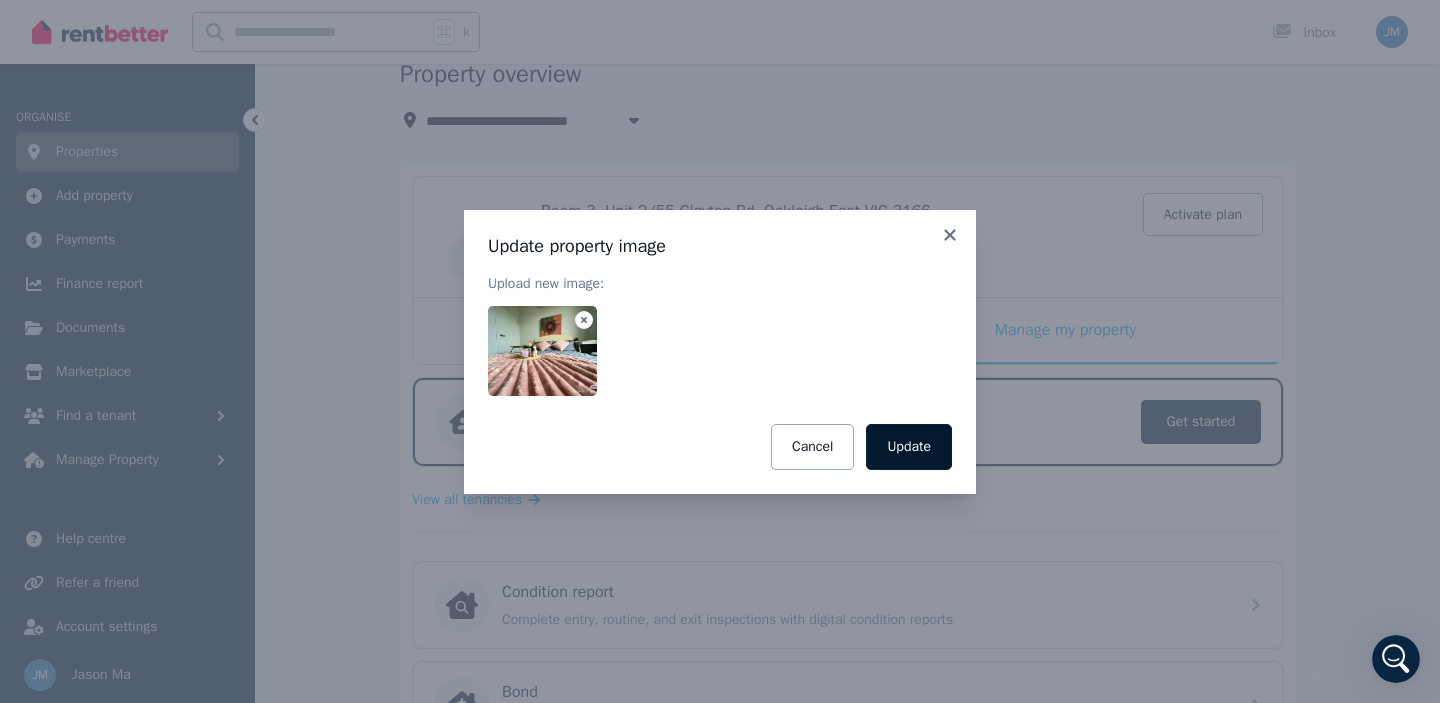 click on "Update" at bounding box center (909, 447) 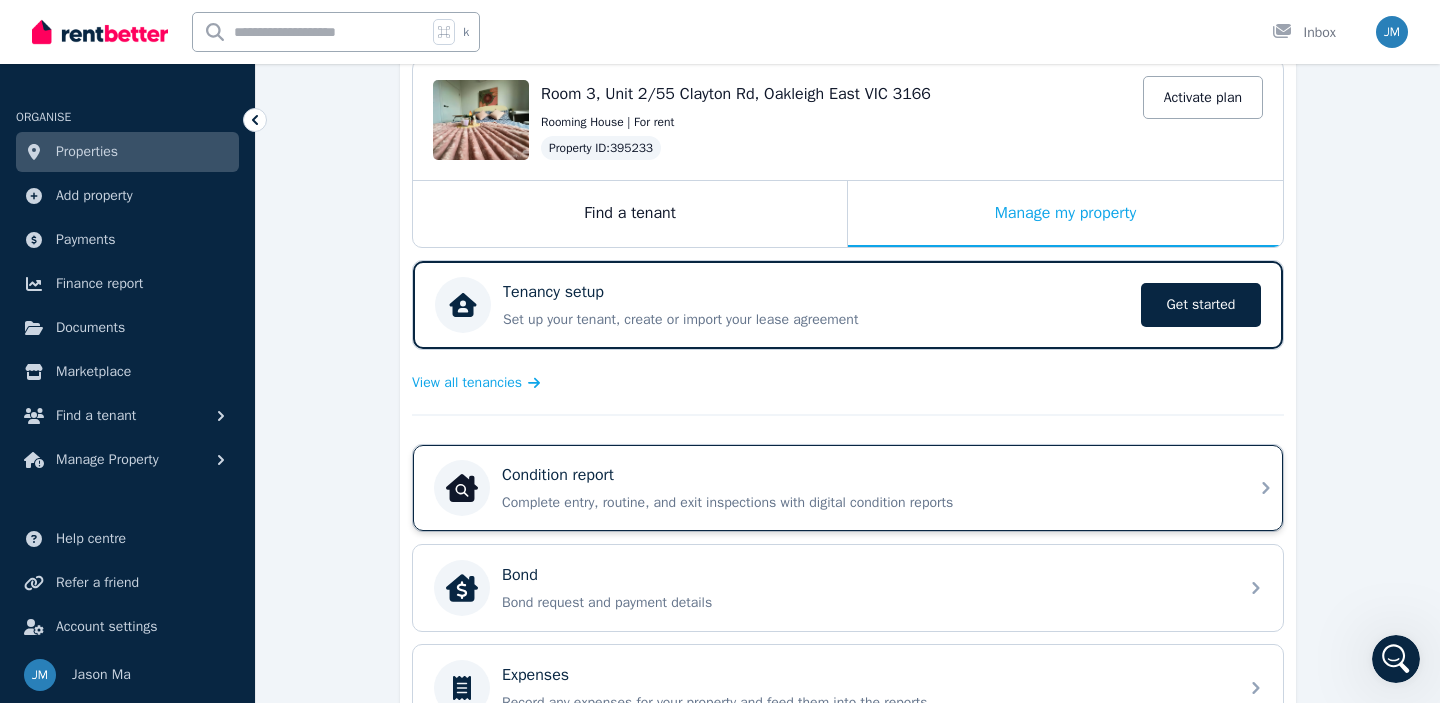 scroll, scrollTop: 209, scrollLeft: 0, axis: vertical 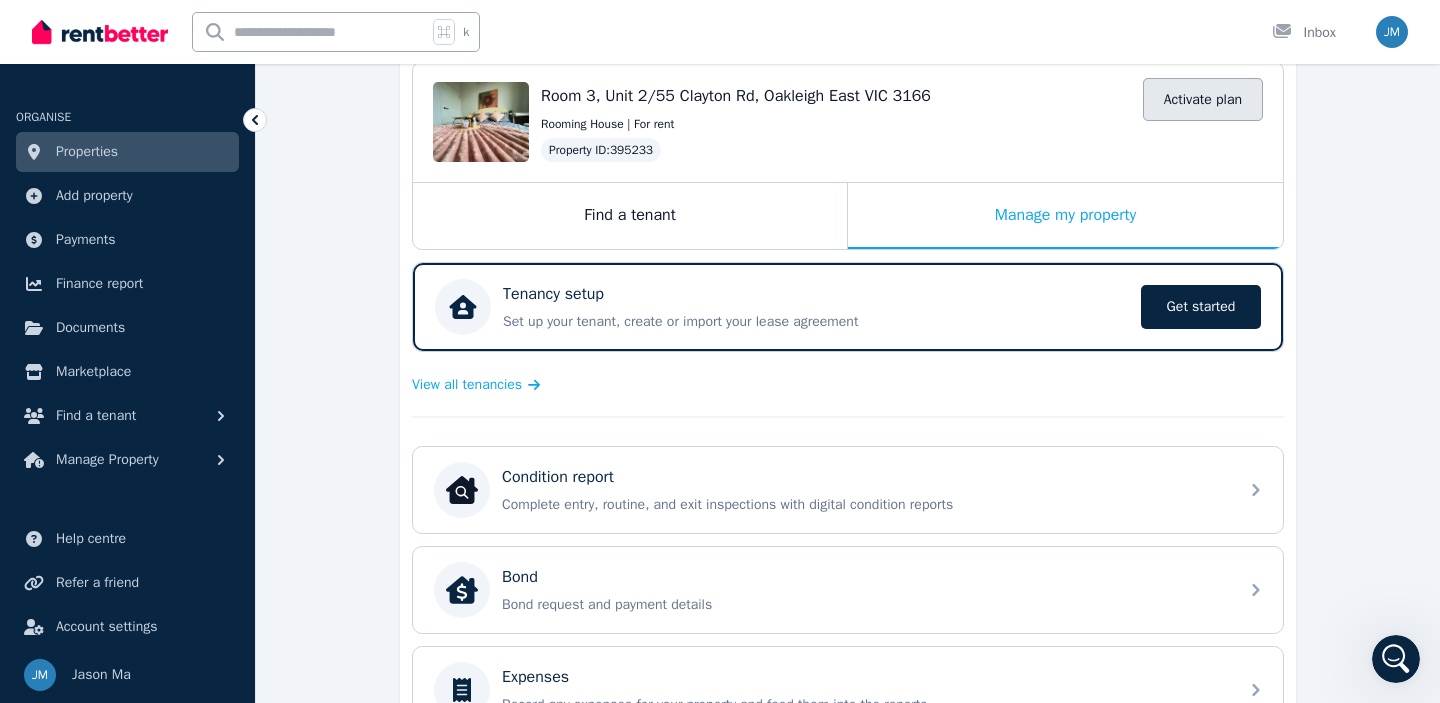 click on "Activate plan" at bounding box center [1203, 99] 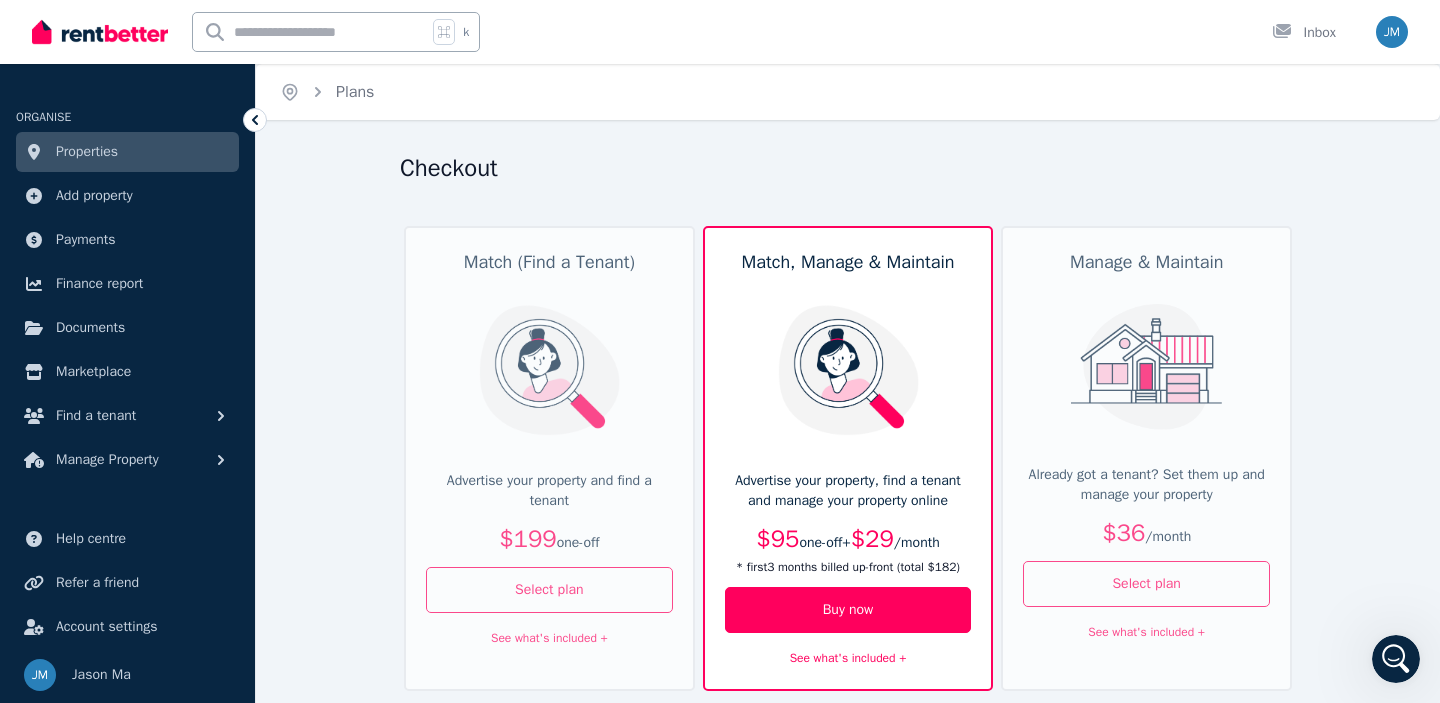 click on "Already got a tenant? Set them up and manage your property" at bounding box center [1146, 485] 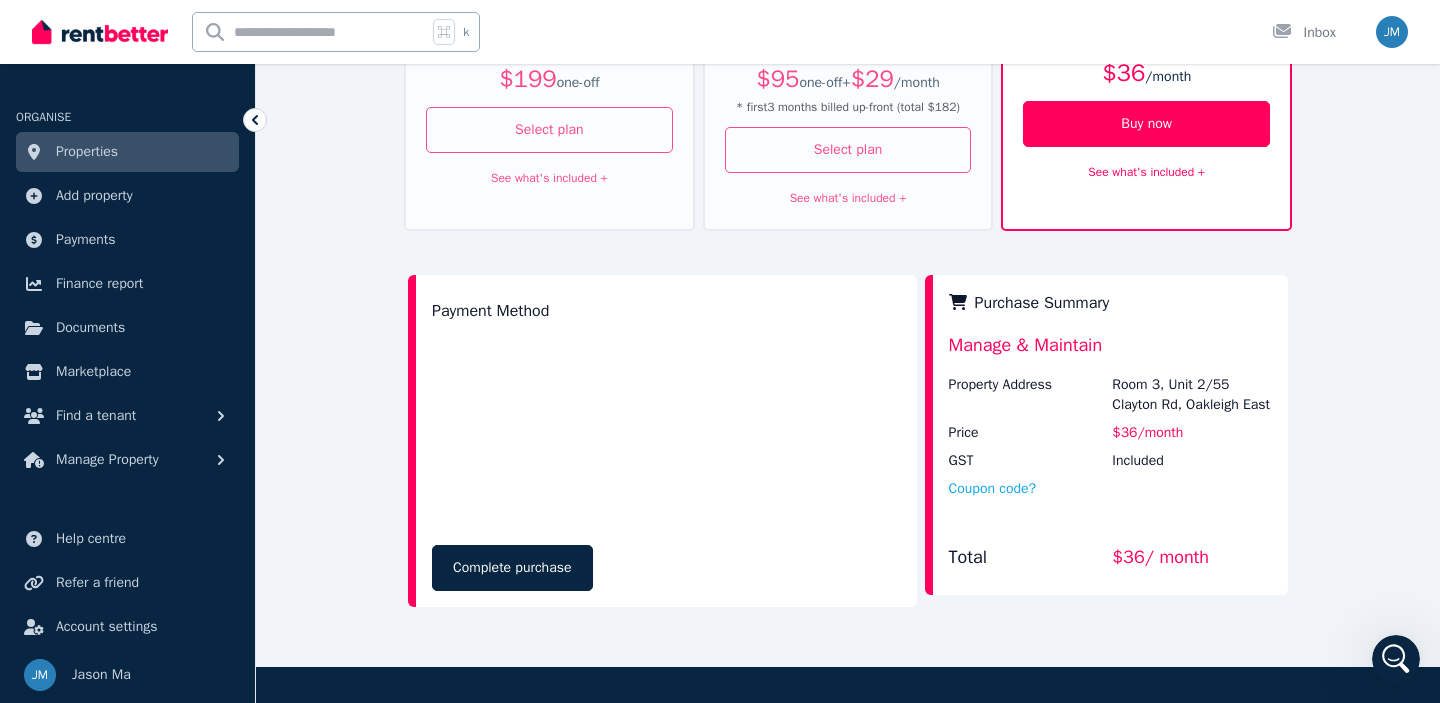 scroll, scrollTop: 458, scrollLeft: 0, axis: vertical 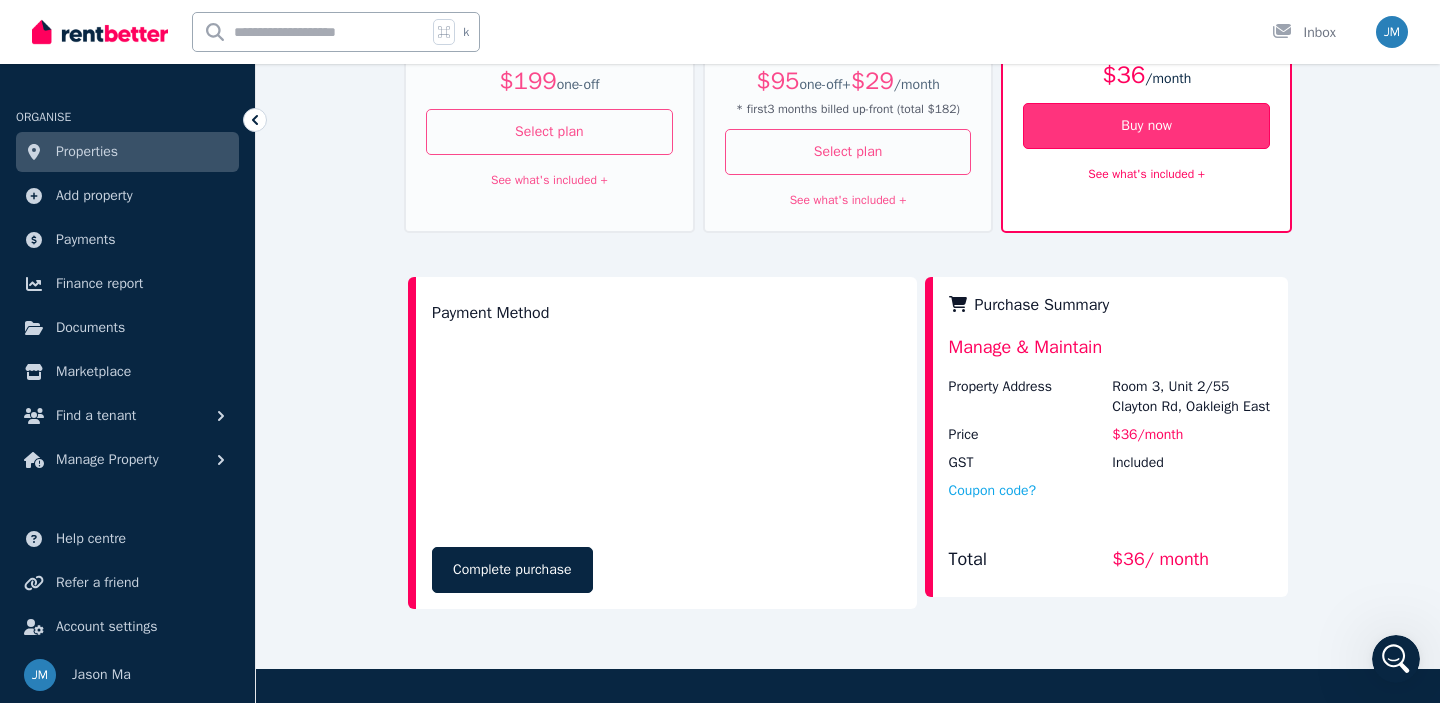 click on "Buy now" at bounding box center (1146, 126) 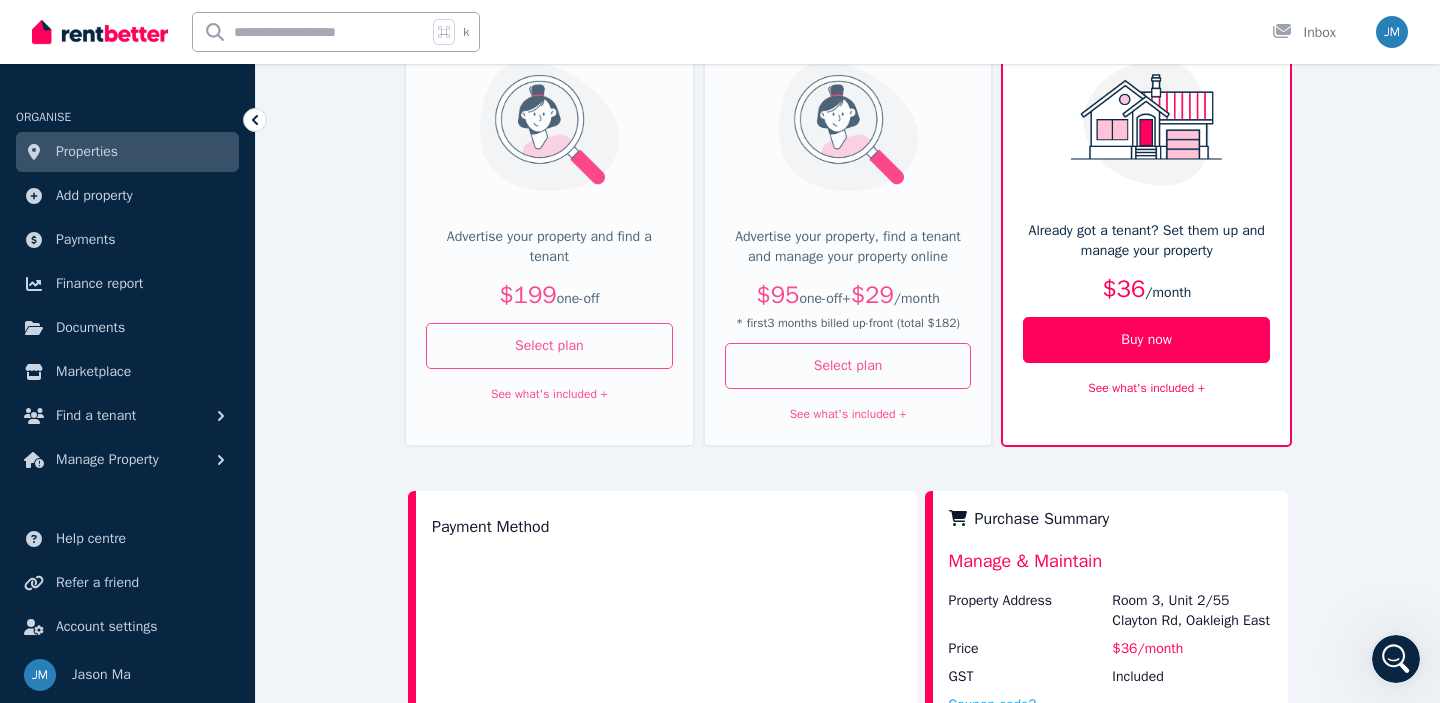 scroll, scrollTop: 0, scrollLeft: 0, axis: both 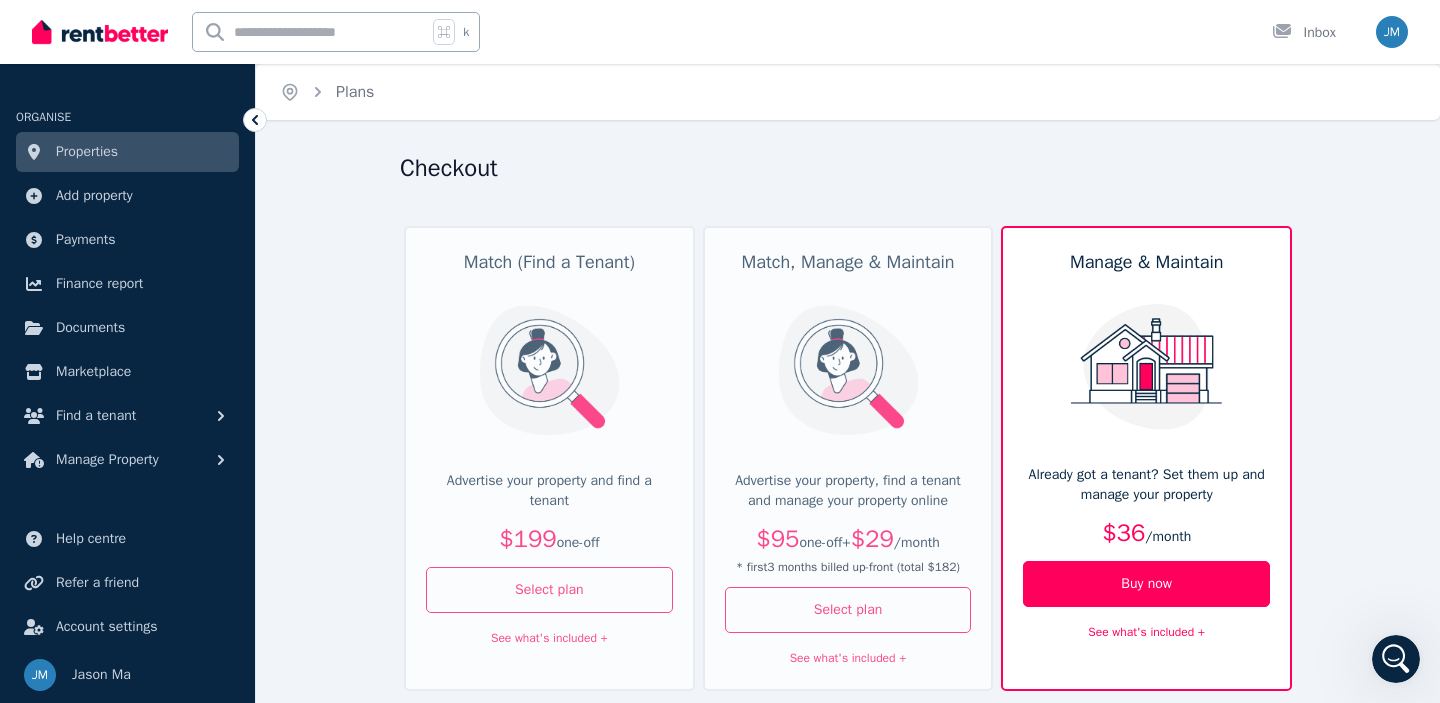 click 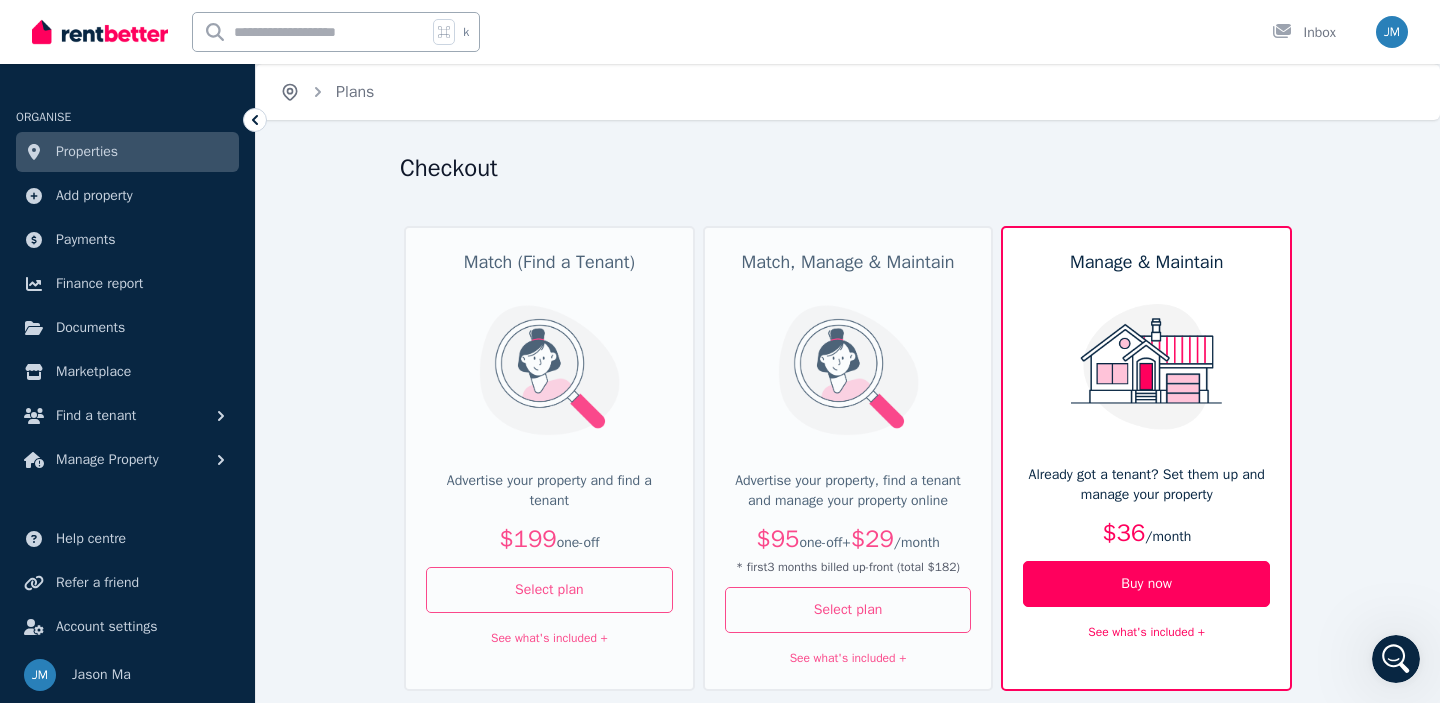 click 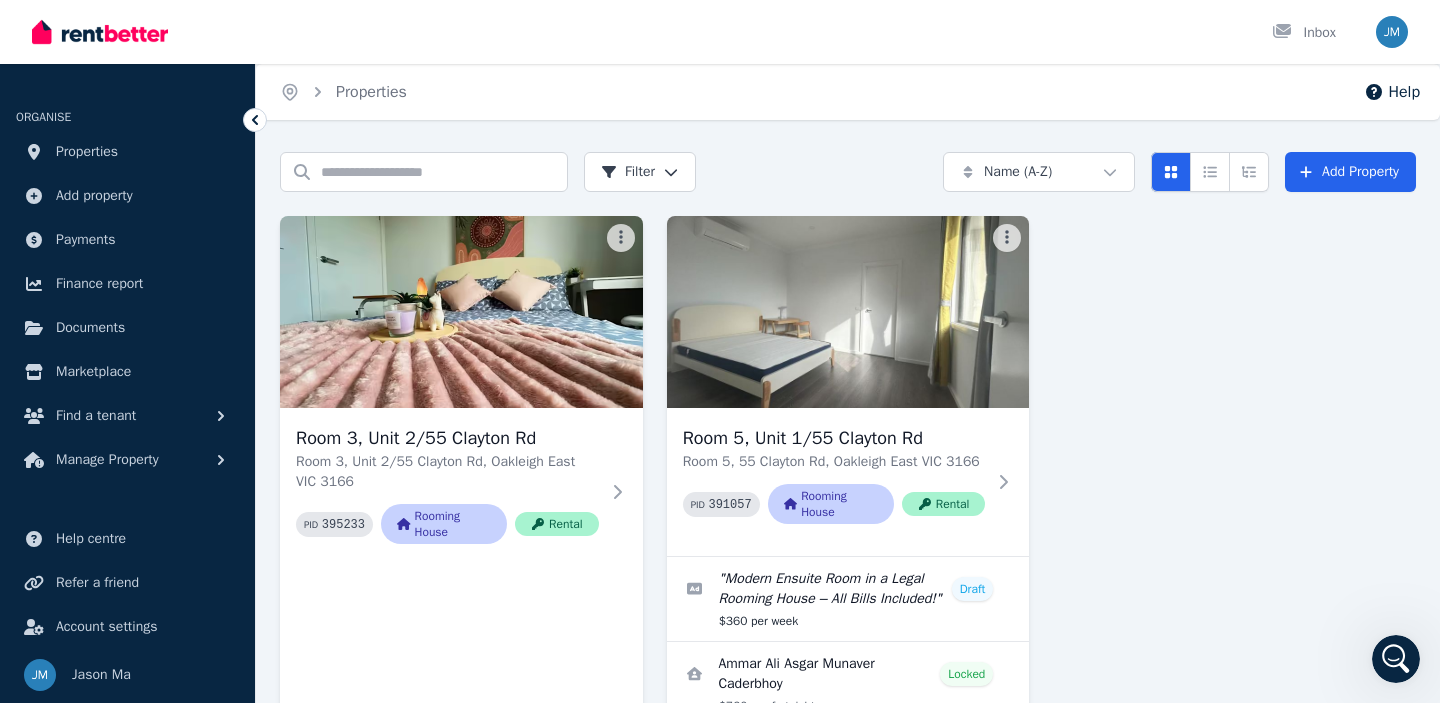click at bounding box center (1396, 659) 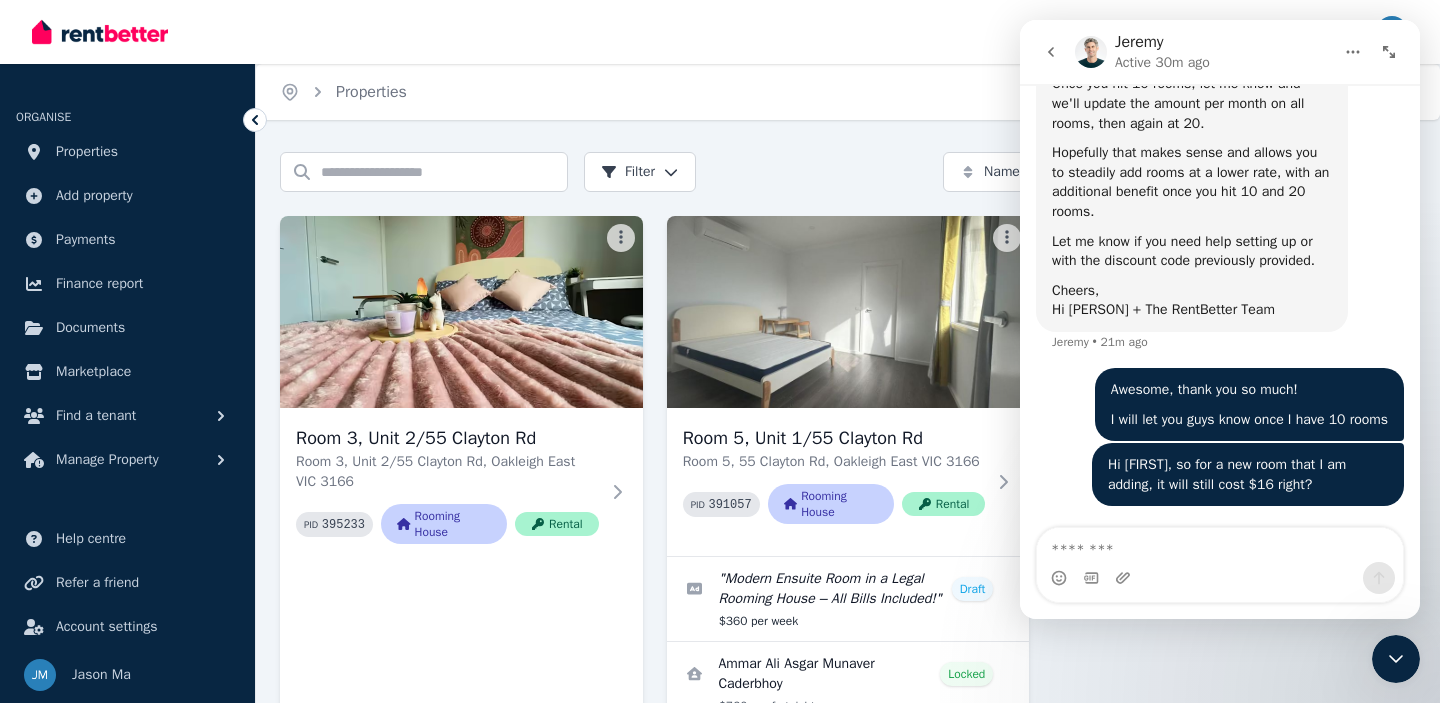 scroll, scrollTop: 4801, scrollLeft: 0, axis: vertical 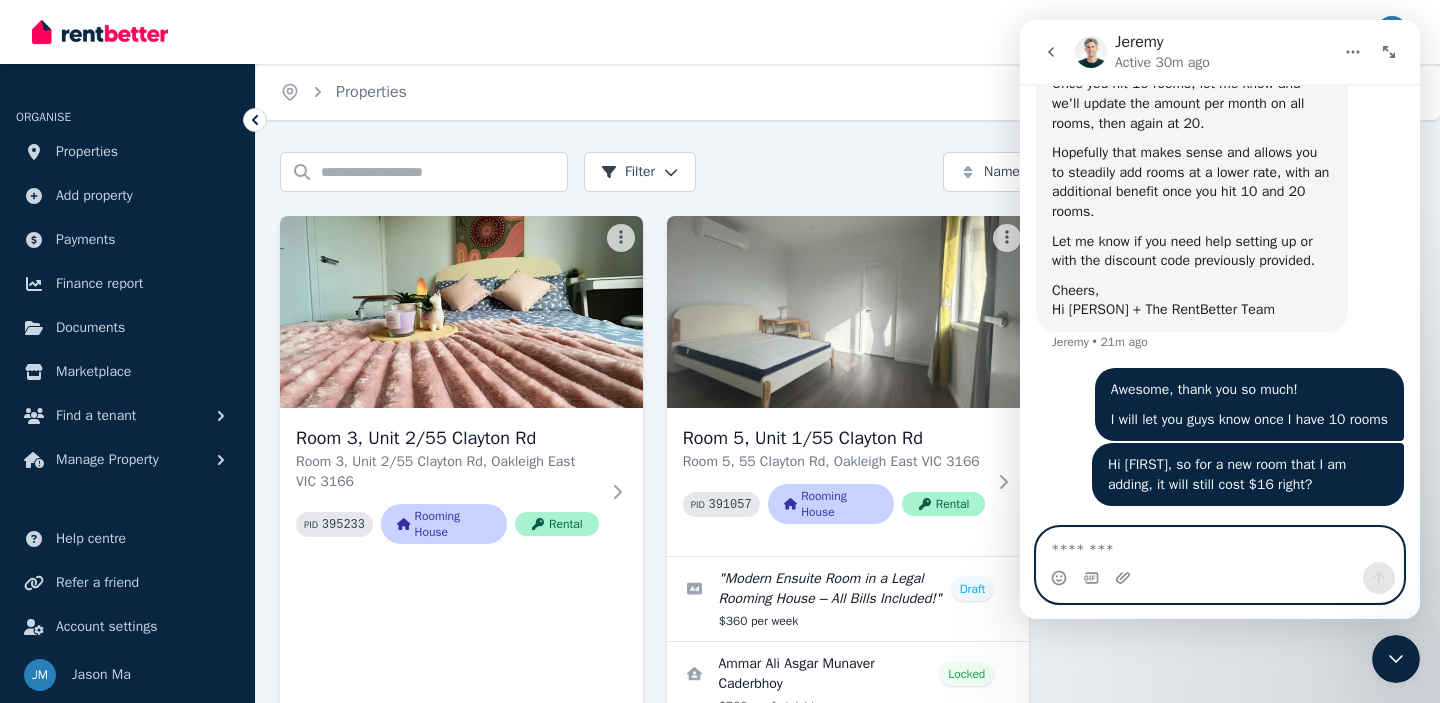 click at bounding box center [1220, 545] 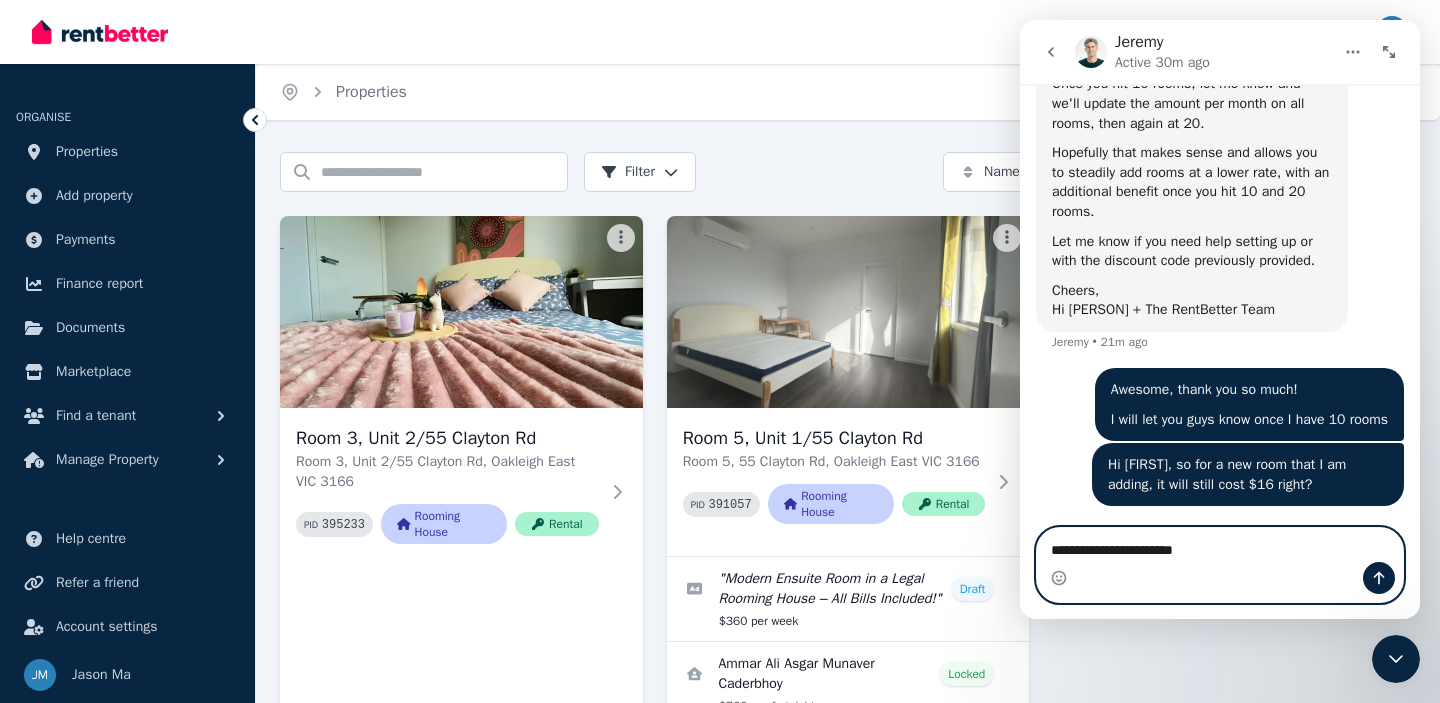 type on "**********" 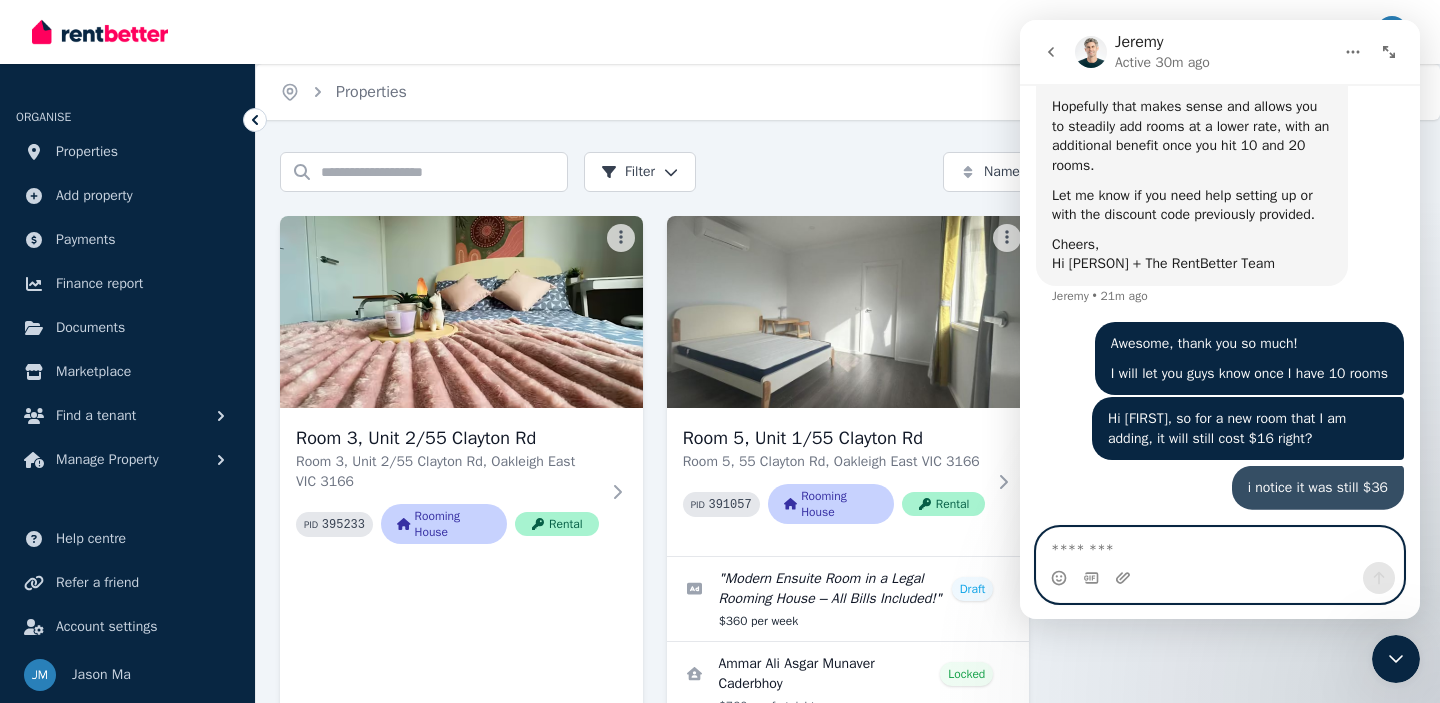 scroll, scrollTop: 4847, scrollLeft: 0, axis: vertical 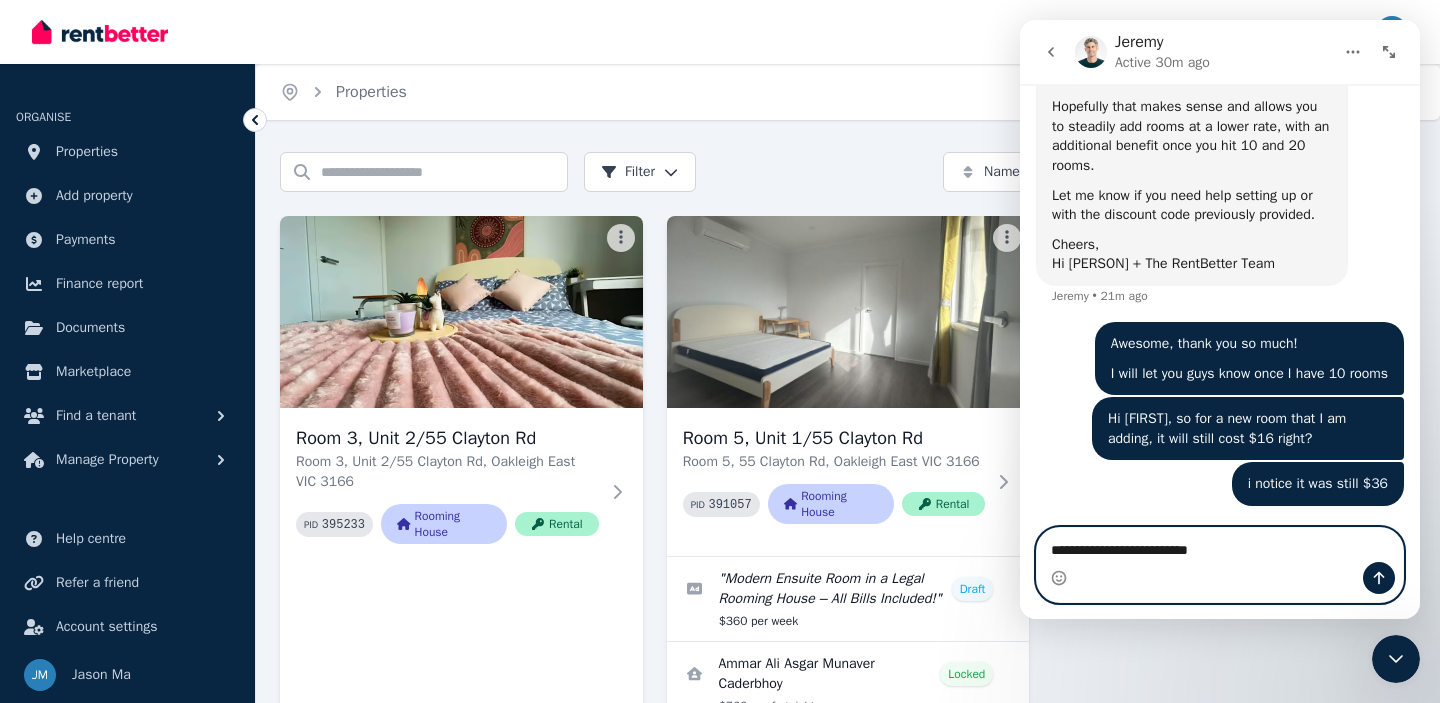 type on "**********" 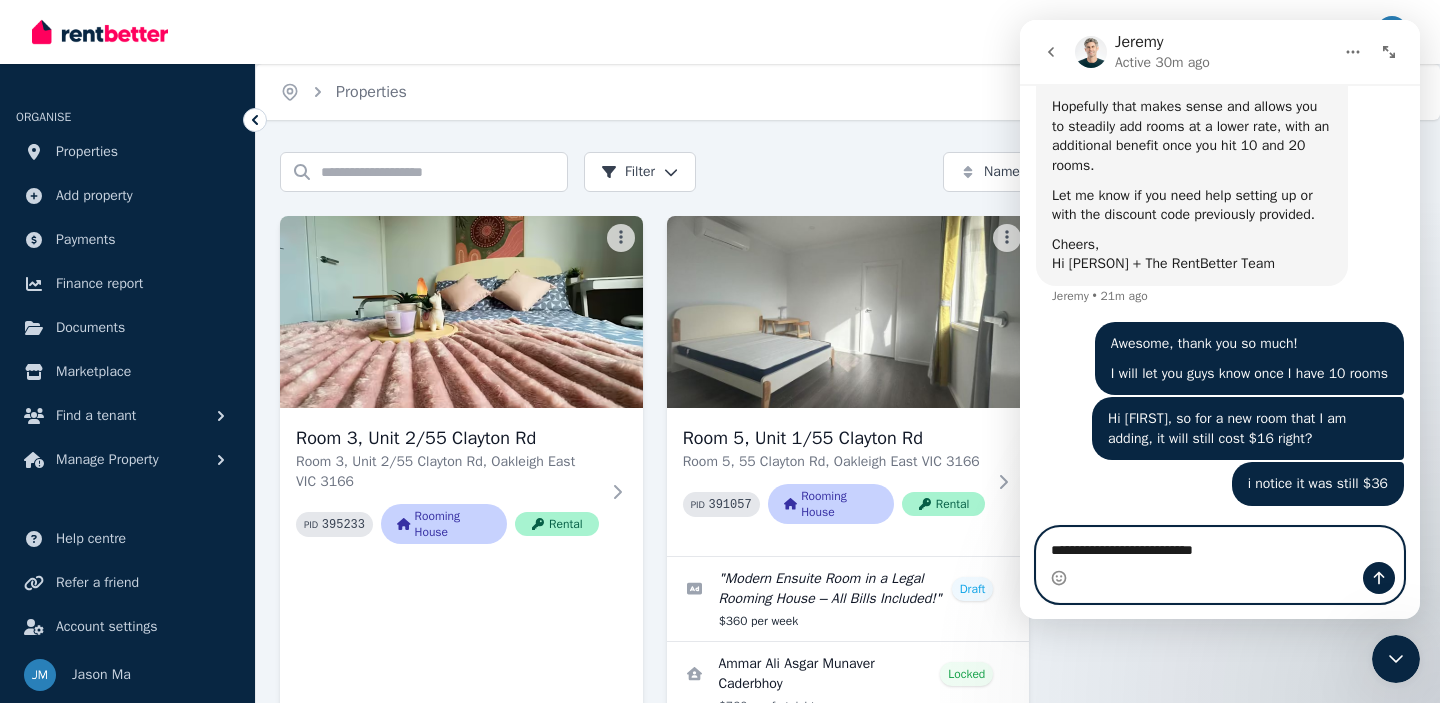 type 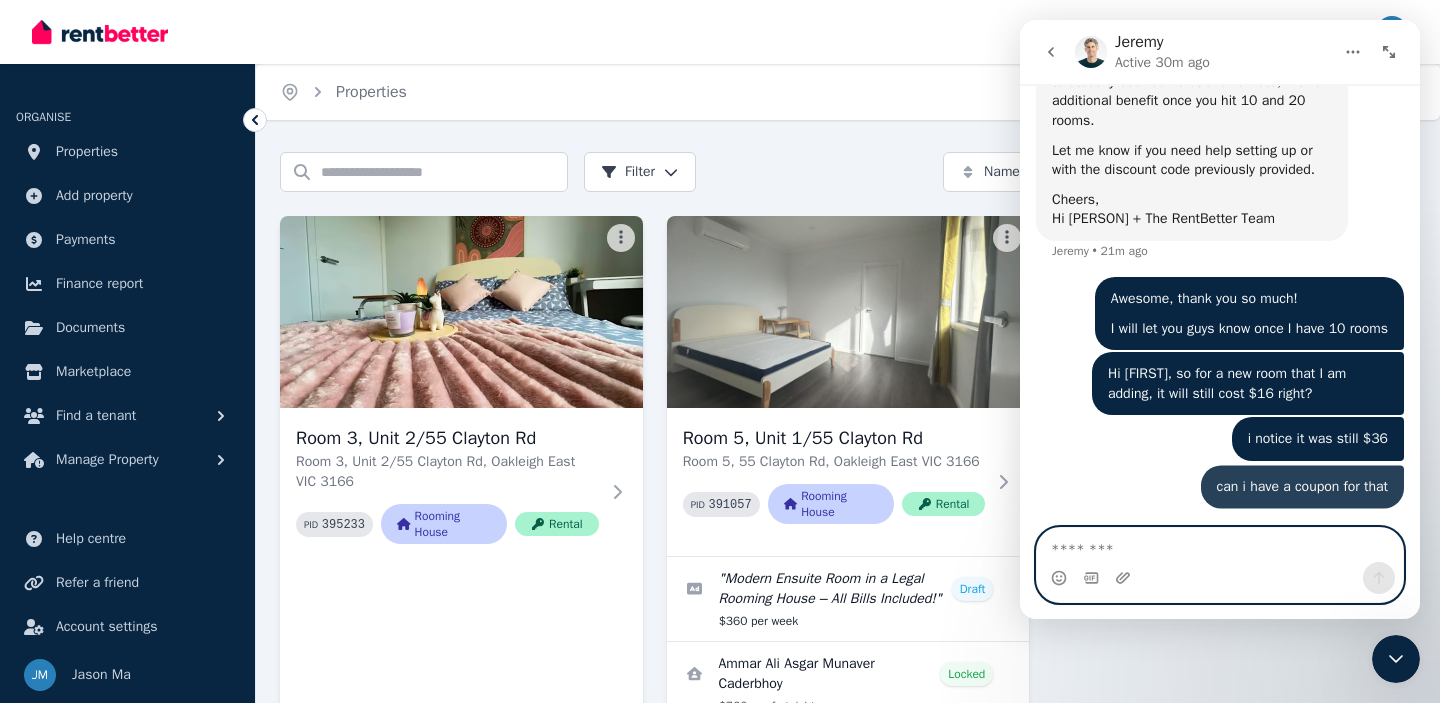 scroll, scrollTop: 4893, scrollLeft: 0, axis: vertical 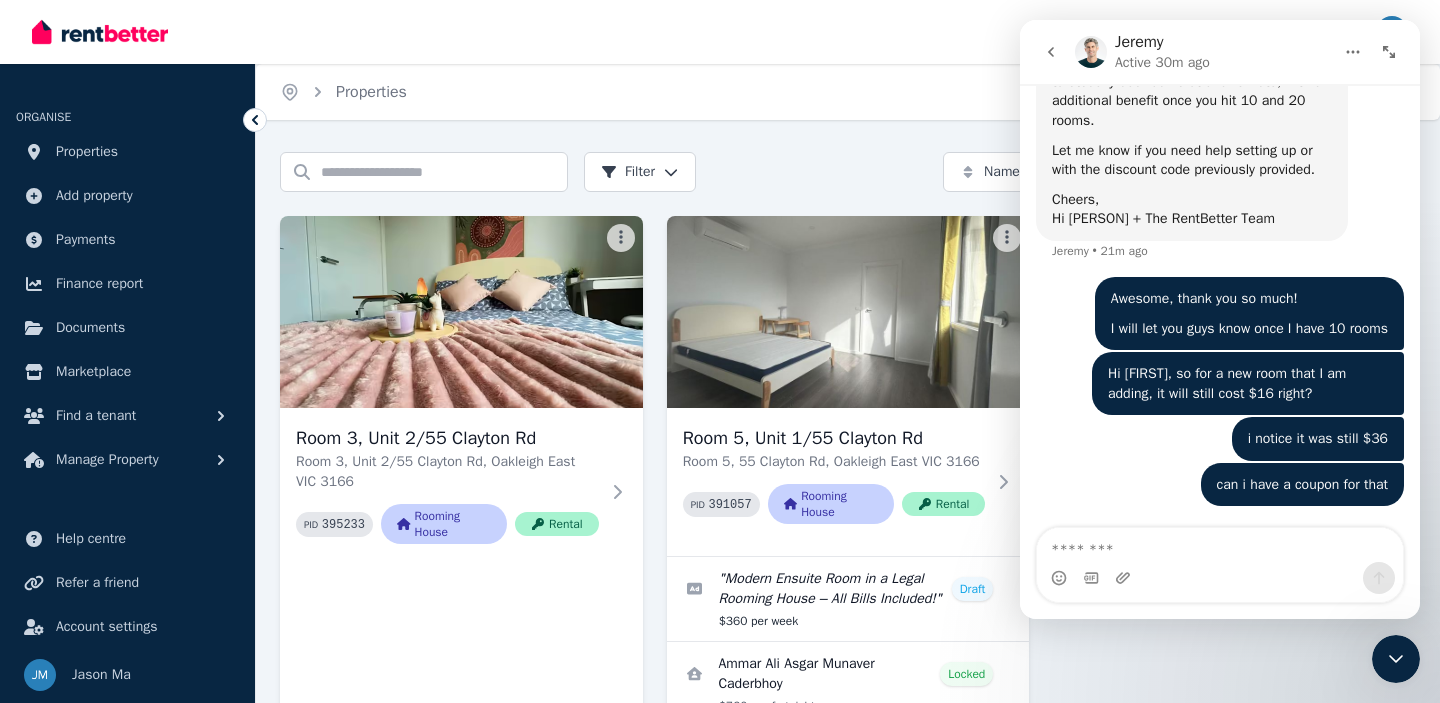 click on "Room 3, Unit 2/55 Clayton Rd Room 3, Unit 2/55 Clayton Rd, [CITY] [STATE] [ZIP] PID 395233 Rooming House Rental Room 5, Unit 1/55 Clayton Rd Room 5, 55 Clayton Rd, [CITY] [STATE] [ZIP] PID 391057 Rooming House Rental " Modern Ensuite Room in a Legal Rooming House – All Bills Included! " Draft $360 per week [LAST] [LAST] Locked $760 per fortnight [DATE] to [DATE] 4 application s 0 0" at bounding box center [848, 505] 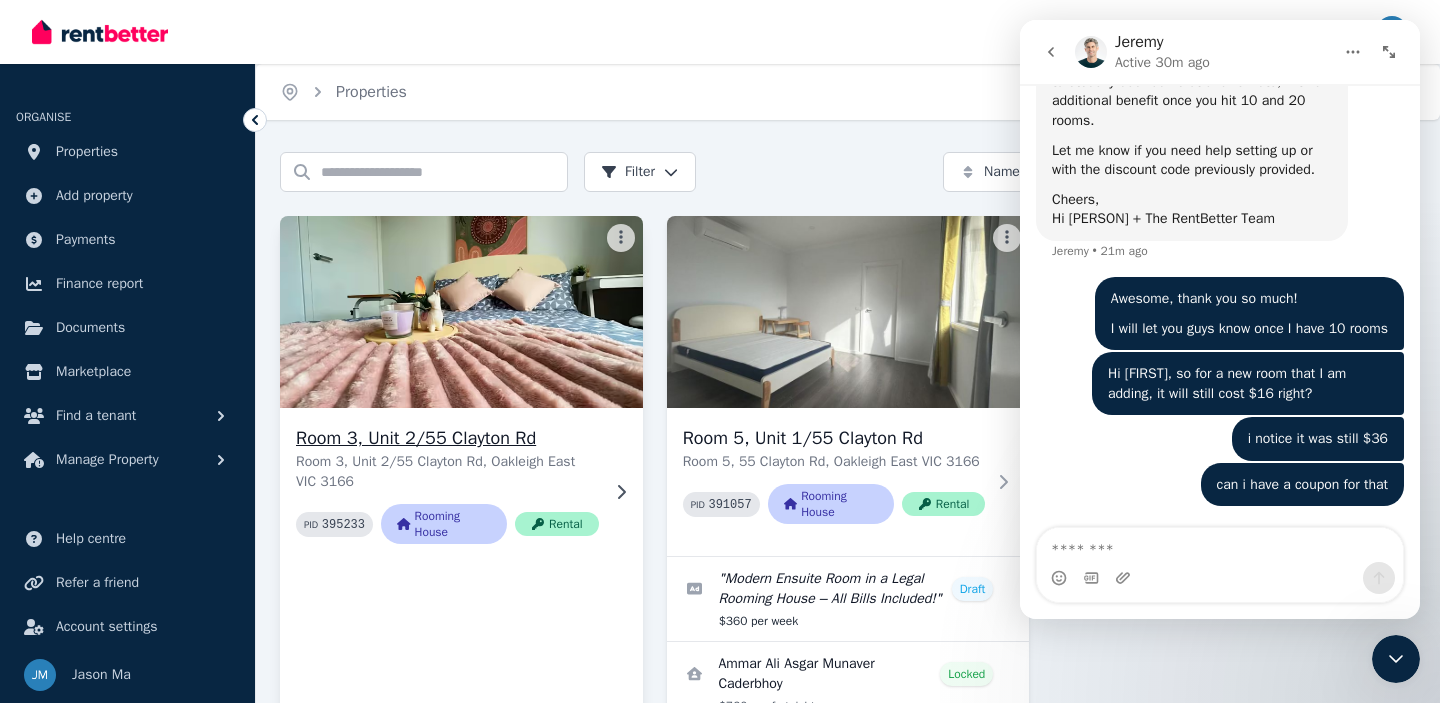 click on "Room 3, Unit 2/55 Clayton Rd" at bounding box center [447, 438] 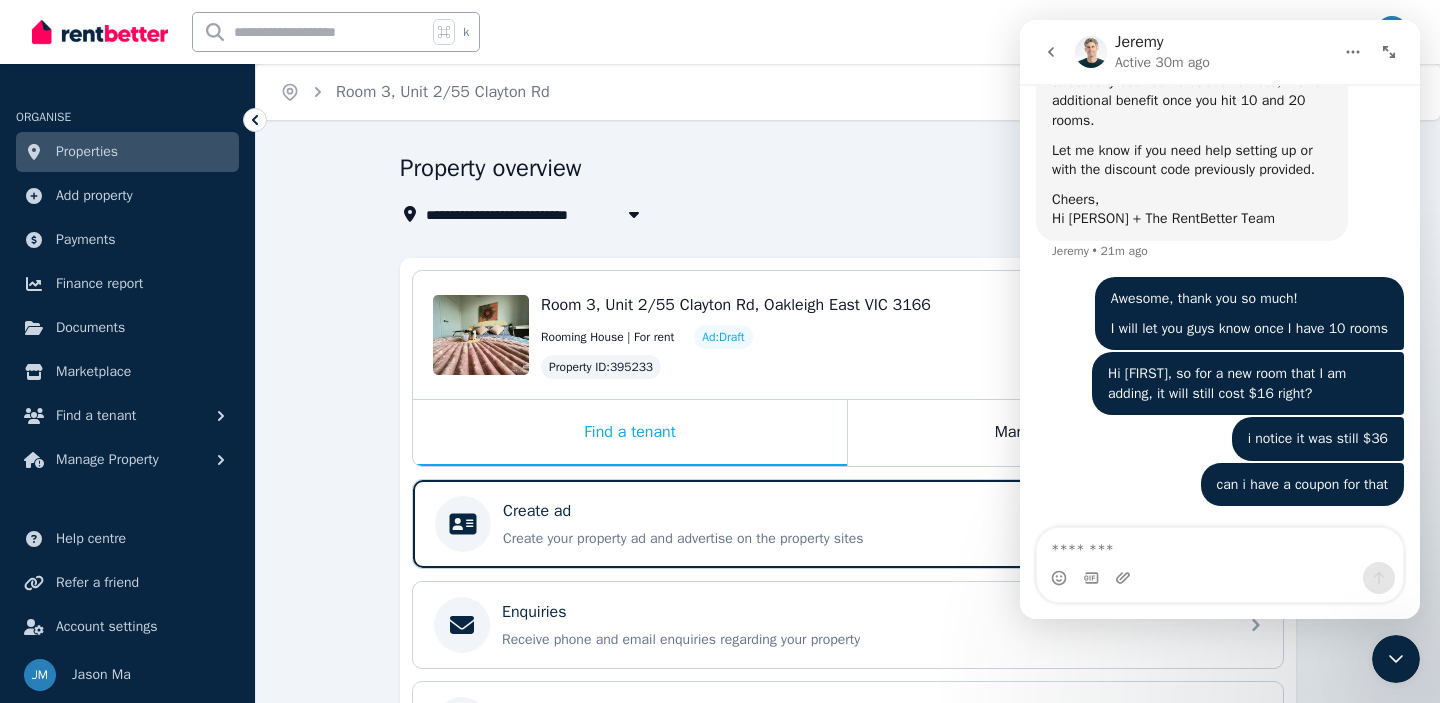 click at bounding box center [1051, 52] 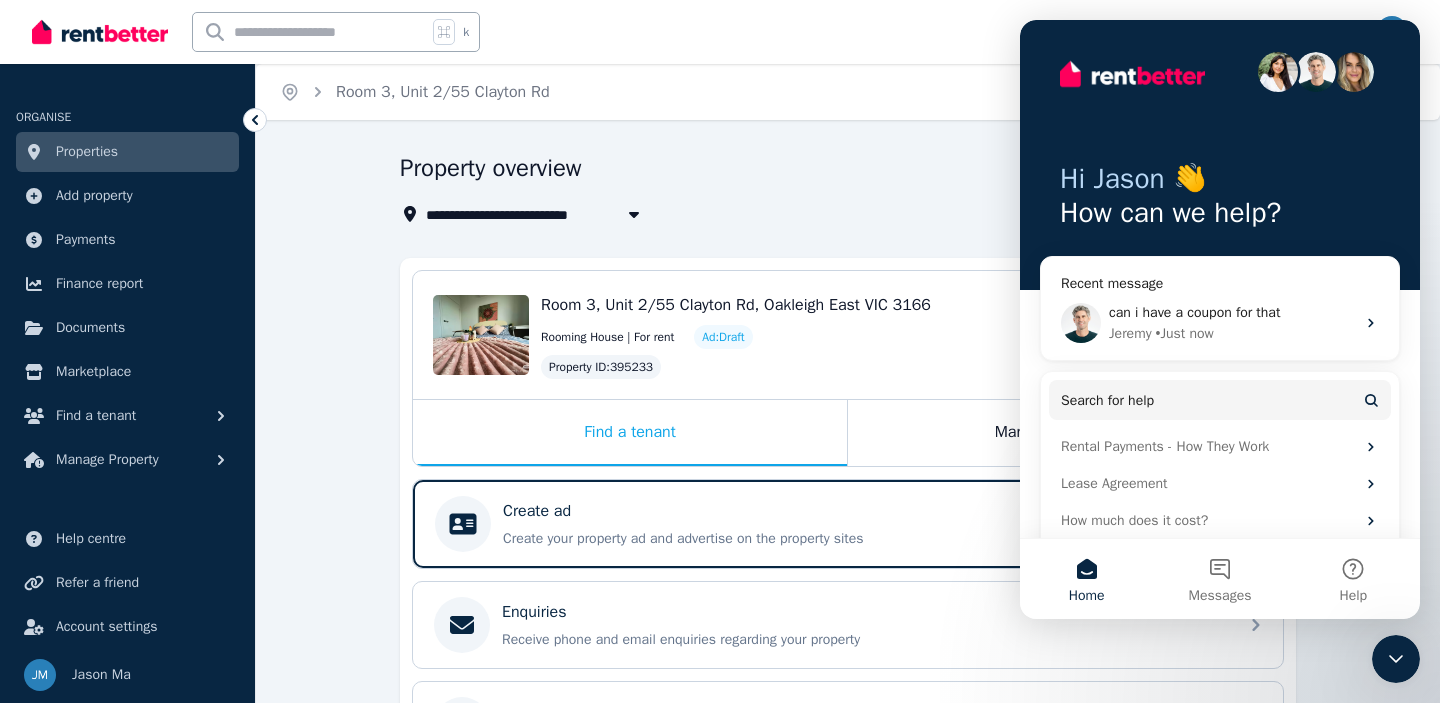 drag, startPoint x: 1384, startPoint y: 681, endPoint x: 11, endPoint y: 43, distance: 1513.9924 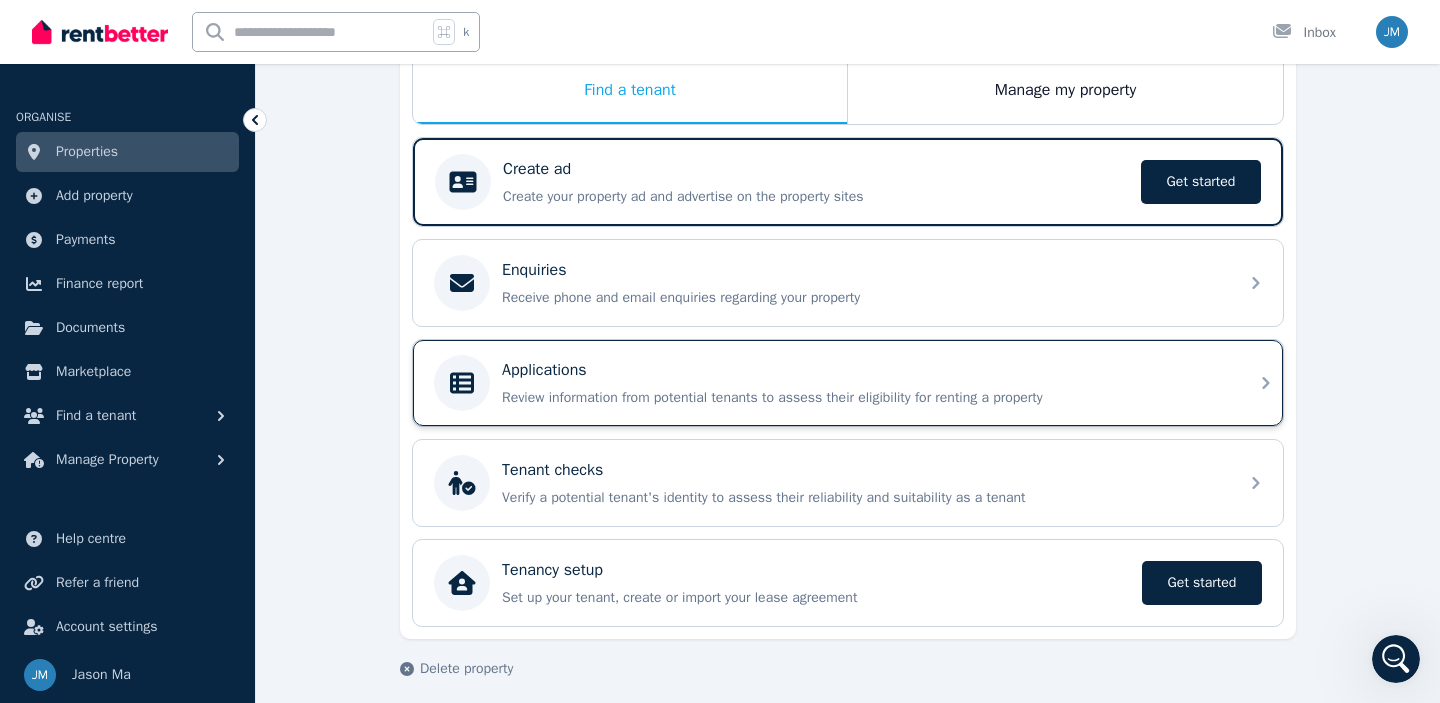 scroll, scrollTop: 354, scrollLeft: 0, axis: vertical 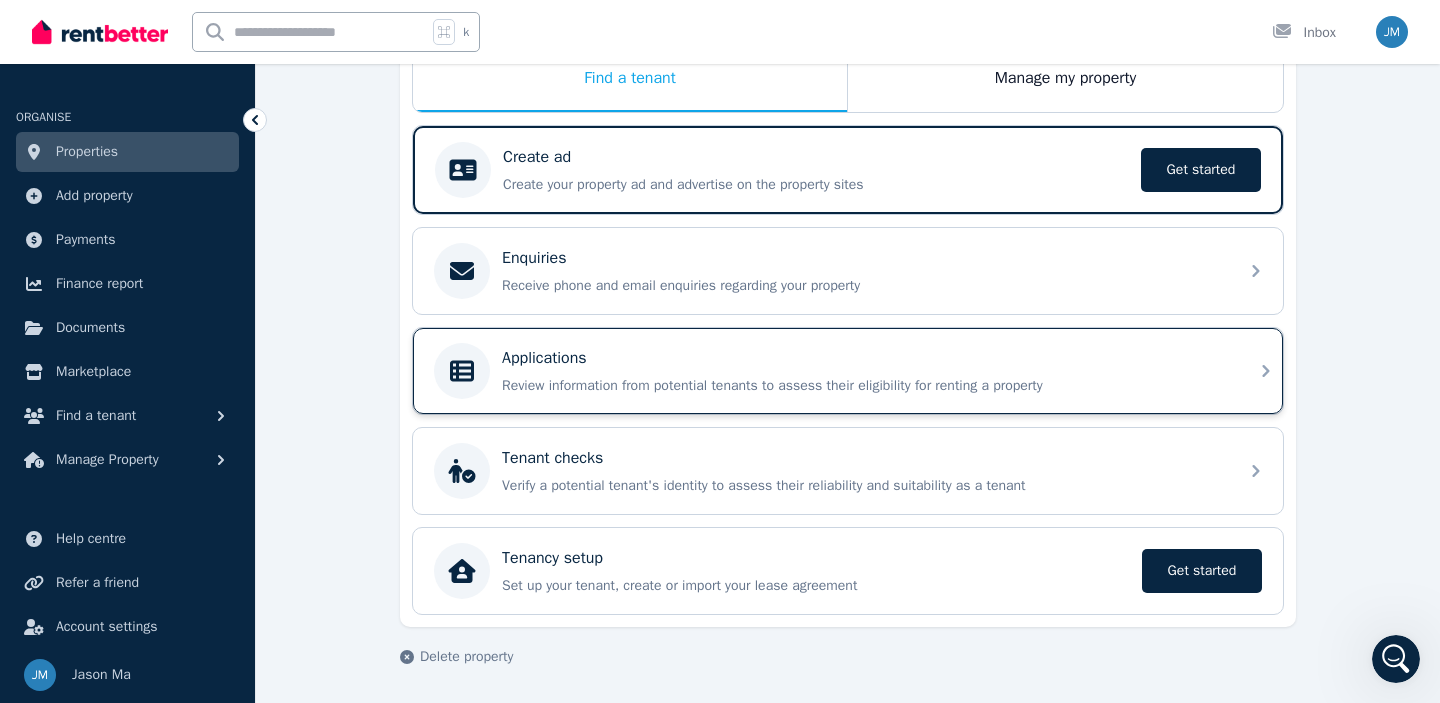 click on "Applications" at bounding box center (864, 358) 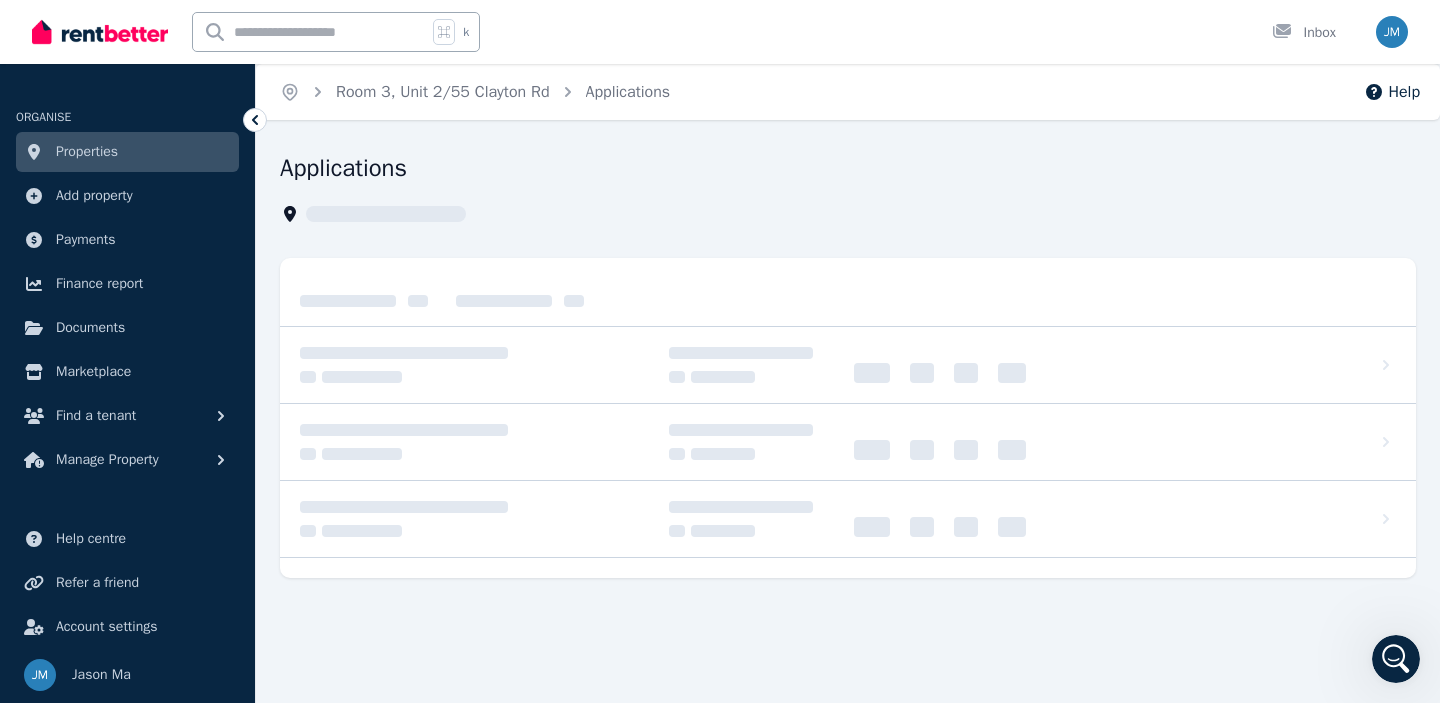 scroll, scrollTop: 0, scrollLeft: 0, axis: both 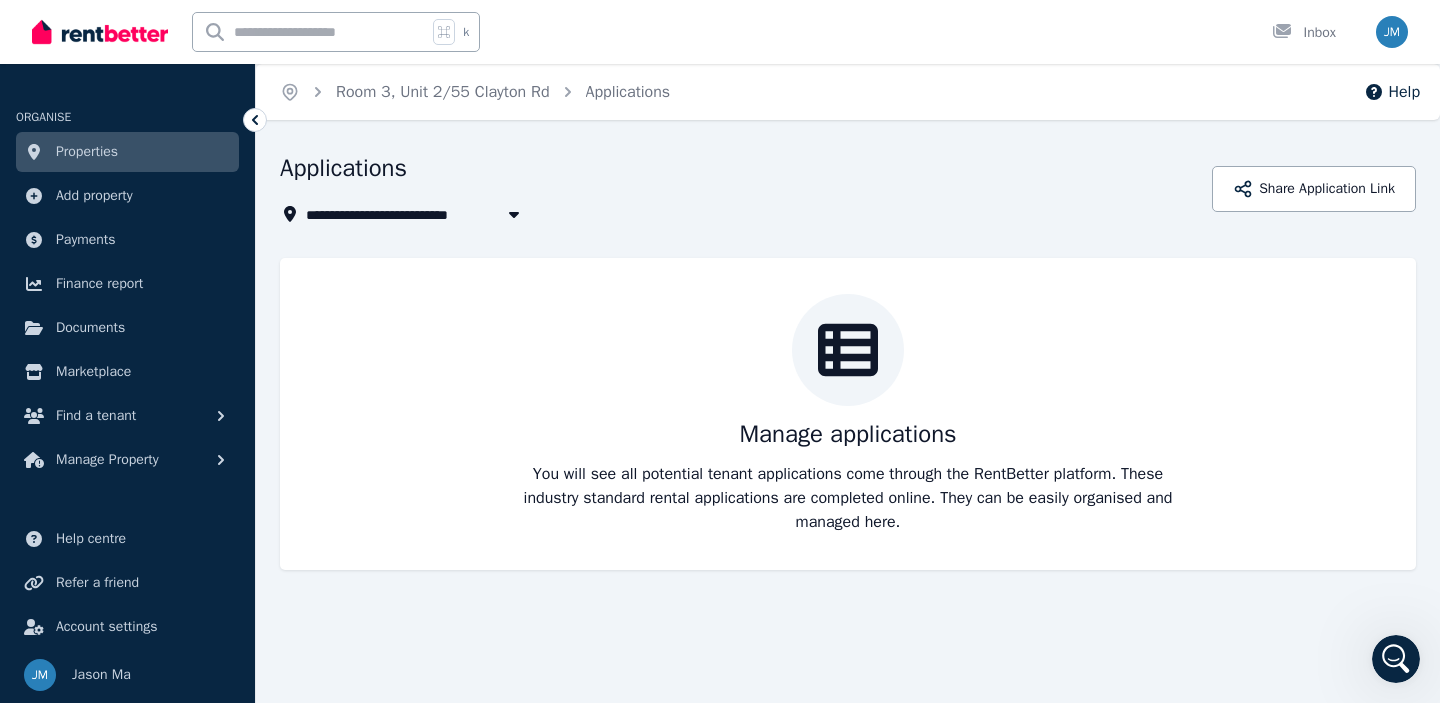 click 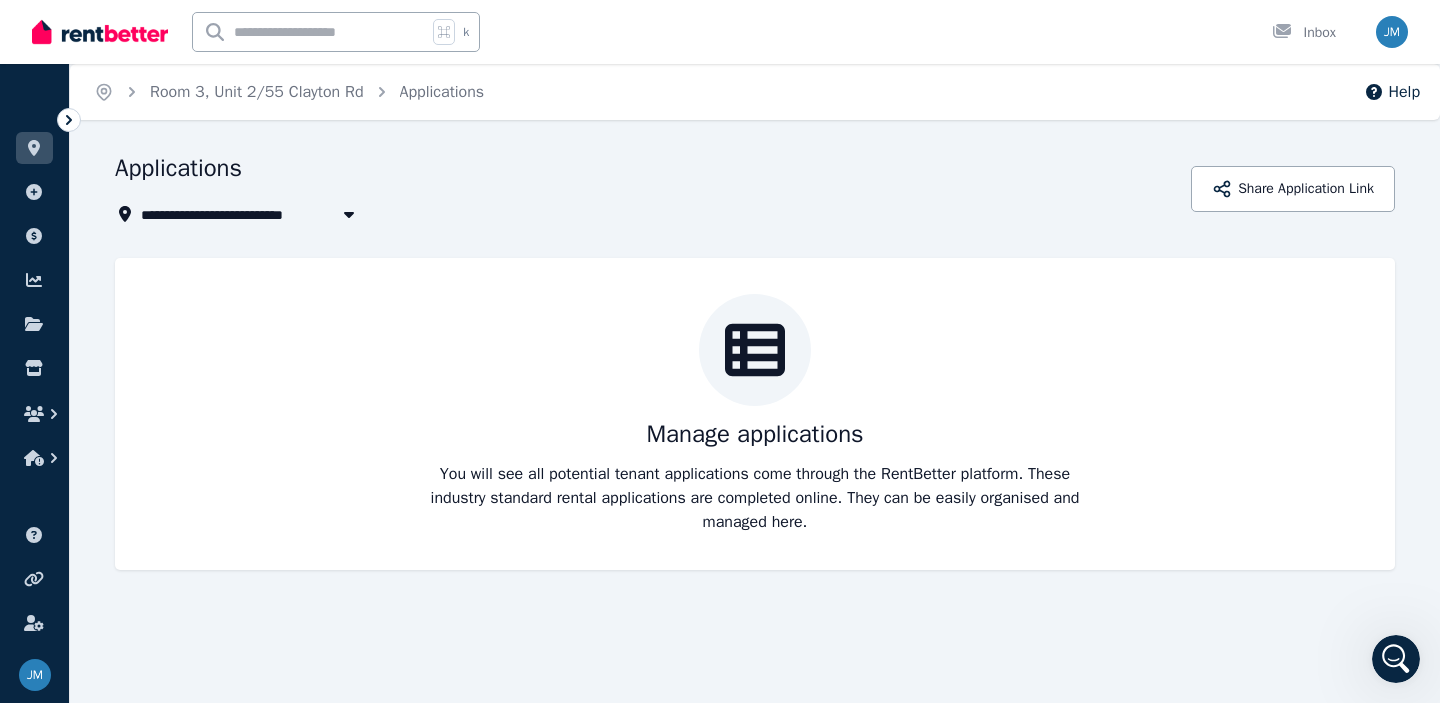 click on "Home Room [NUMBER], Unit [NUMBER]/[NUMBER] [STREET] Applications" at bounding box center [289, 92] 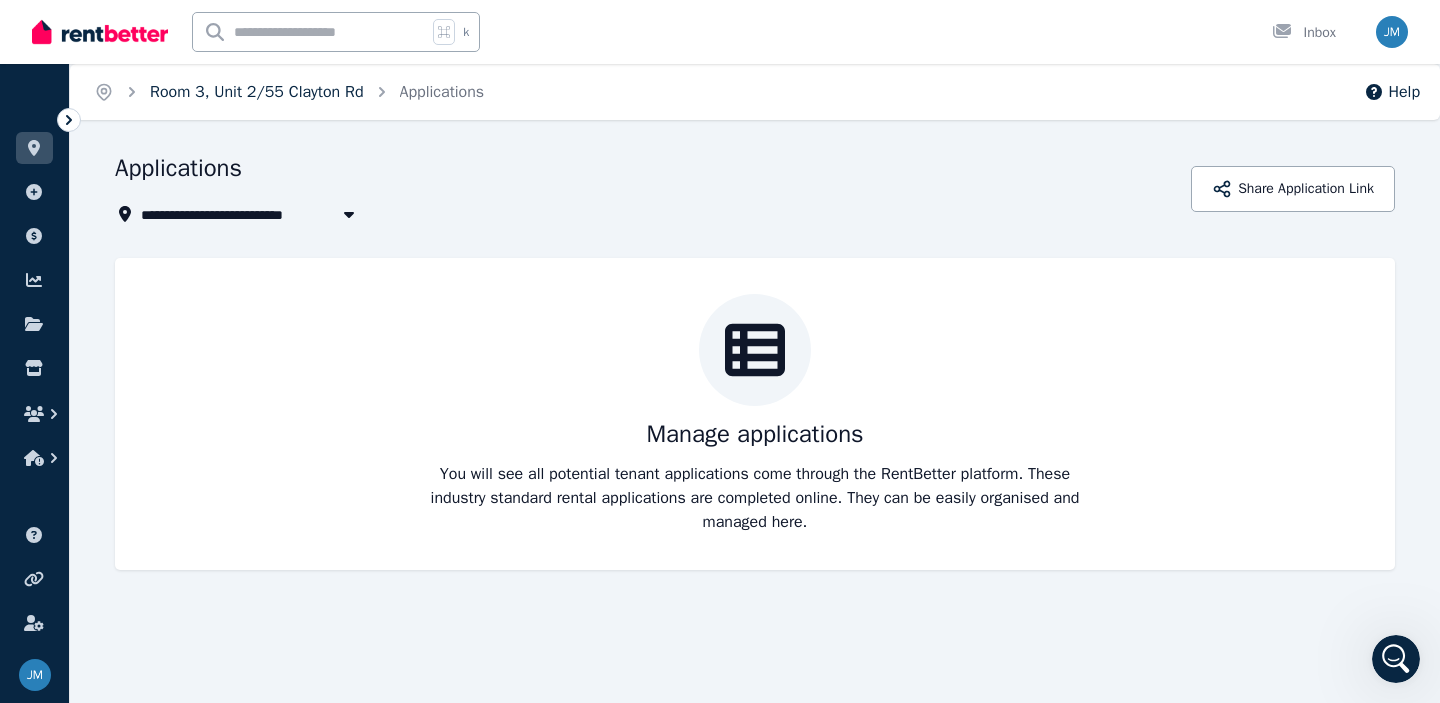 click on "Room 3, Unit 2/55 Clayton Rd" at bounding box center [257, 92] 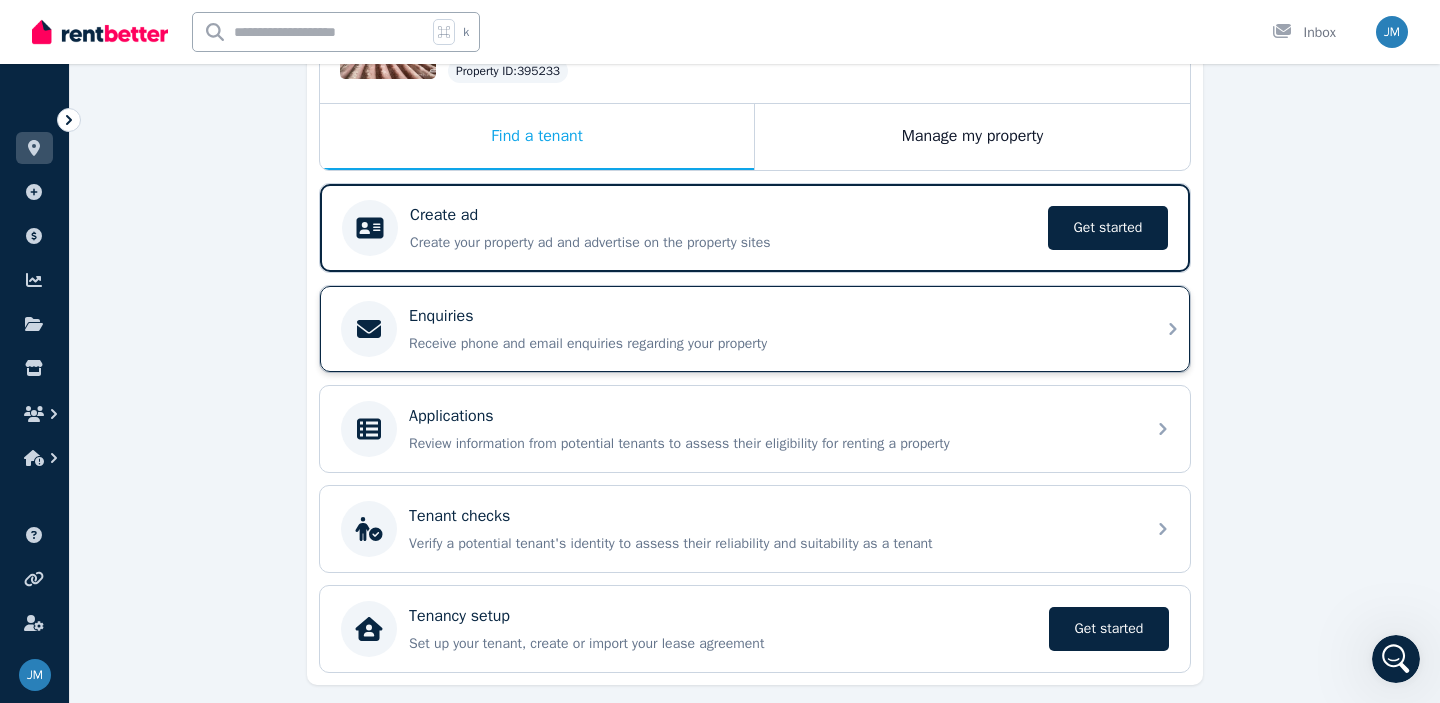 scroll, scrollTop: 304, scrollLeft: 0, axis: vertical 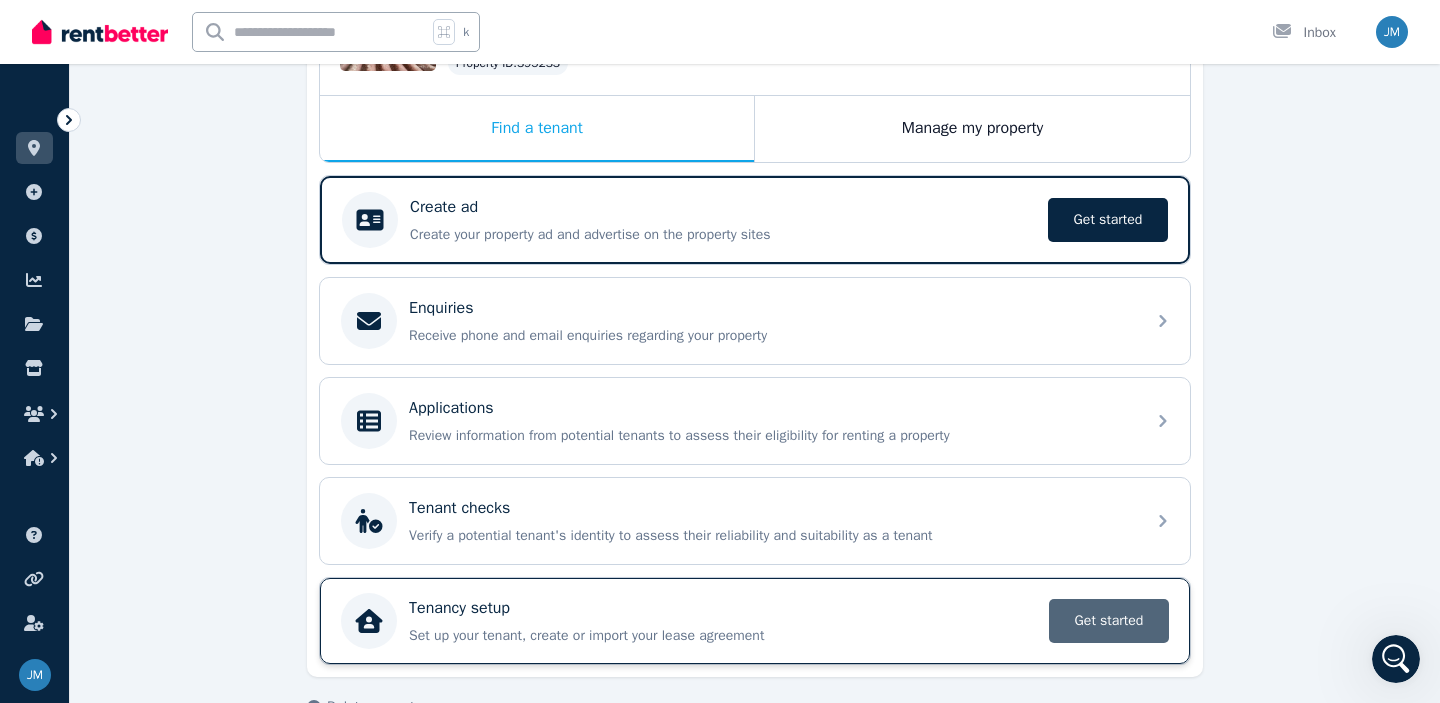 click on "Get started" at bounding box center [1109, 621] 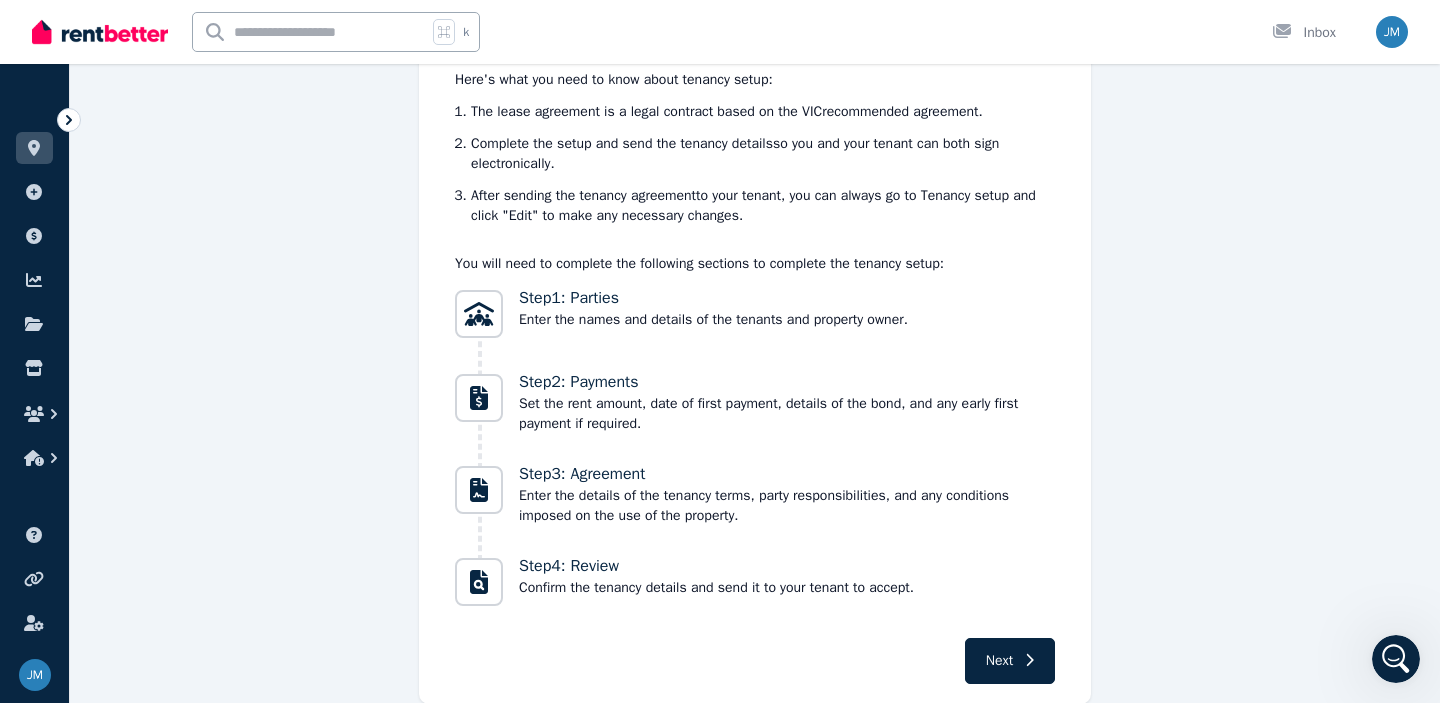 scroll, scrollTop: 267, scrollLeft: 0, axis: vertical 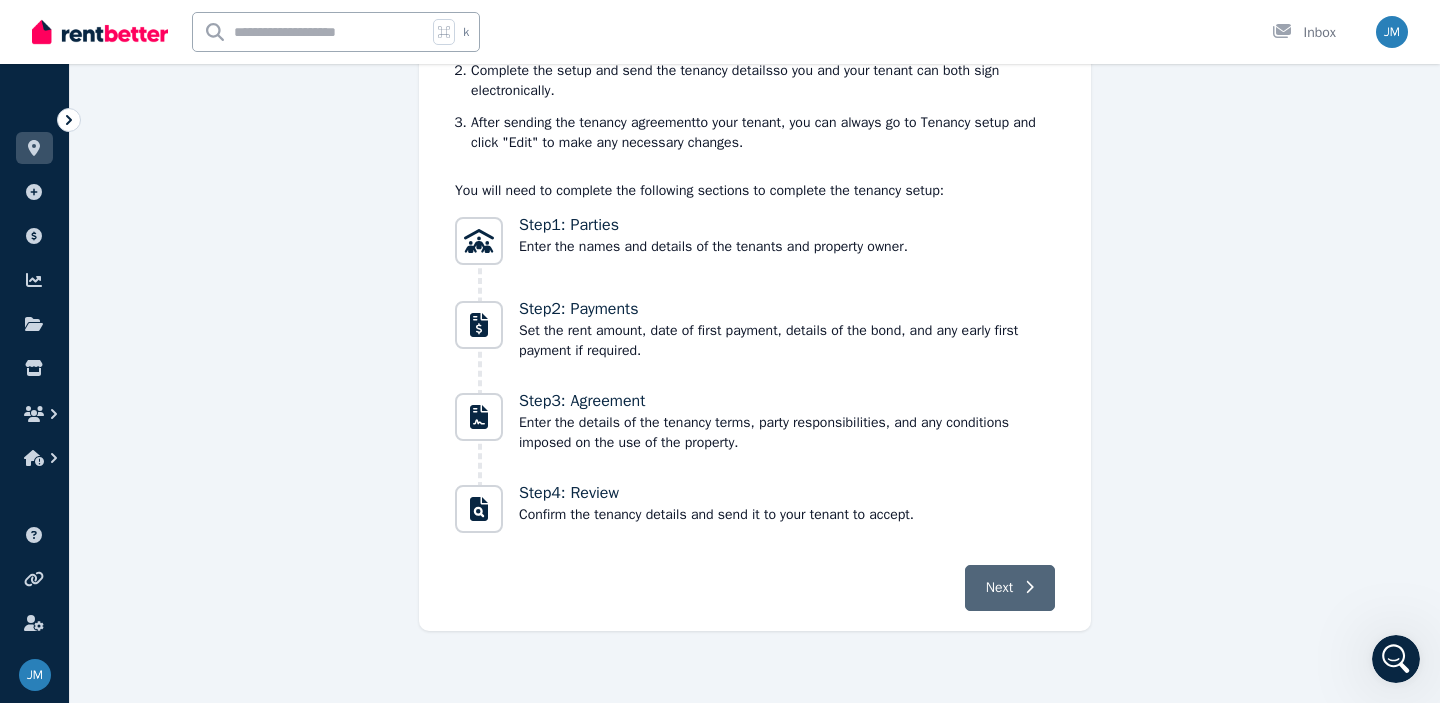 click on "Next" at bounding box center (999, 588) 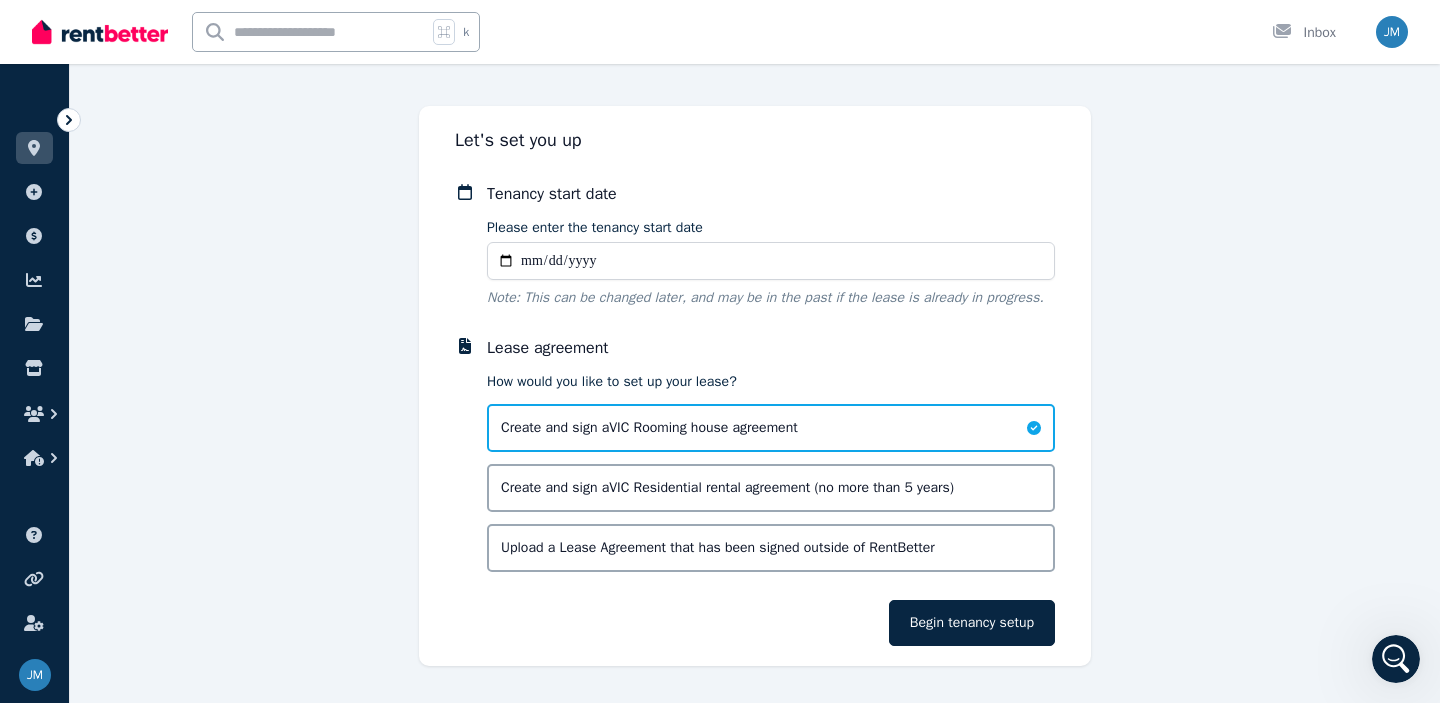 scroll, scrollTop: 37, scrollLeft: 0, axis: vertical 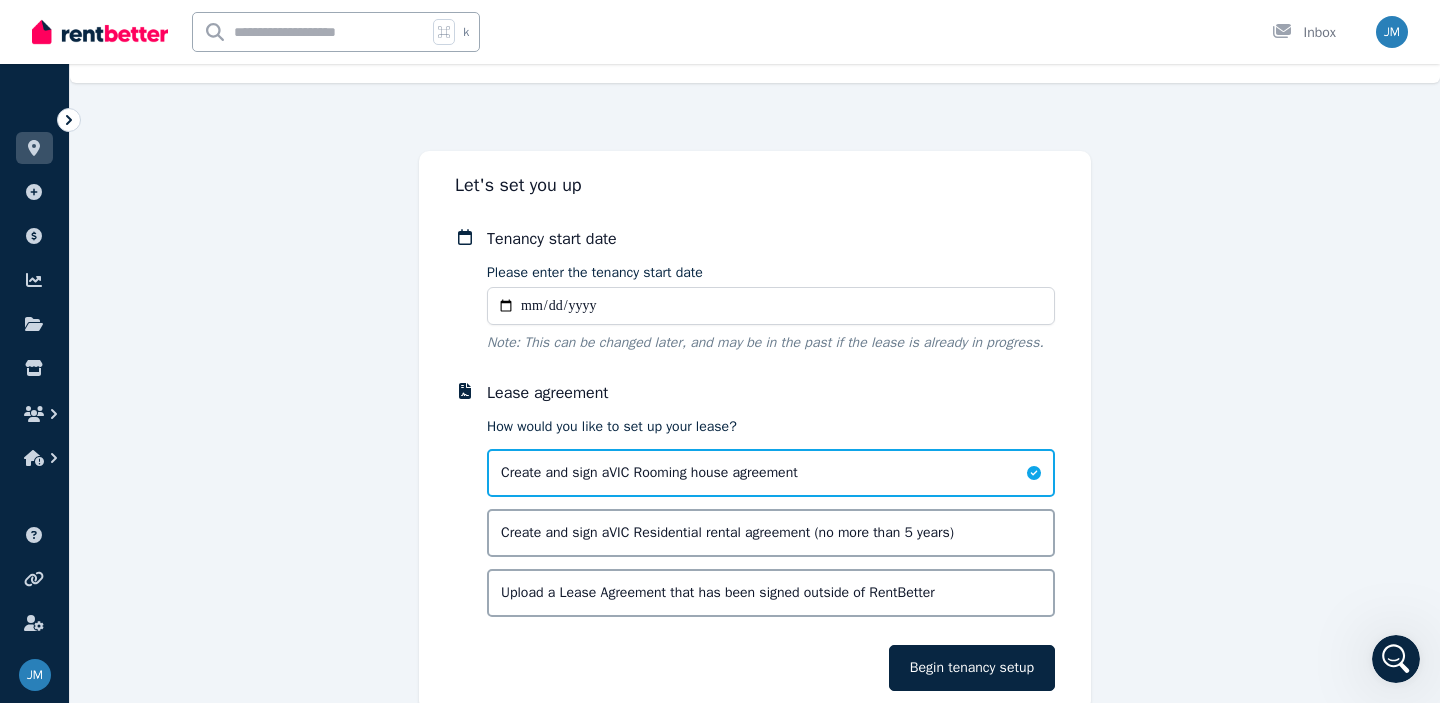 click on "Please enter the tenancy start date" at bounding box center (771, 306) 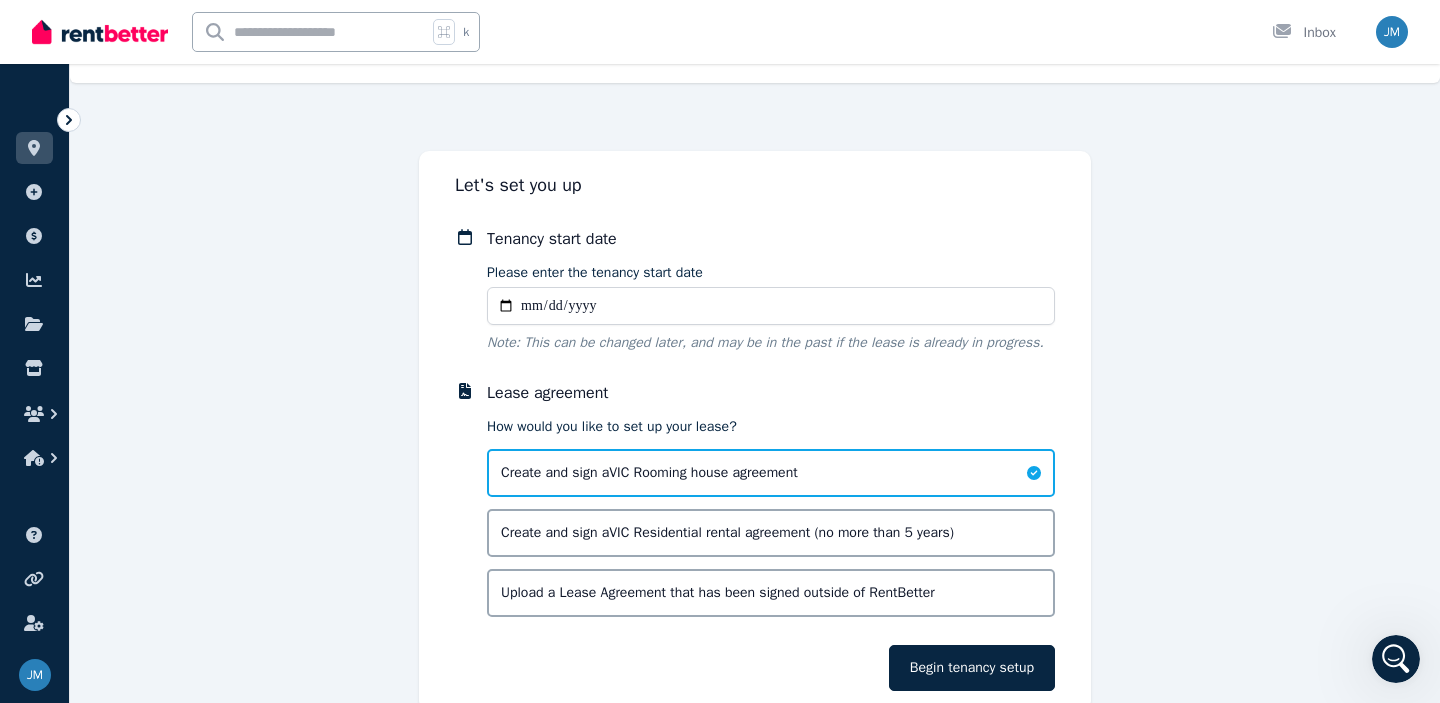 type on "**********" 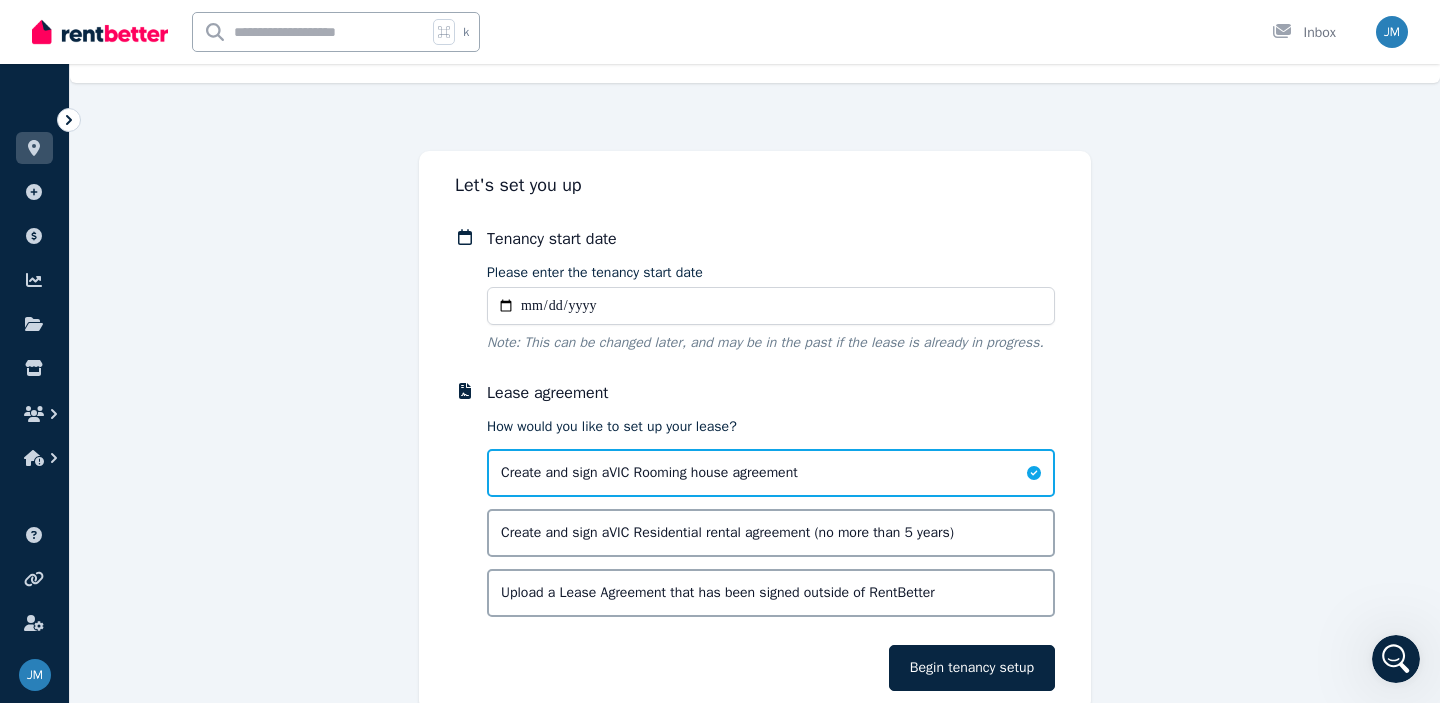 click on "Note: This can be changed later, and may be in the past if the lease is already in progress." at bounding box center (771, 343) 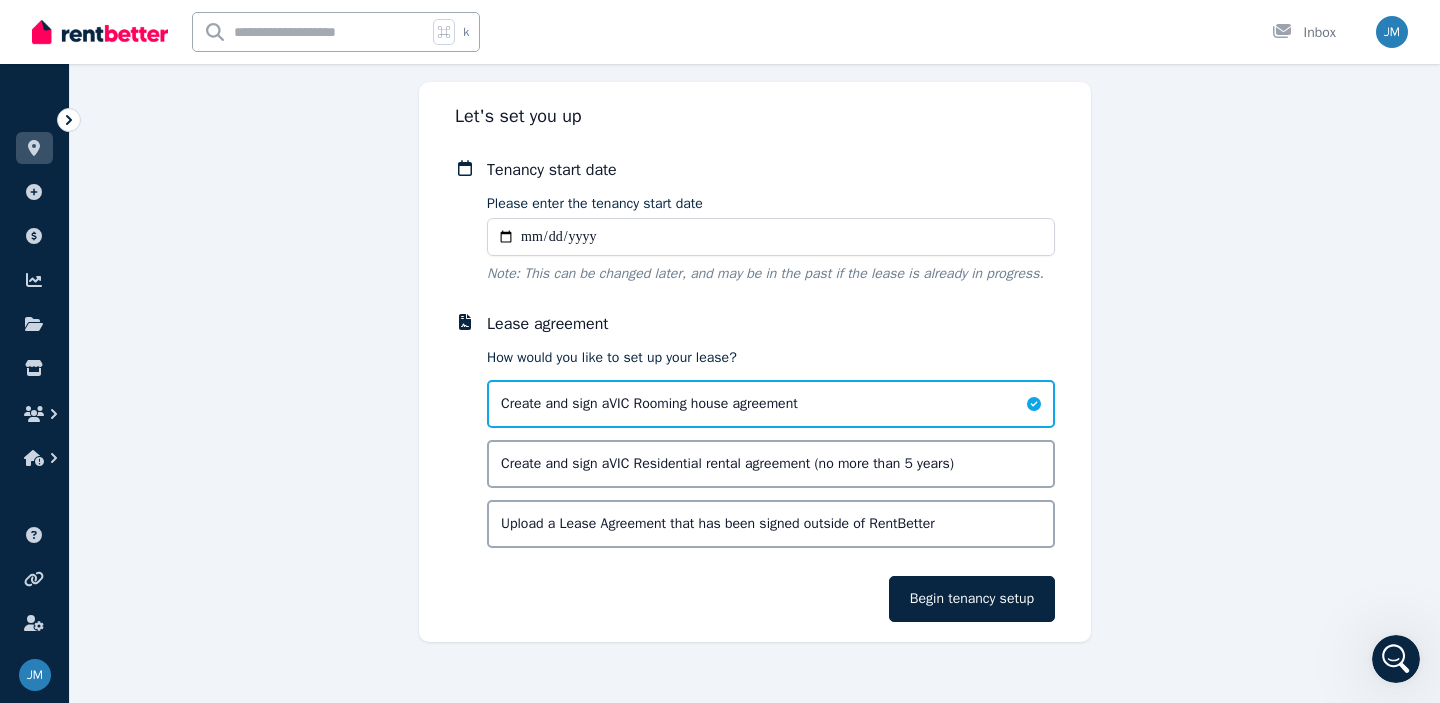 scroll, scrollTop: 110, scrollLeft: 0, axis: vertical 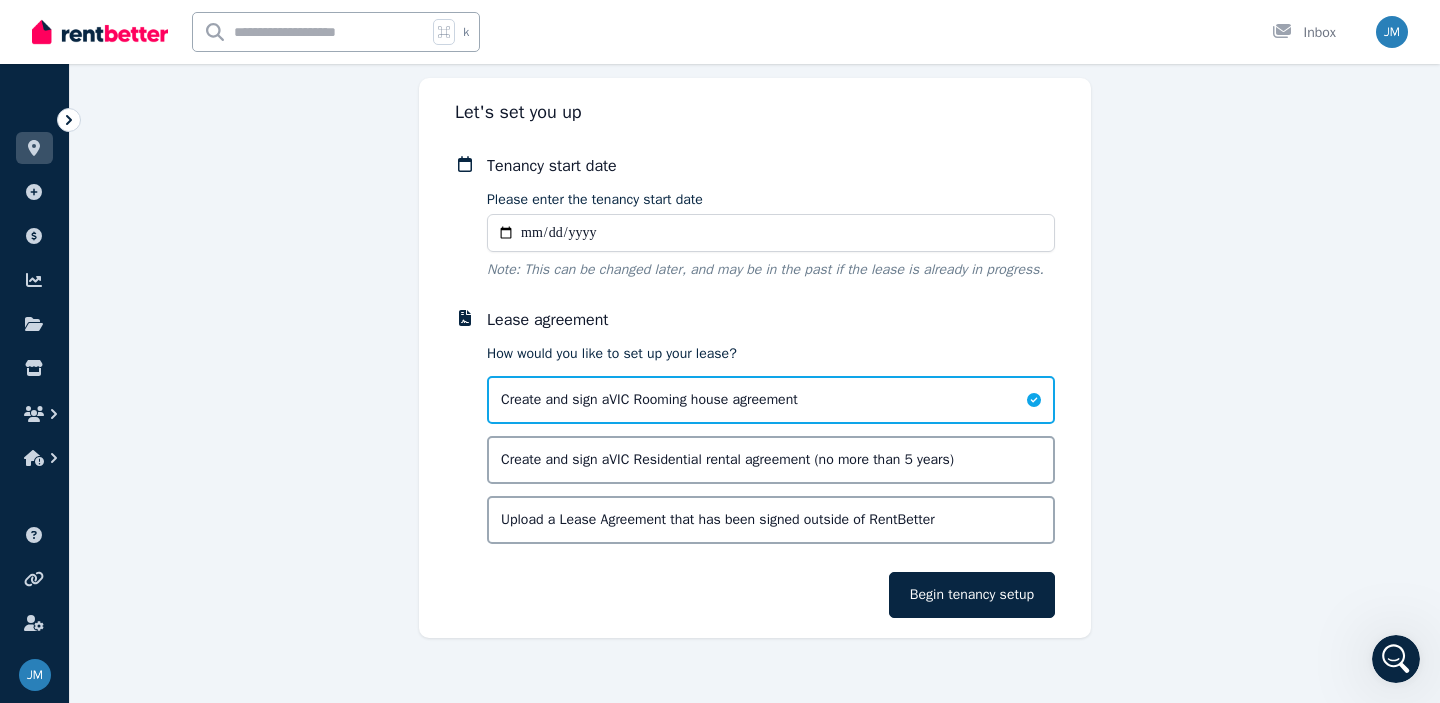 click on "Upload a Lease Agreement that has been signed outside of RentBetter" at bounding box center [718, 520] 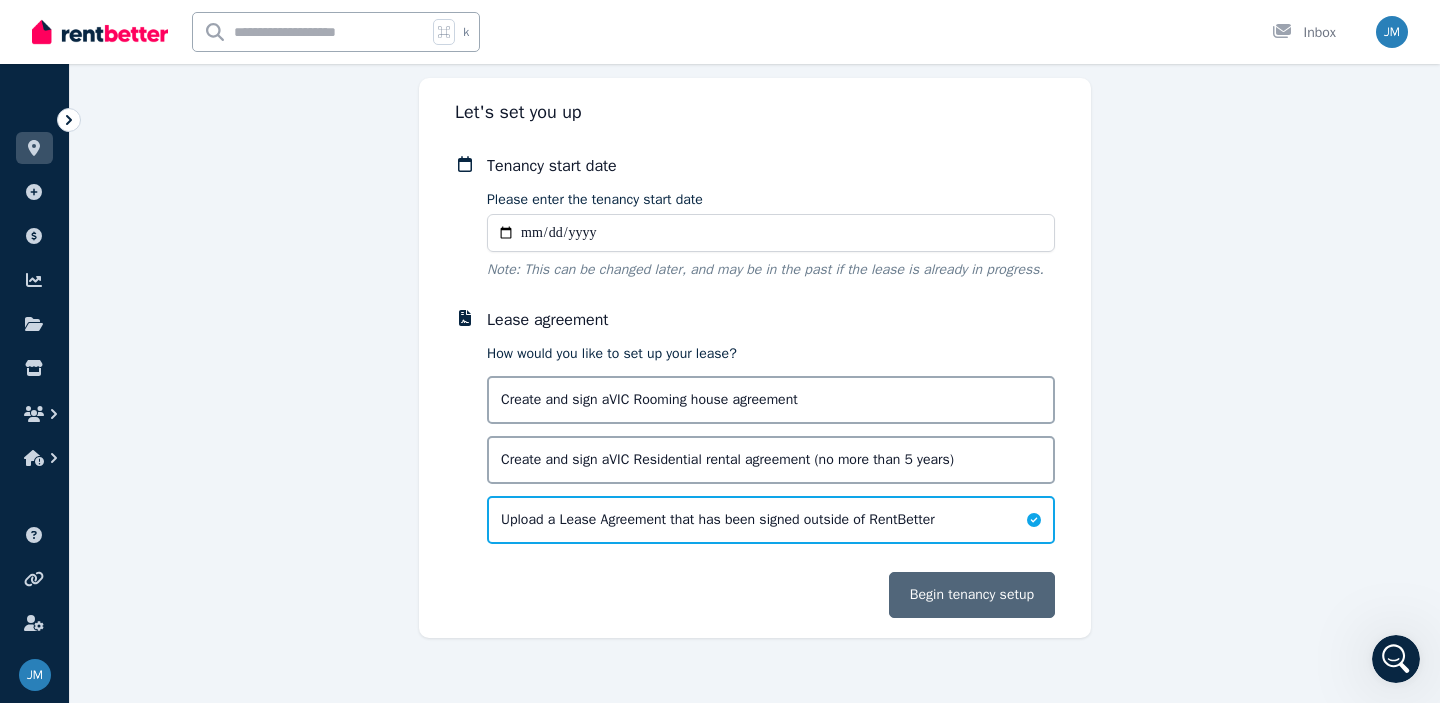 click on "Begin tenancy setup" at bounding box center (972, 595) 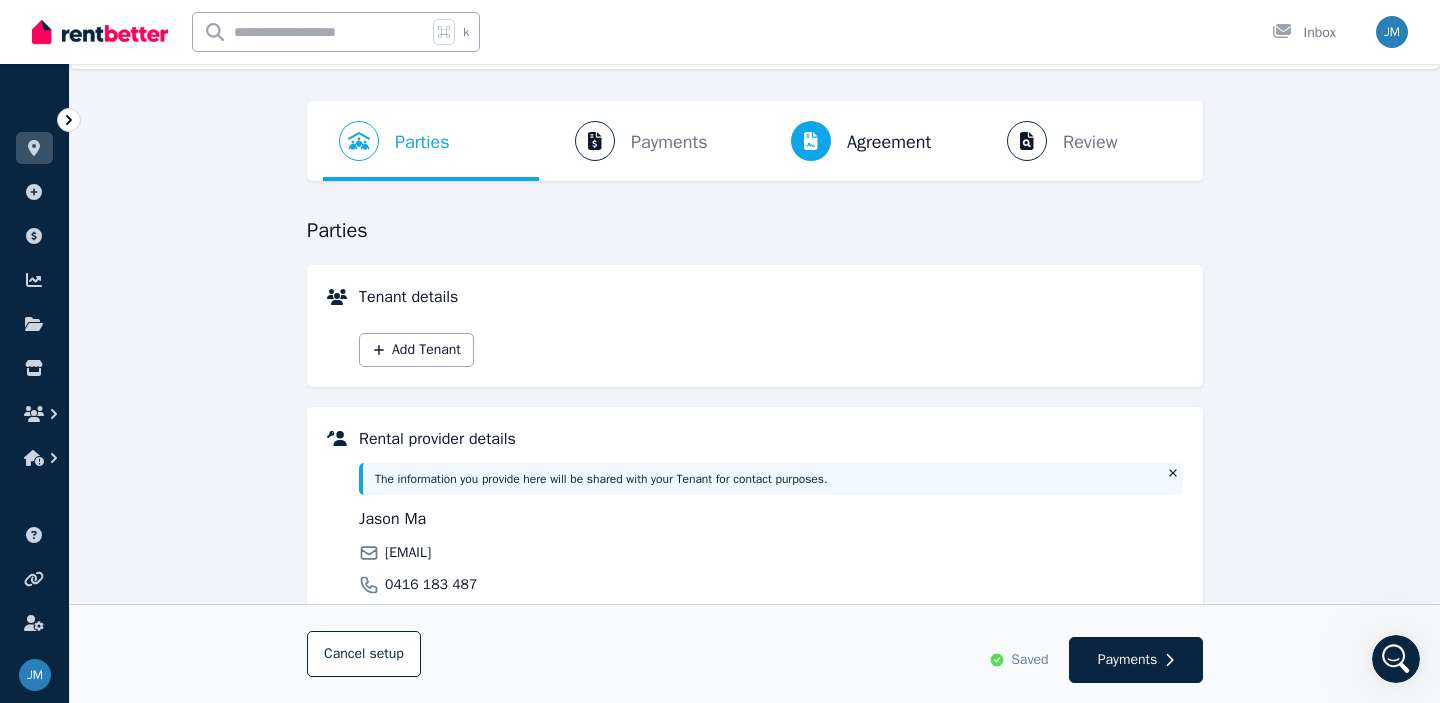 scroll, scrollTop: 57, scrollLeft: 0, axis: vertical 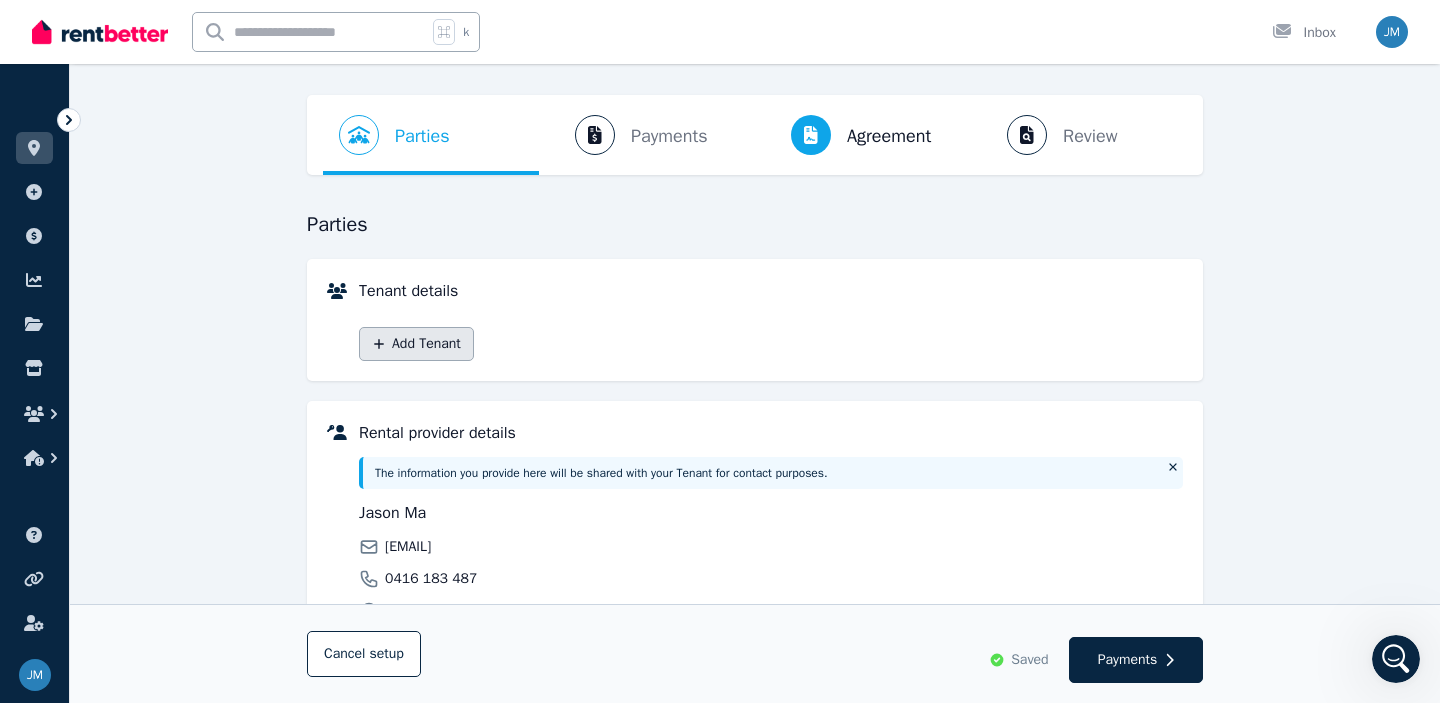 click on "Add Tenant" at bounding box center (416, 344) 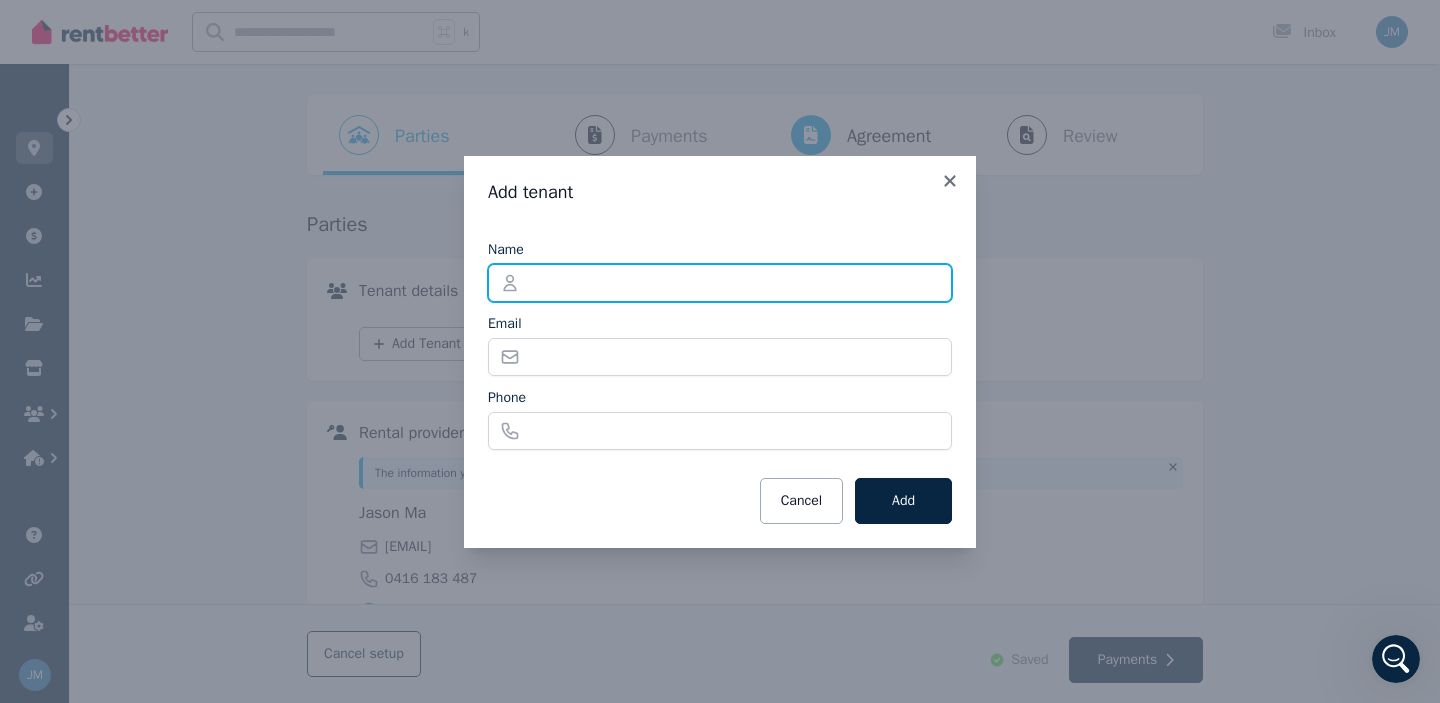 click on "Name" at bounding box center [720, 283] 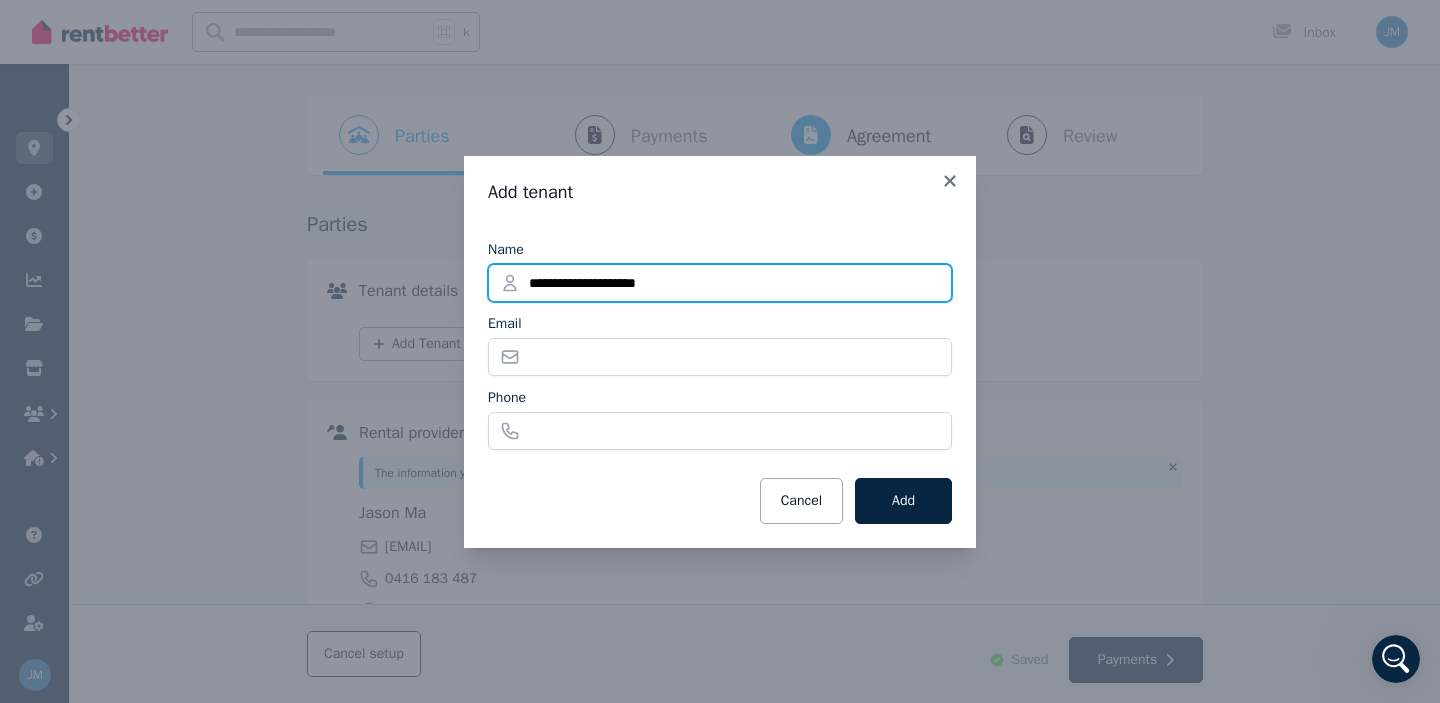 type on "**********" 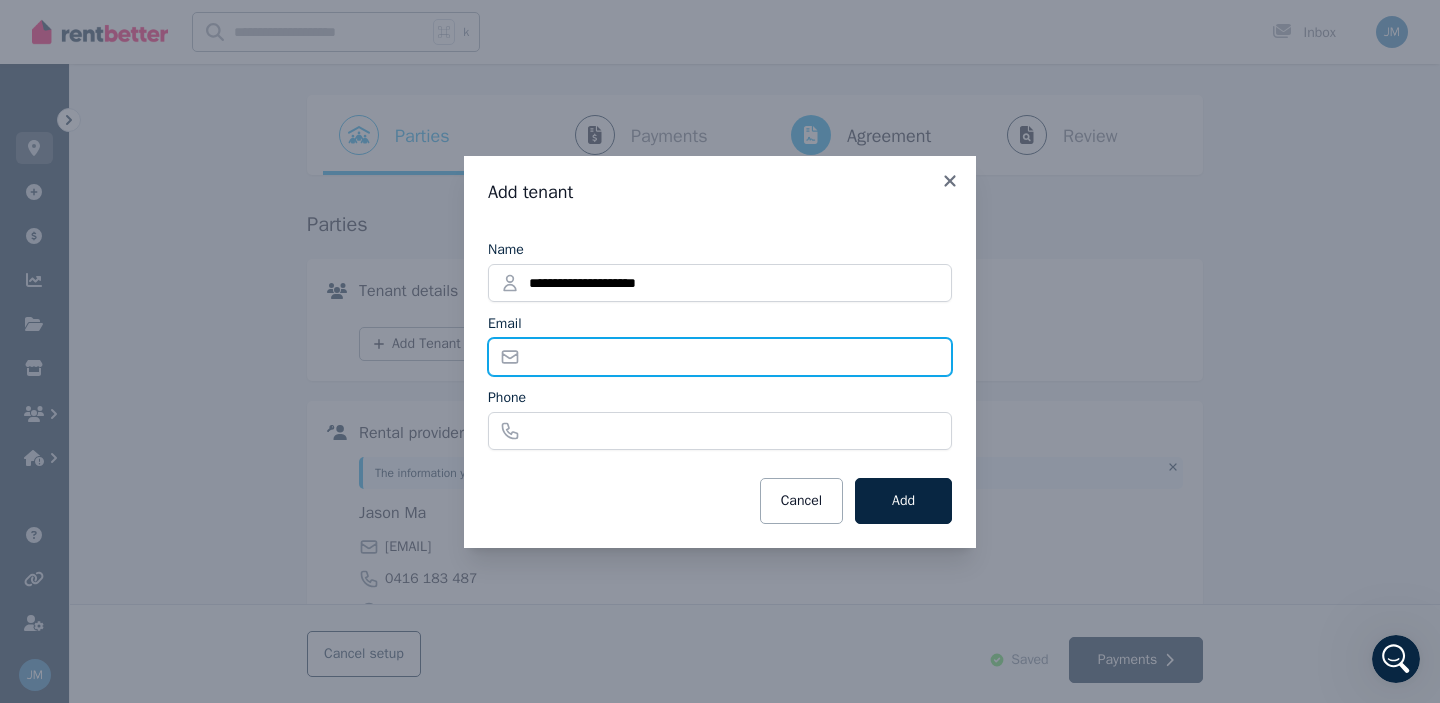 click on "Email" at bounding box center [720, 357] 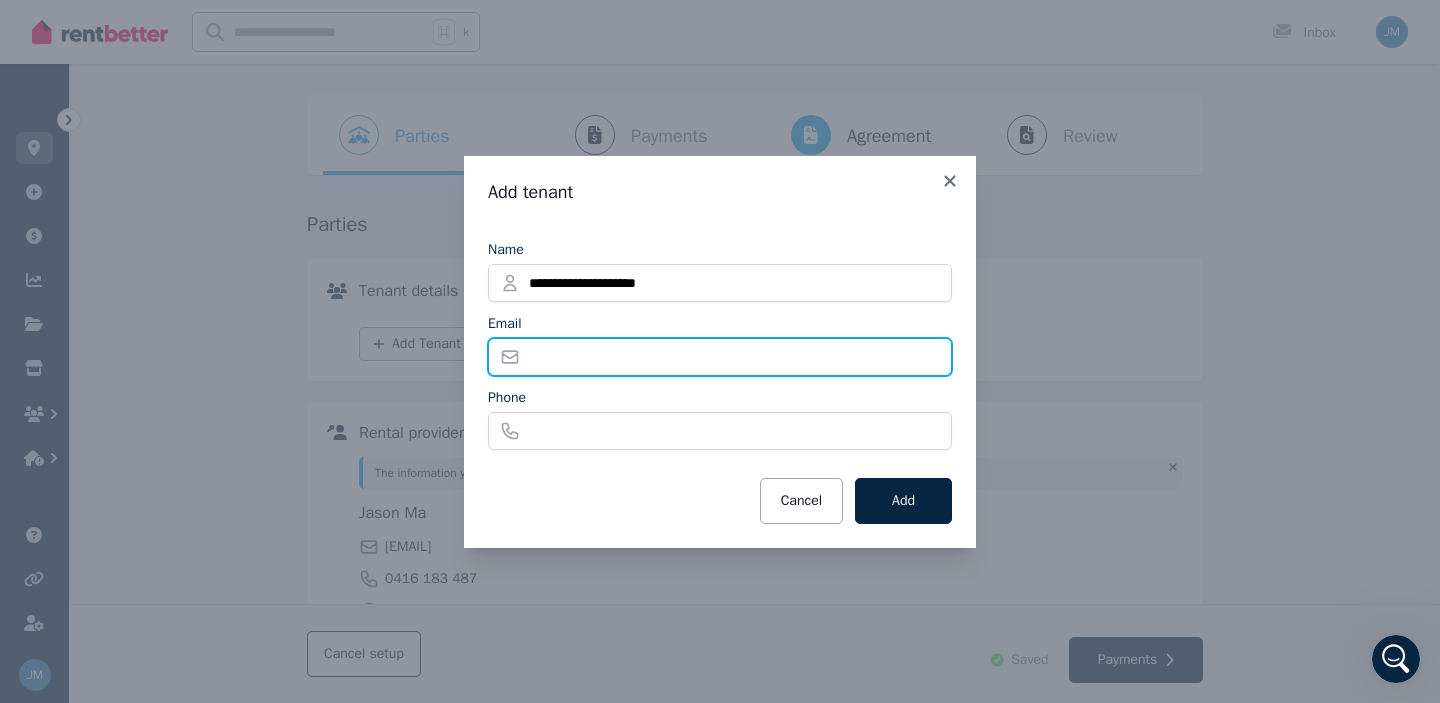 paste on "**********" 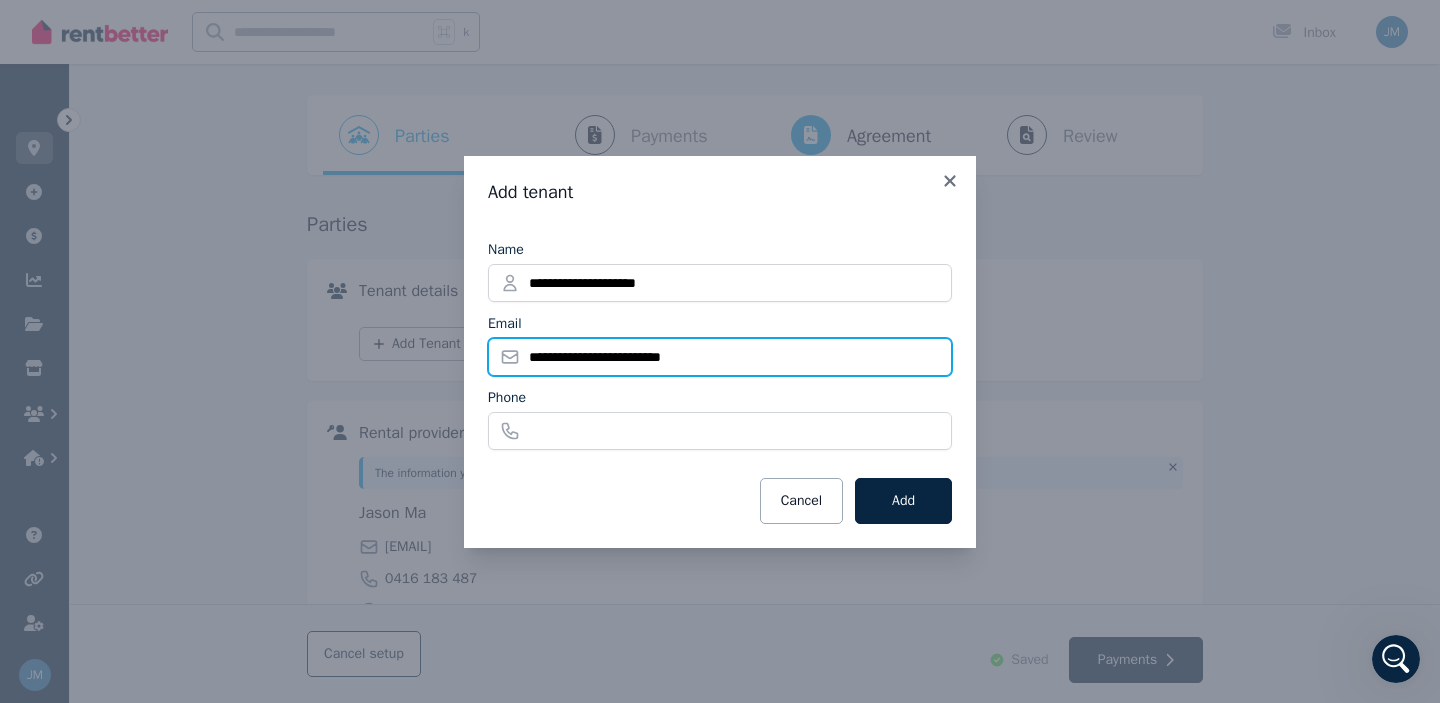 type on "**********" 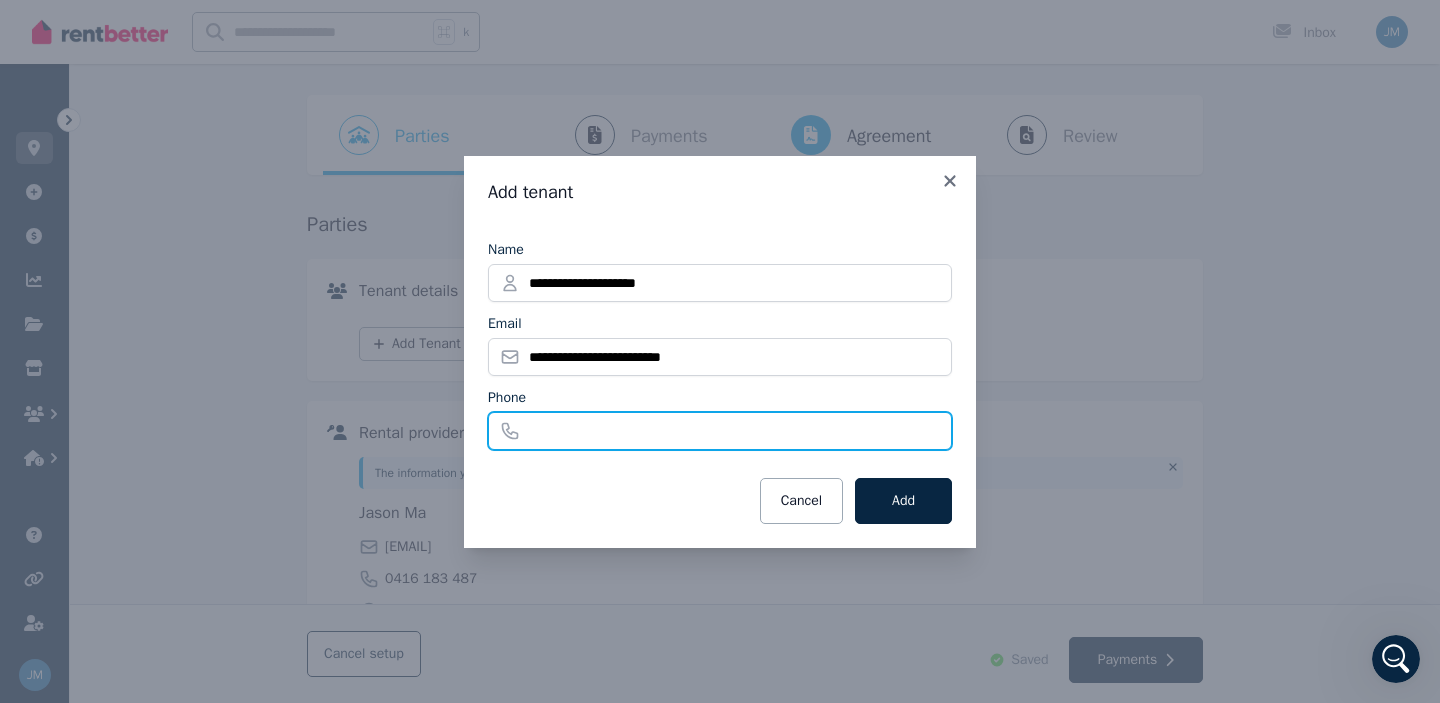 click on "Phone" at bounding box center [720, 431] 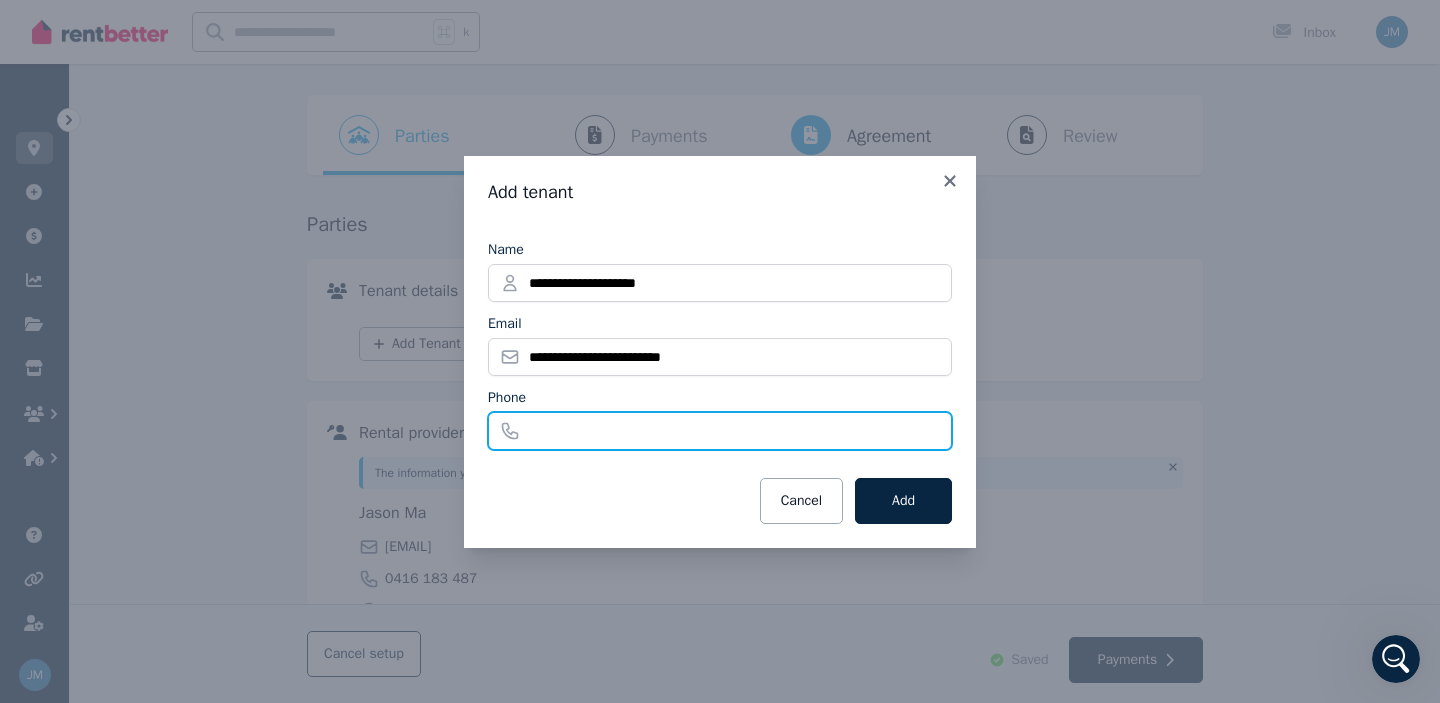 paste on "**********" 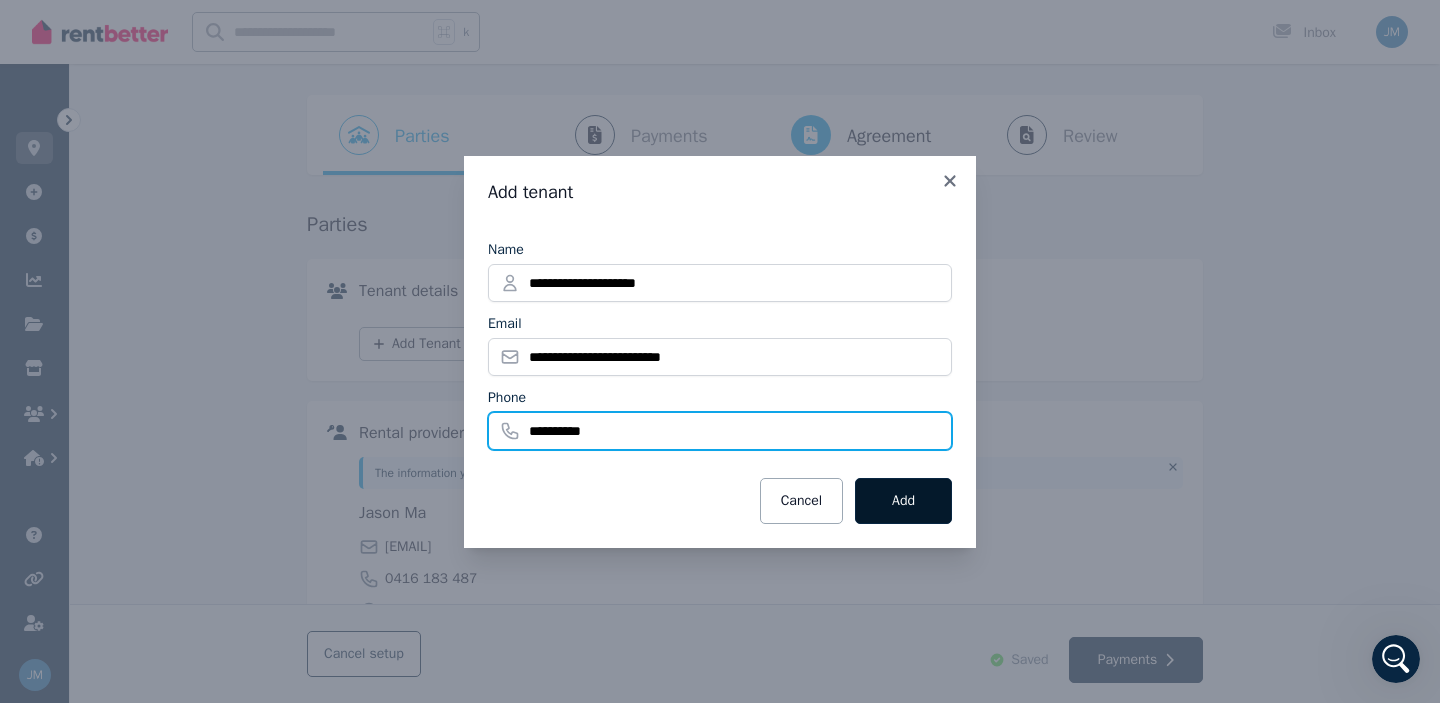 type on "**********" 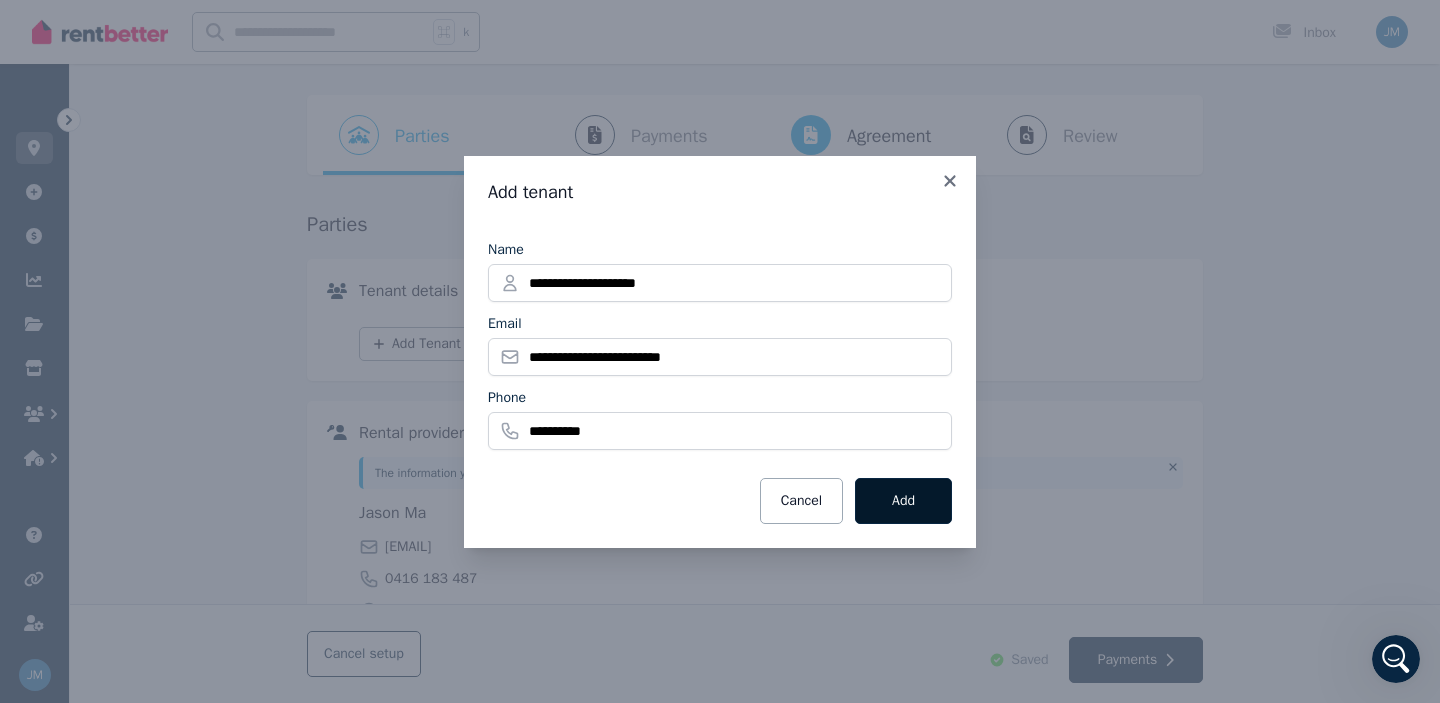 click on "Add" at bounding box center (903, 501) 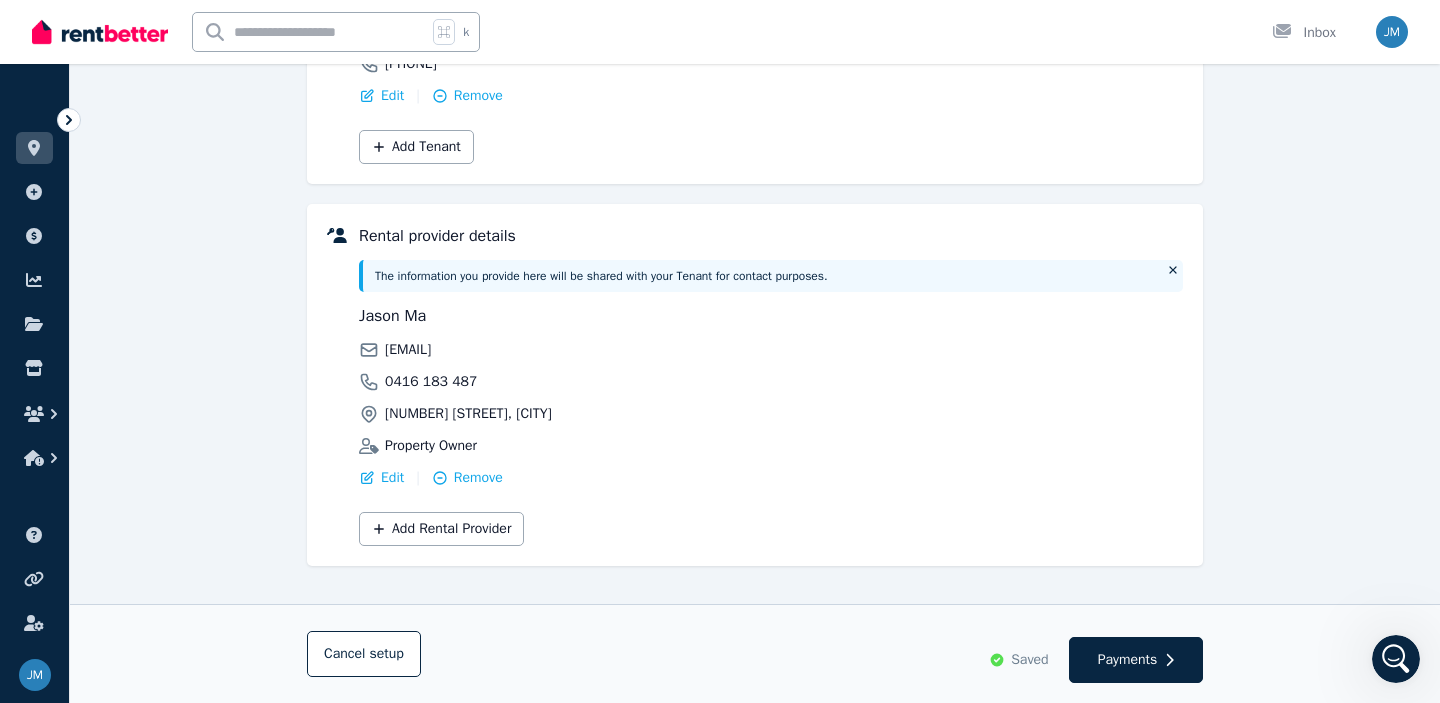 scroll, scrollTop: 404, scrollLeft: 0, axis: vertical 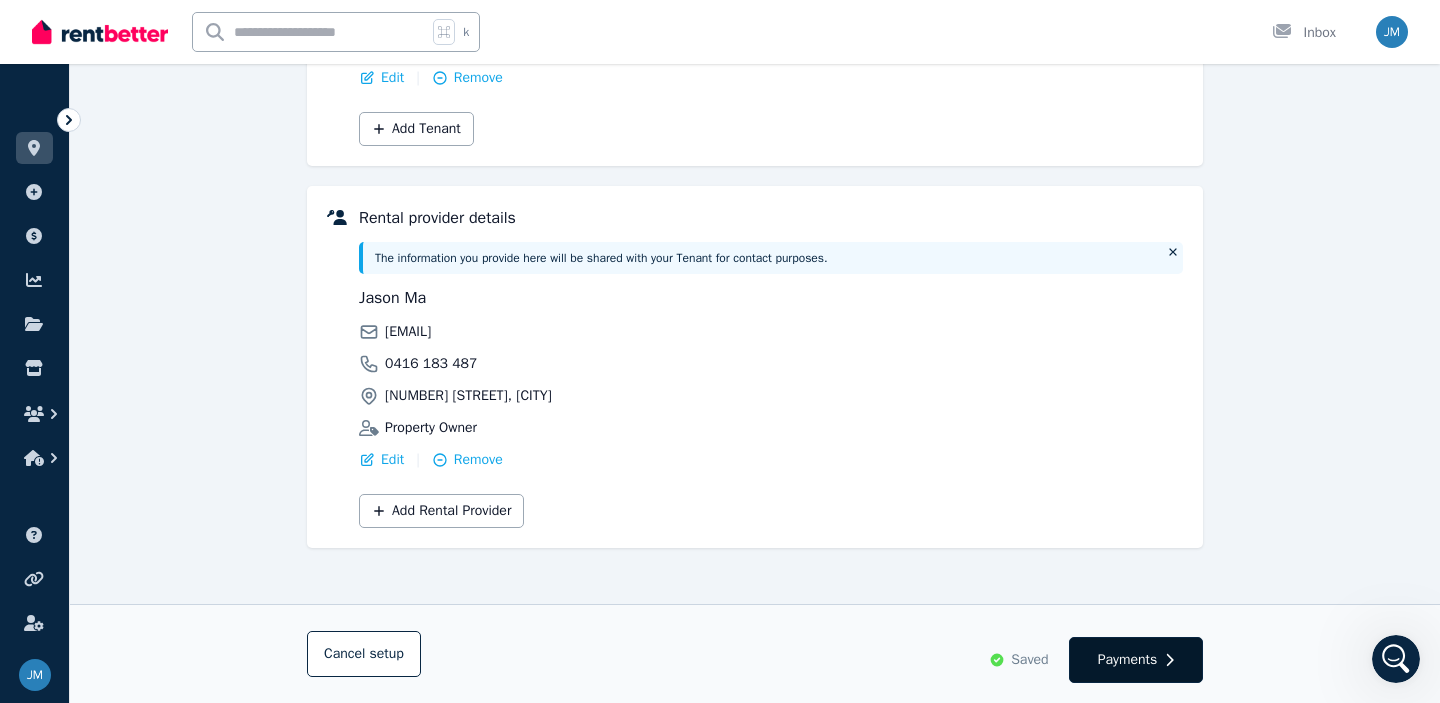 click on "Payments" at bounding box center (1128, 660) 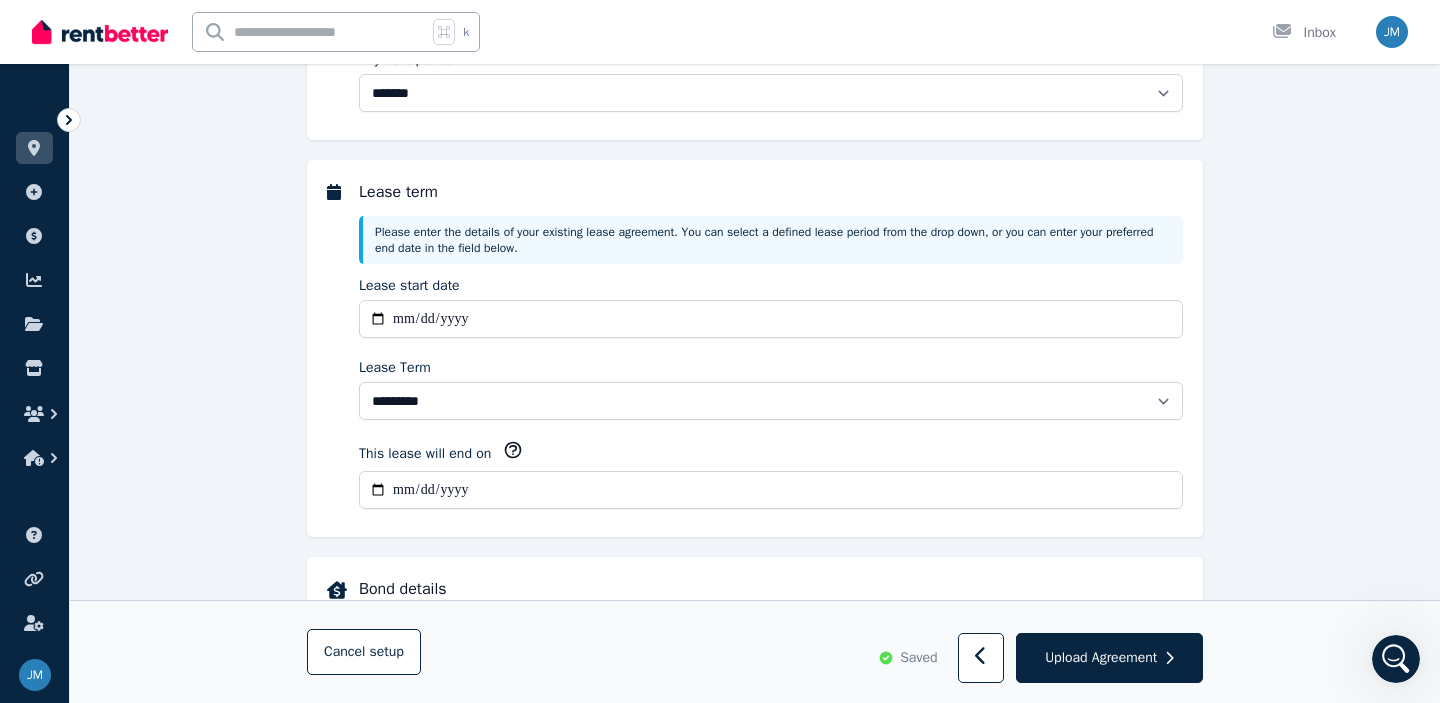 scroll, scrollTop: 0, scrollLeft: 0, axis: both 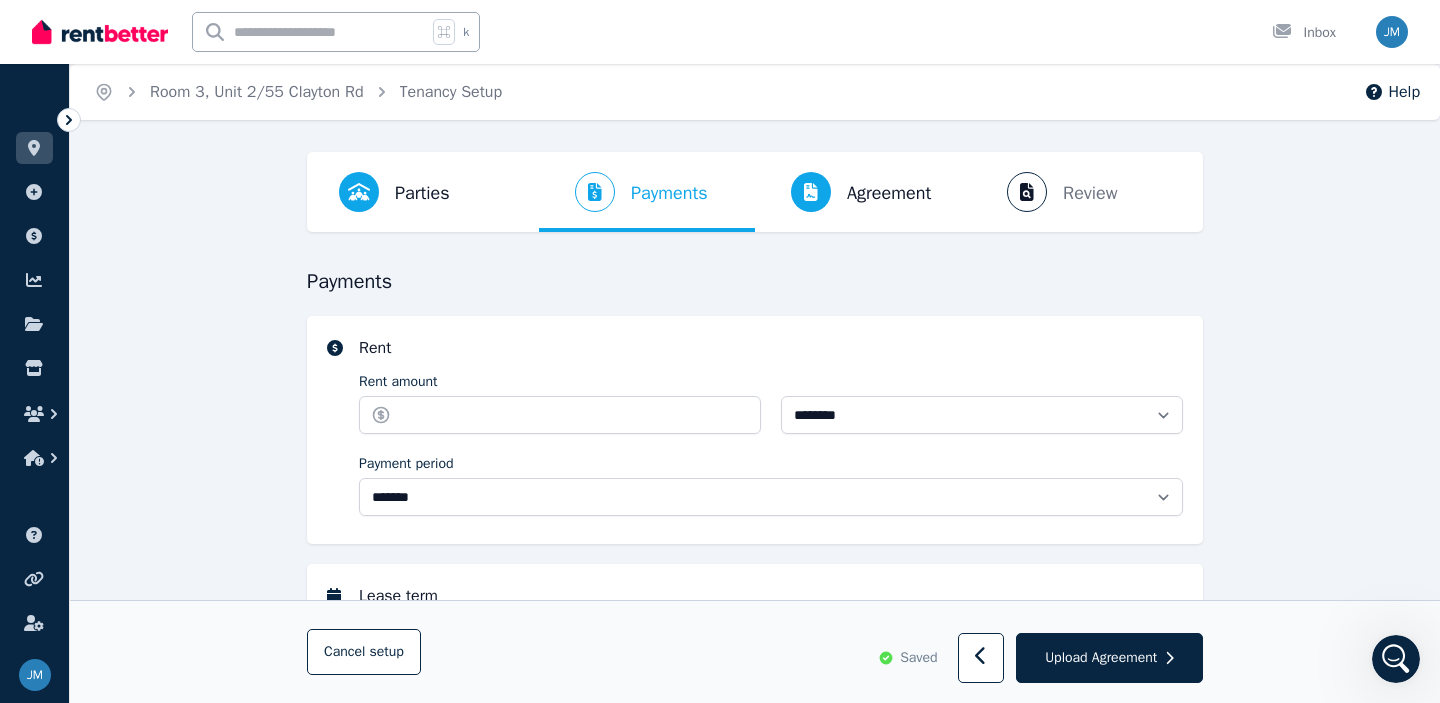select on "**********" 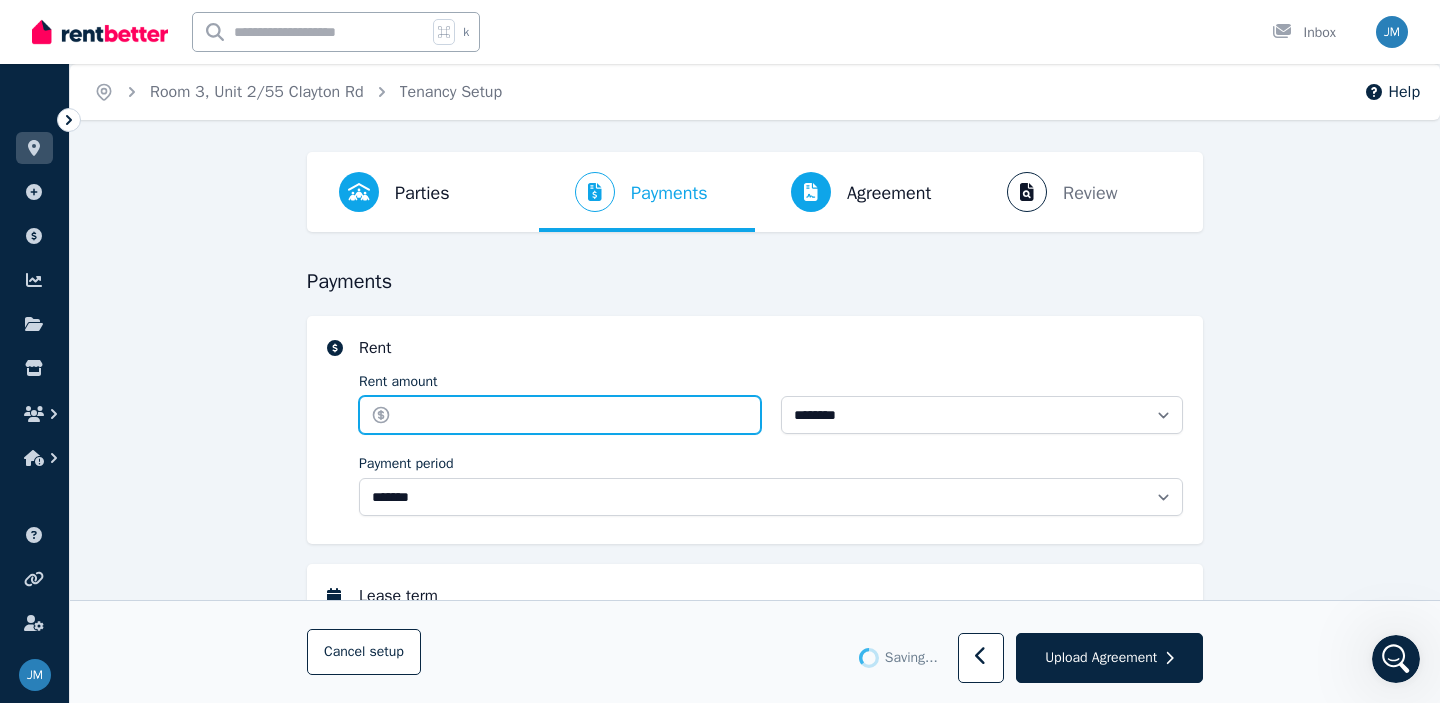 click on "Rent amount" at bounding box center [560, 415] 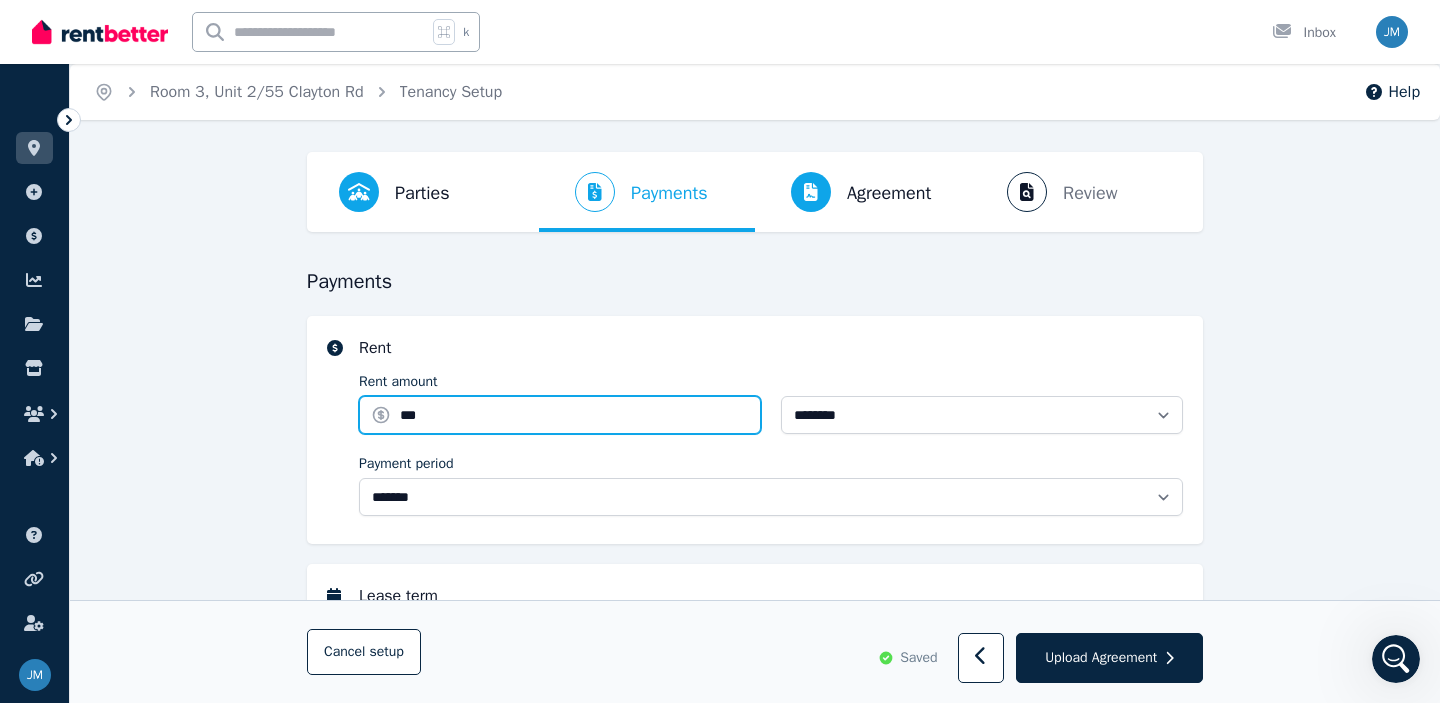type on "***" 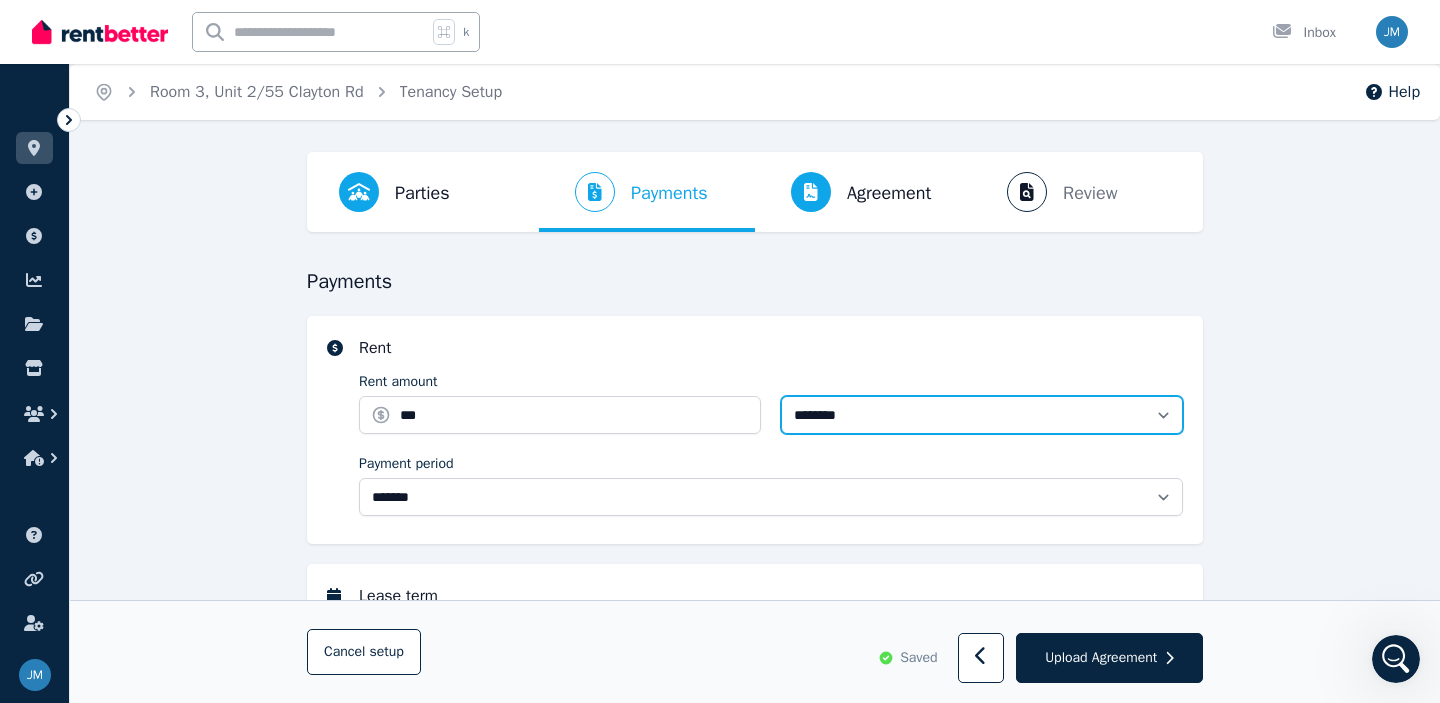click on "**********" at bounding box center (982, 415) 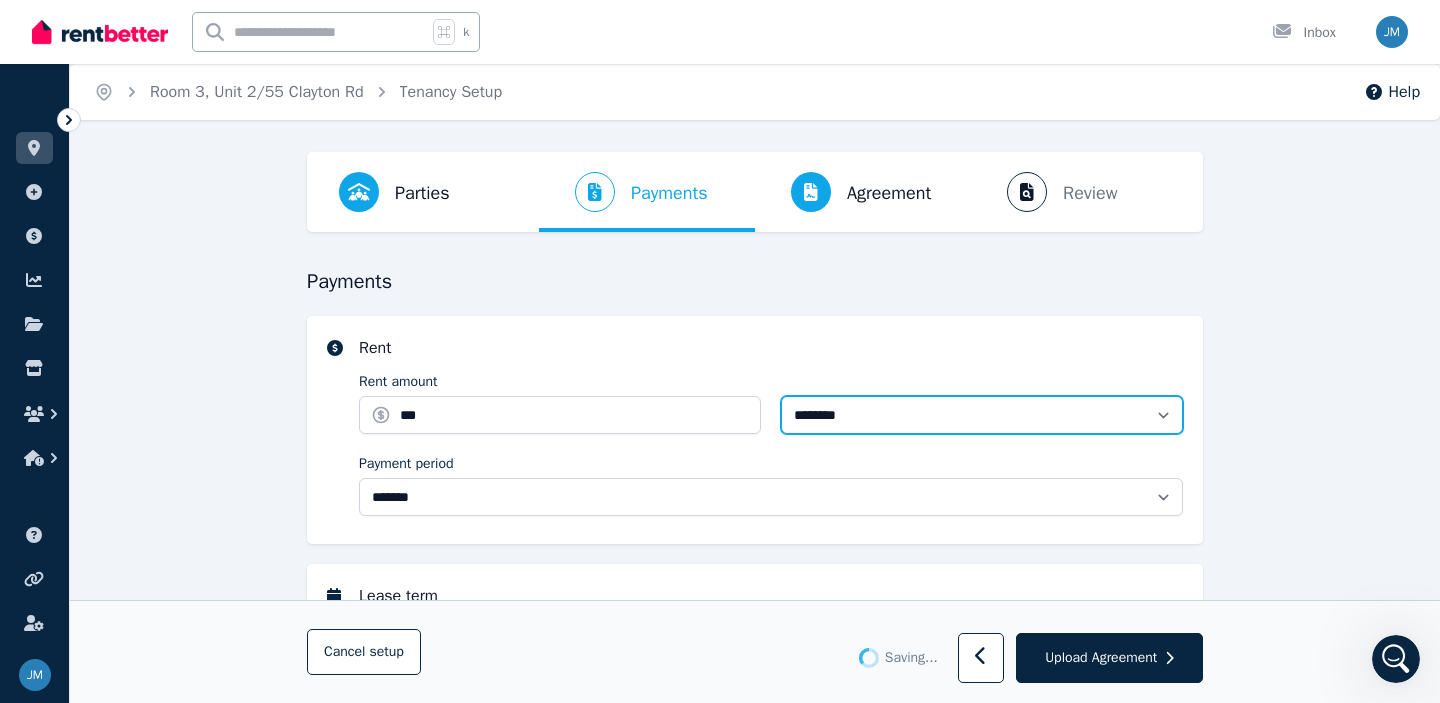 select on "**********" 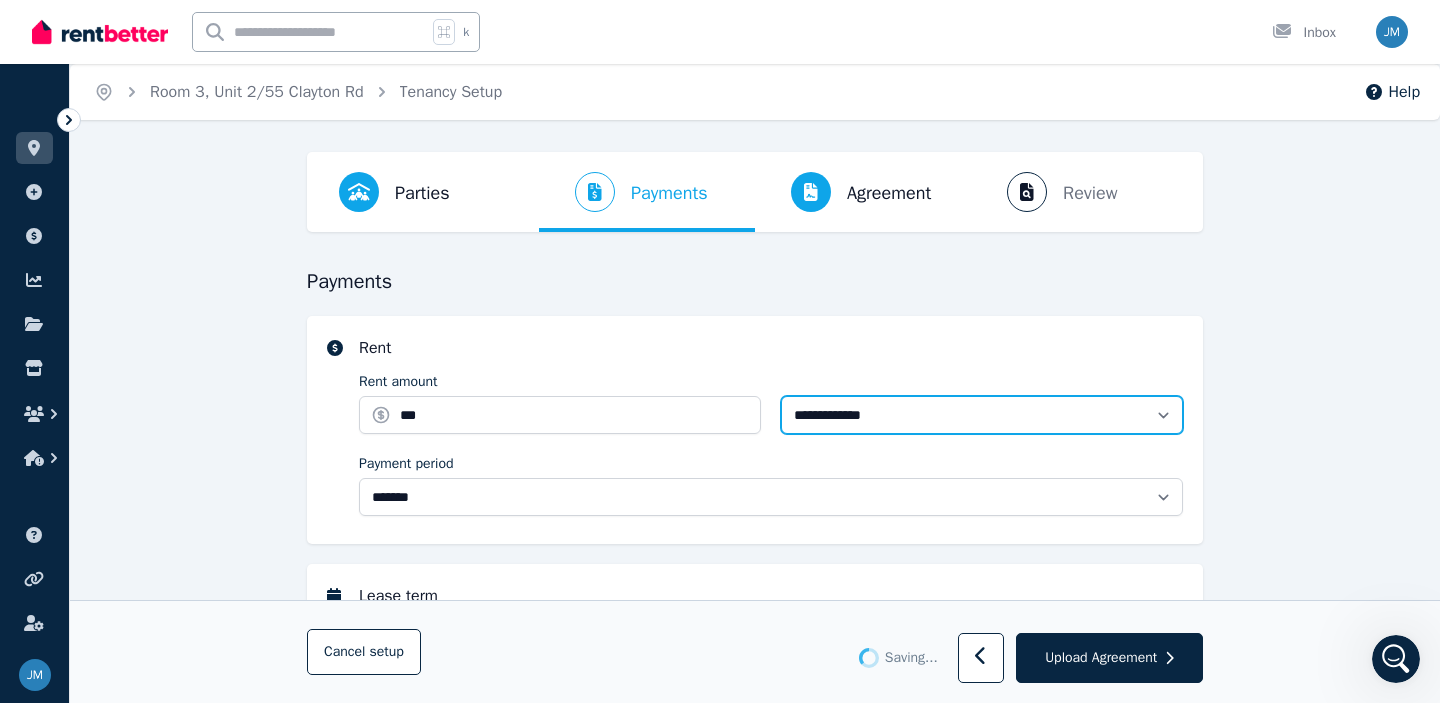 type 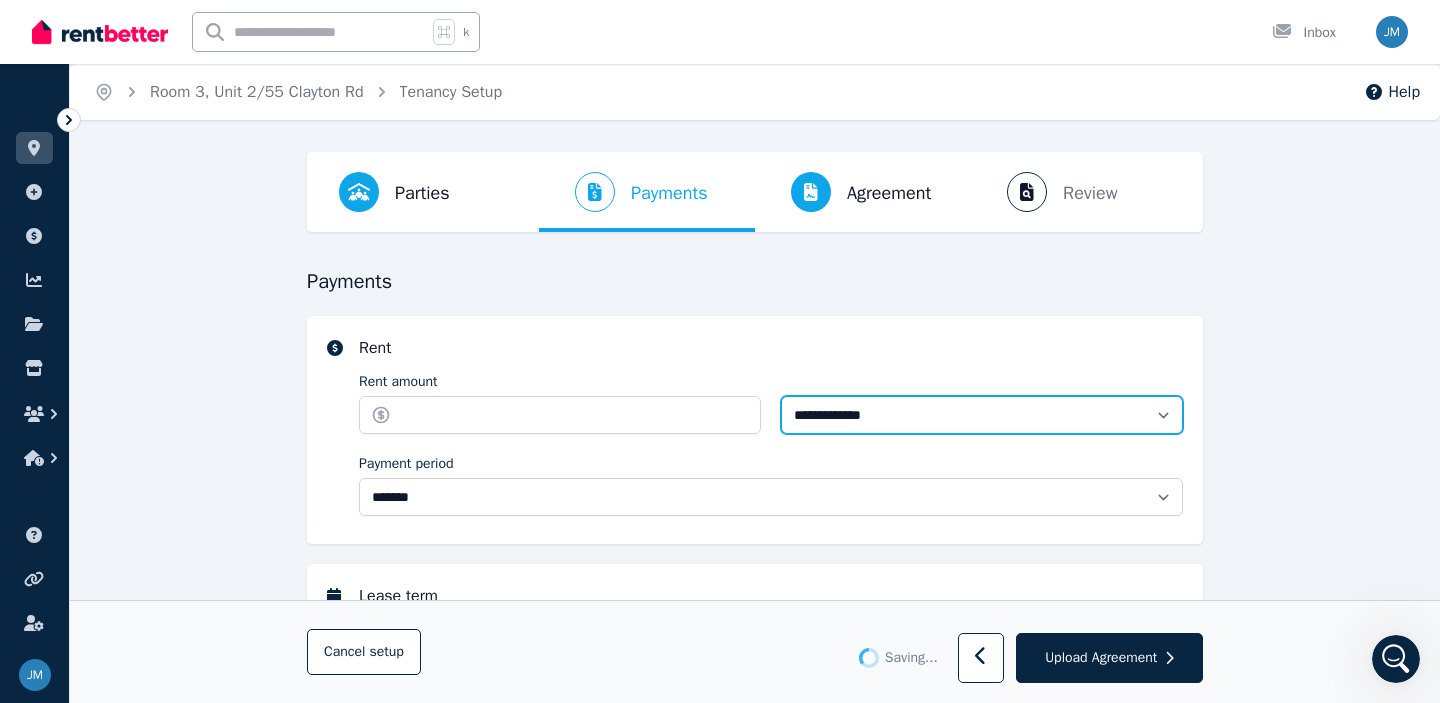 type on "******" 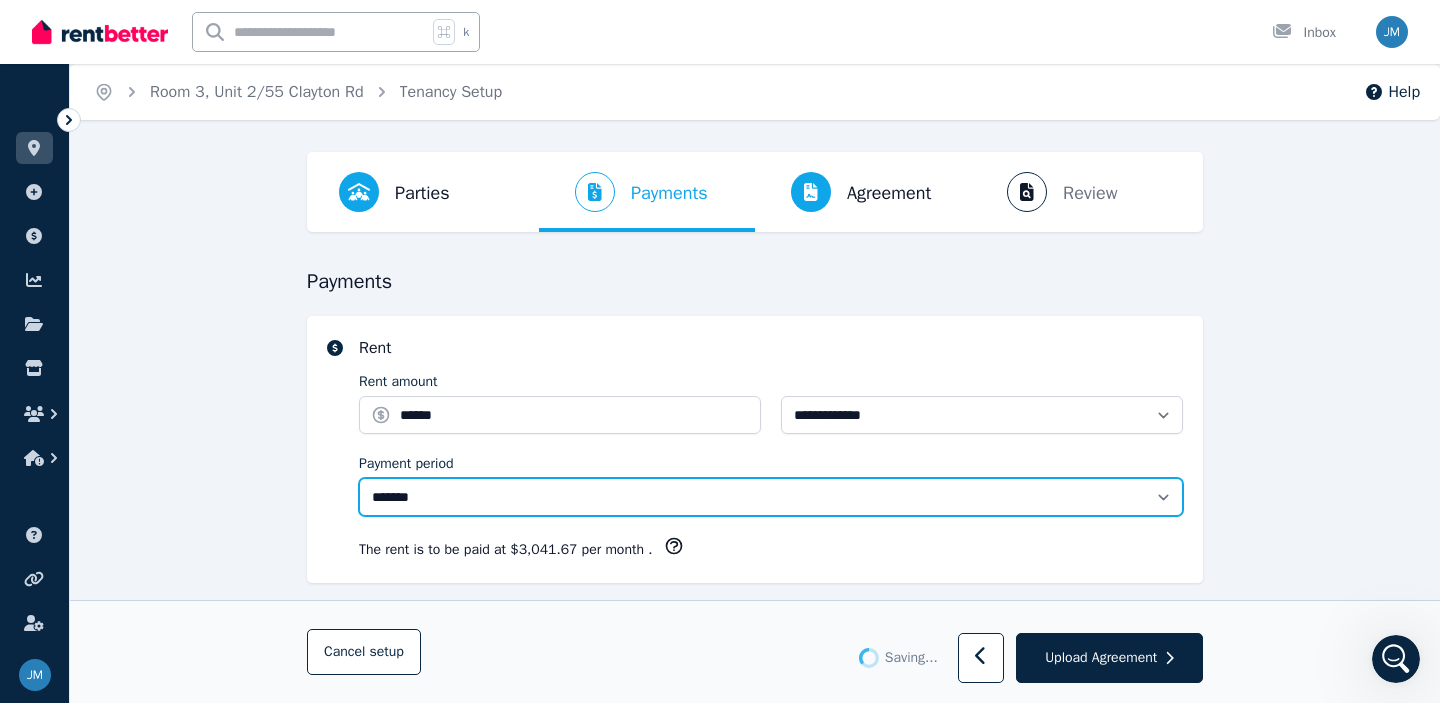 click on "**********" at bounding box center [771, 497] 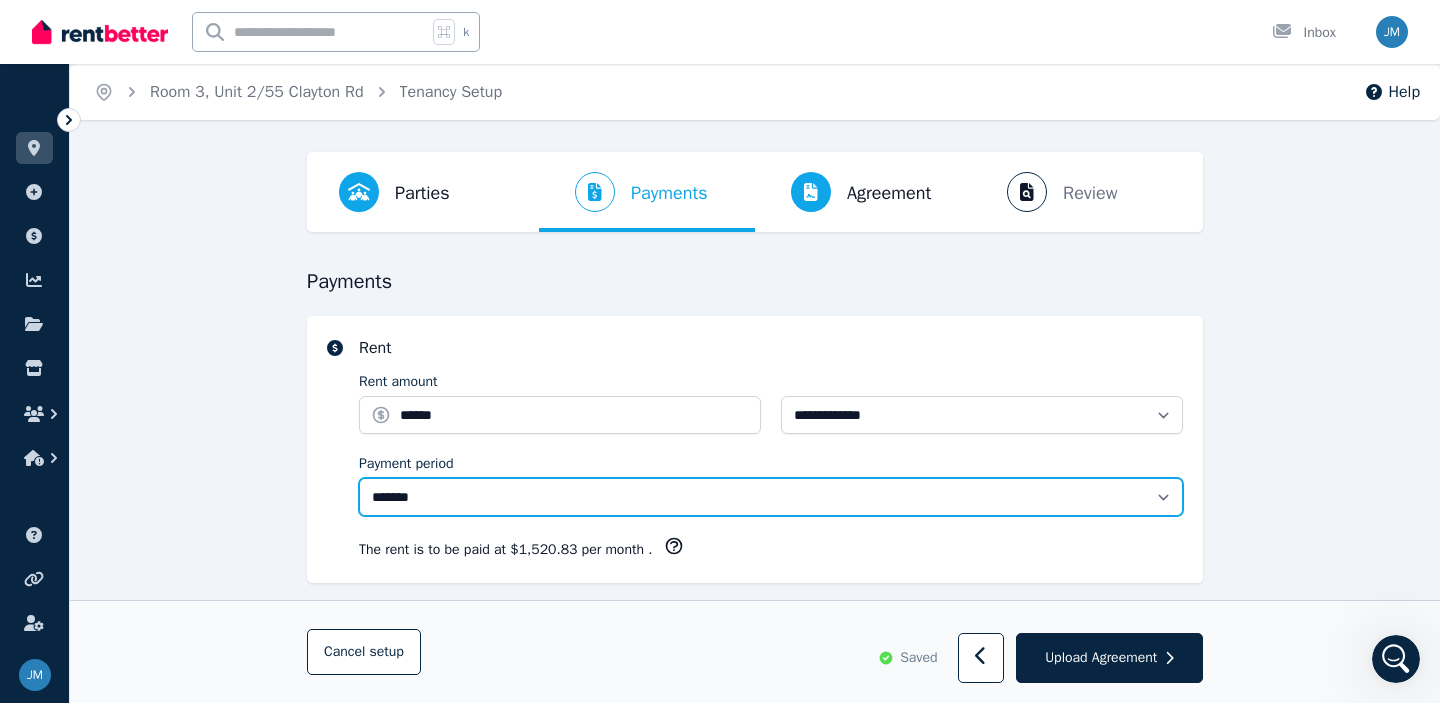 select on "**********" 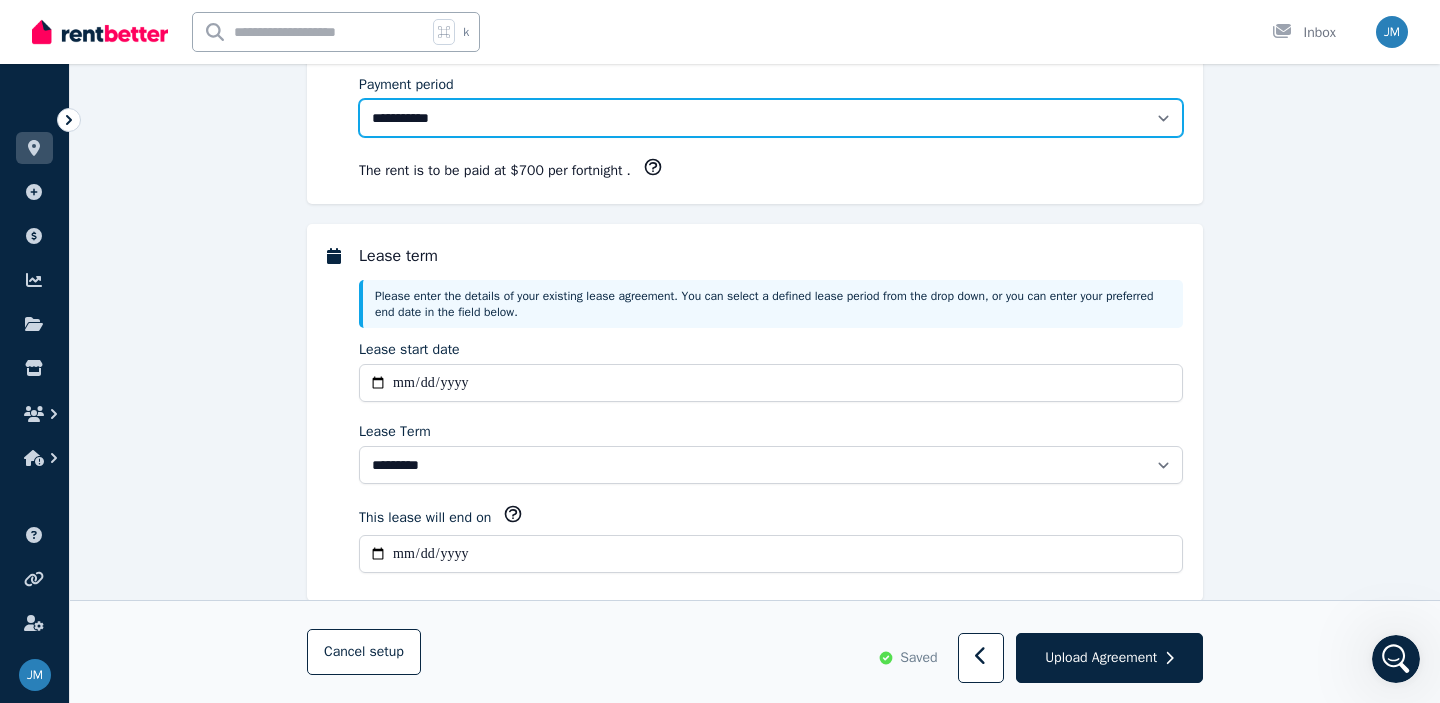 scroll, scrollTop: 396, scrollLeft: 0, axis: vertical 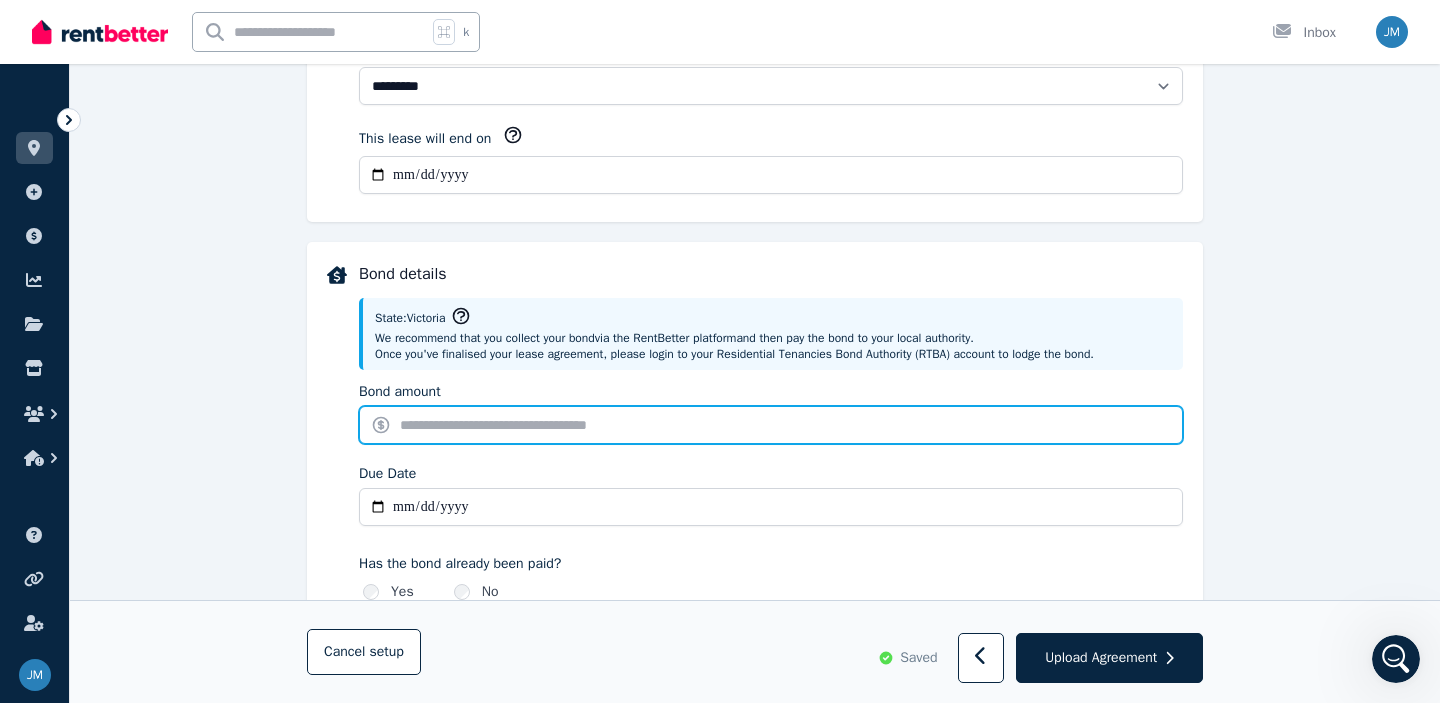 click on "Bond amount" at bounding box center (771, 425) 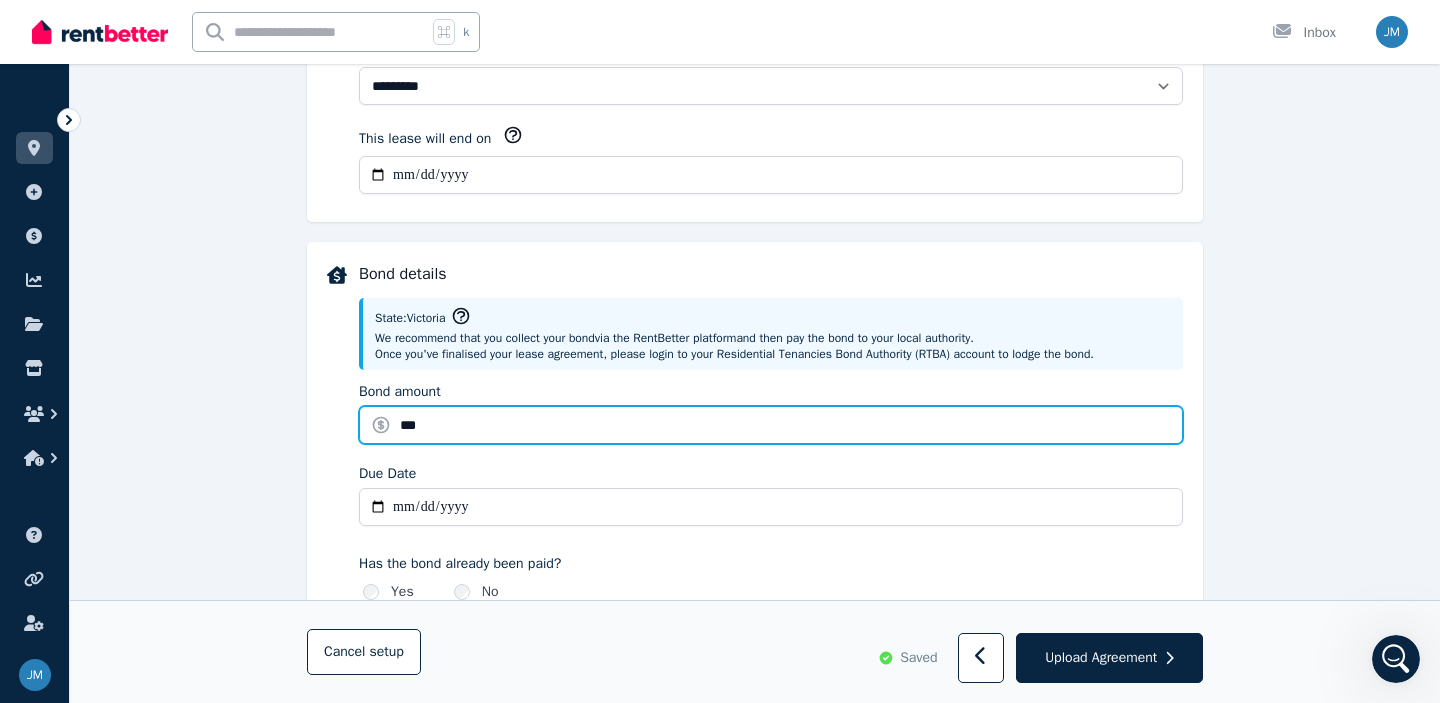 type on "***" 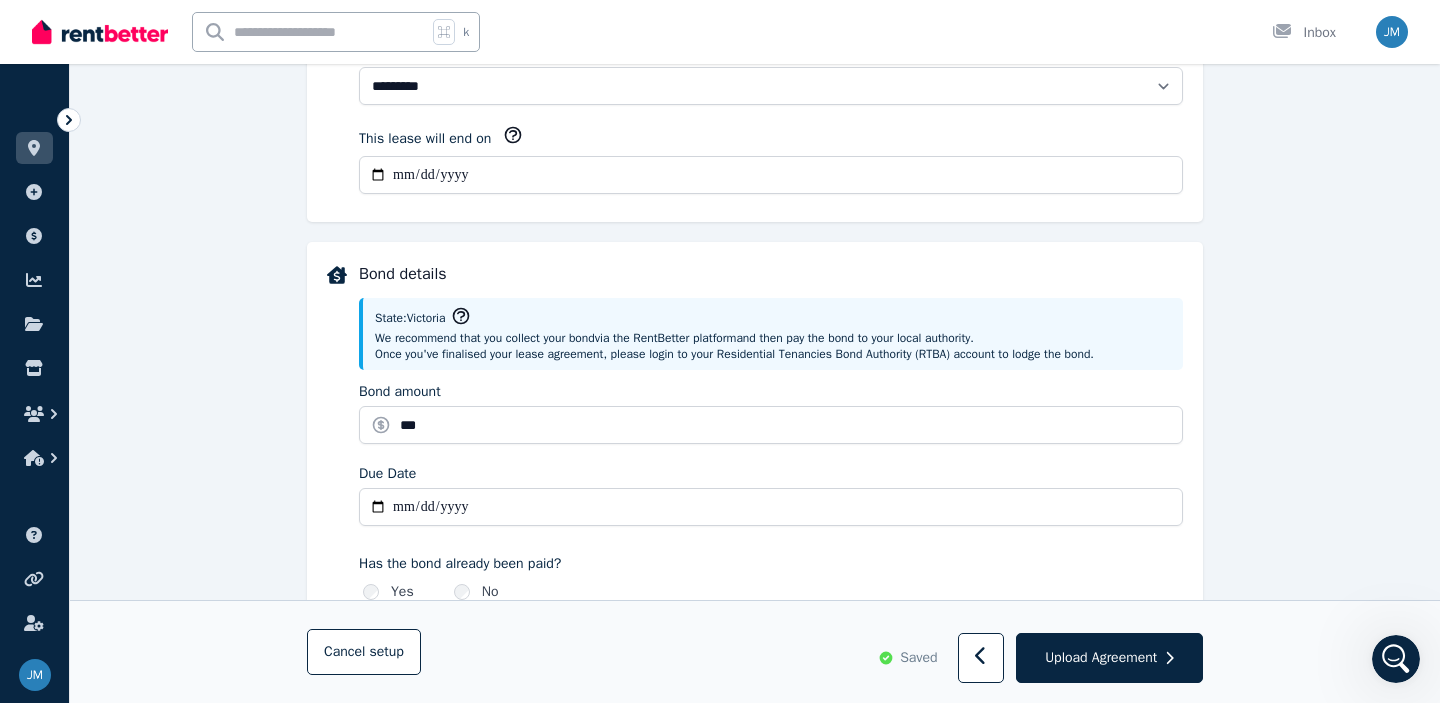 click on "Due Date" at bounding box center (771, 474) 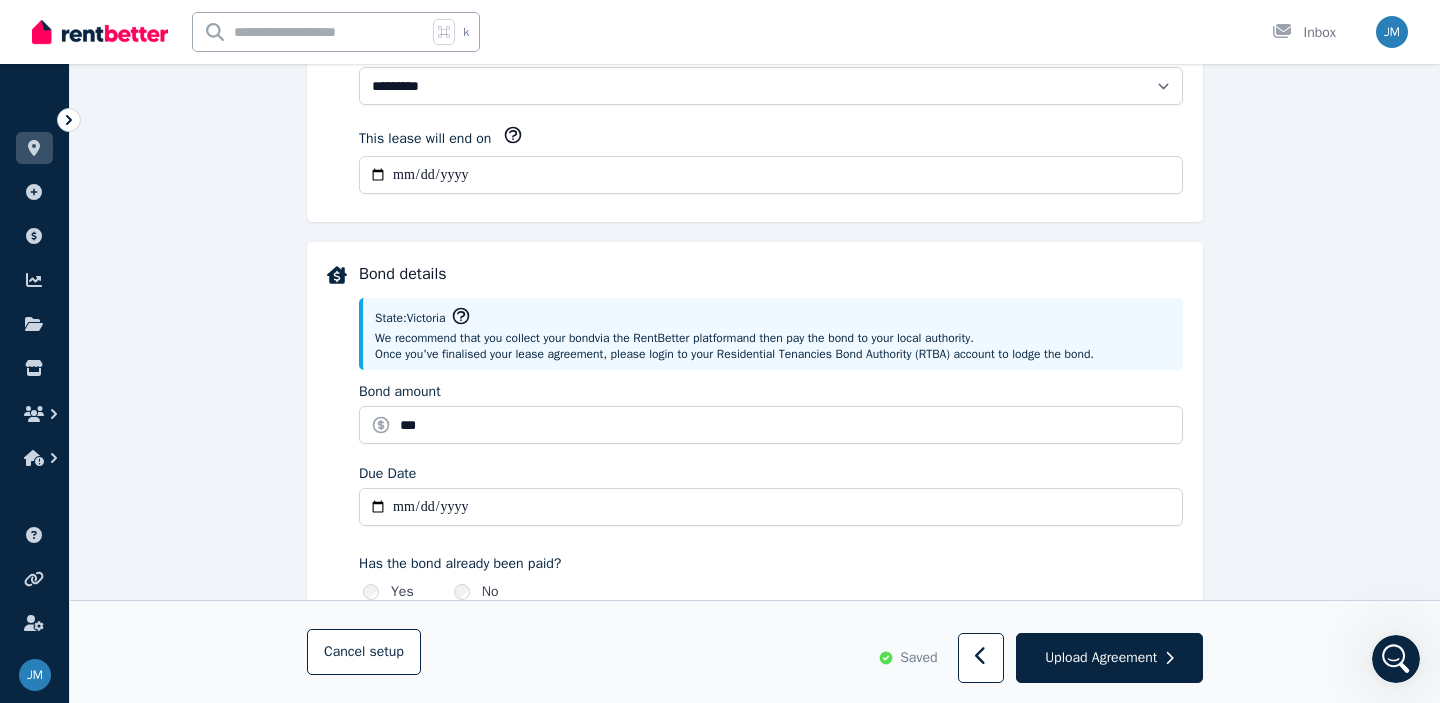 click on "Due Date" at bounding box center [771, 507] 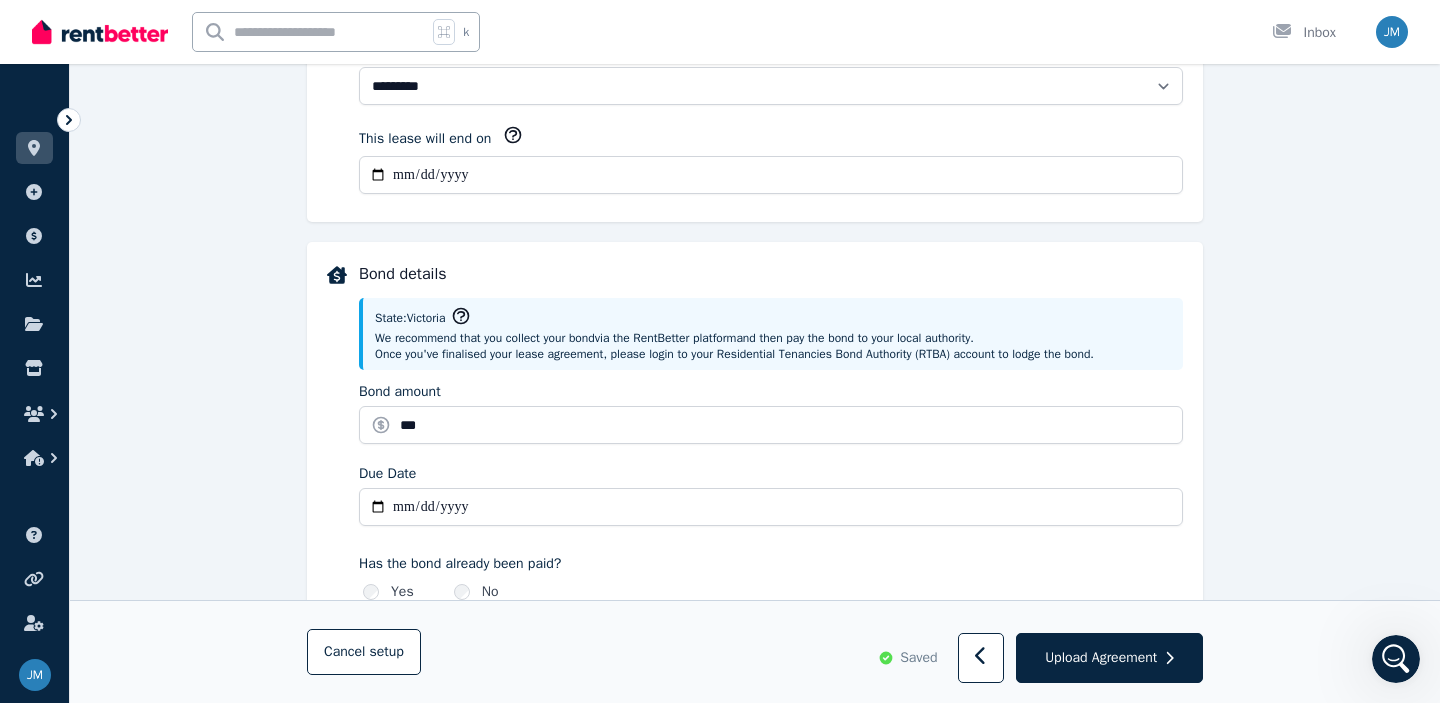 type on "**********" 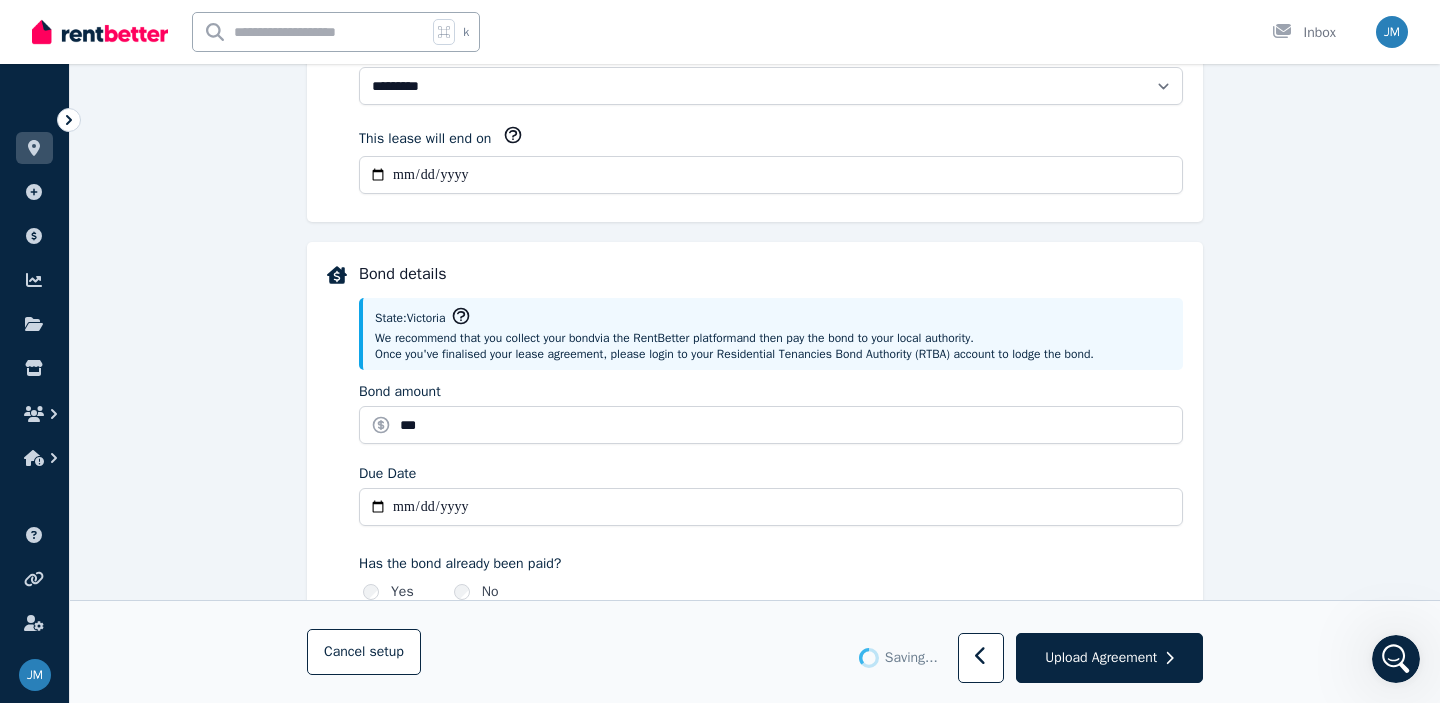 click on "**********" at bounding box center (771, 432) 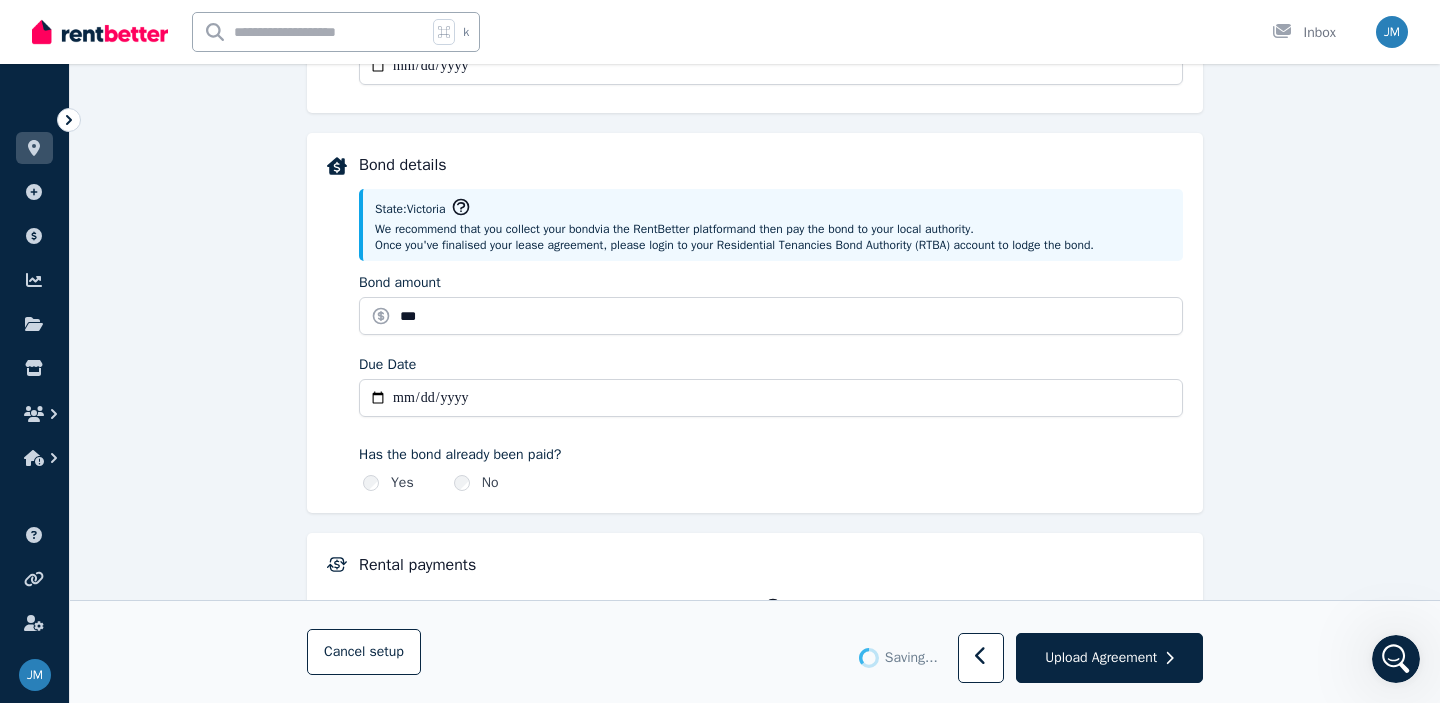 type on "******" 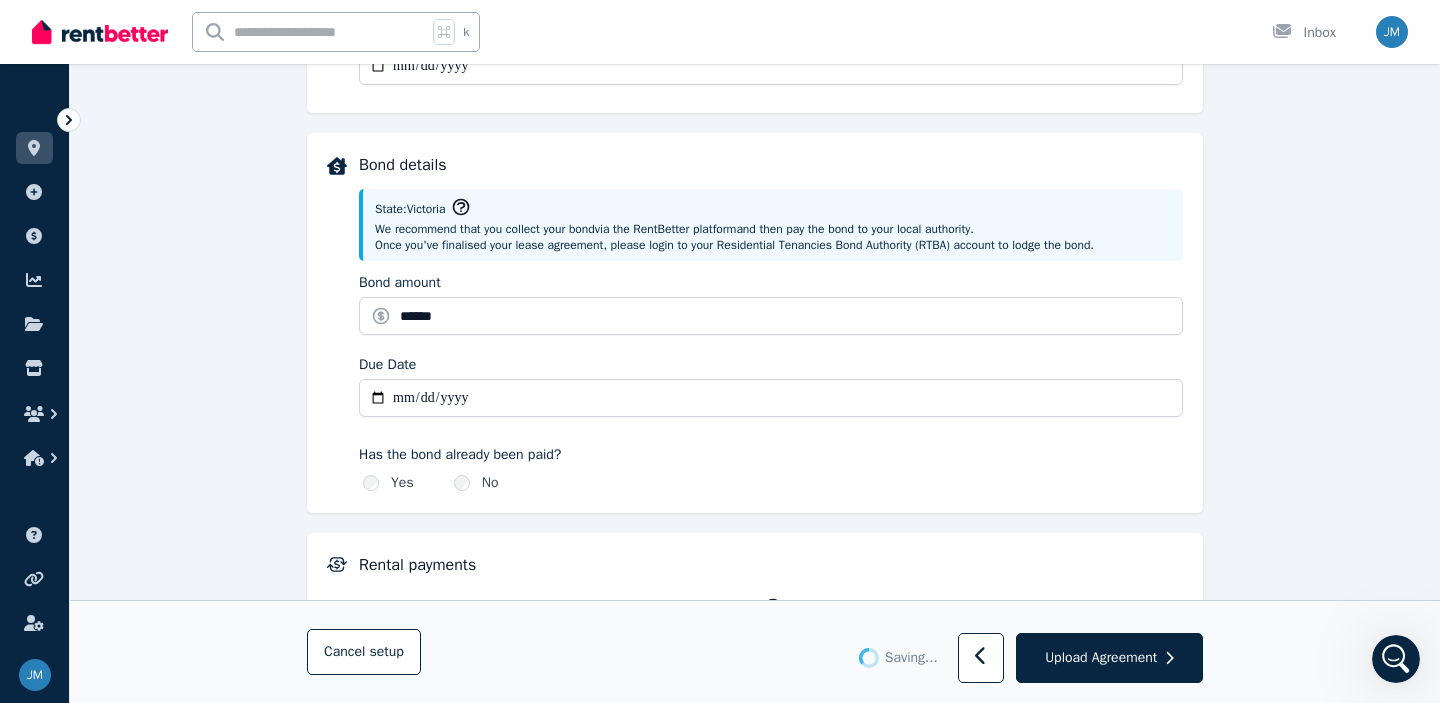 scroll, scrollTop: 873, scrollLeft: 0, axis: vertical 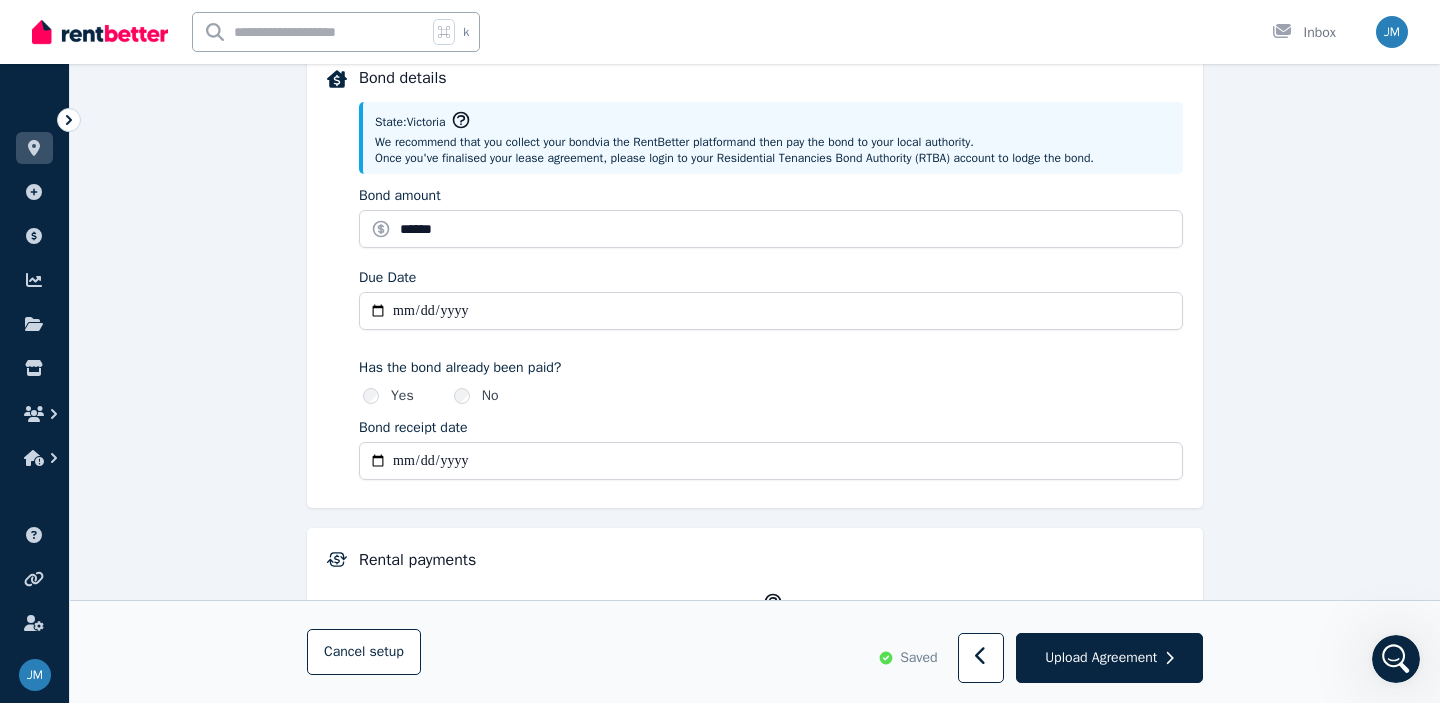 click on "**********" at bounding box center (771, 461) 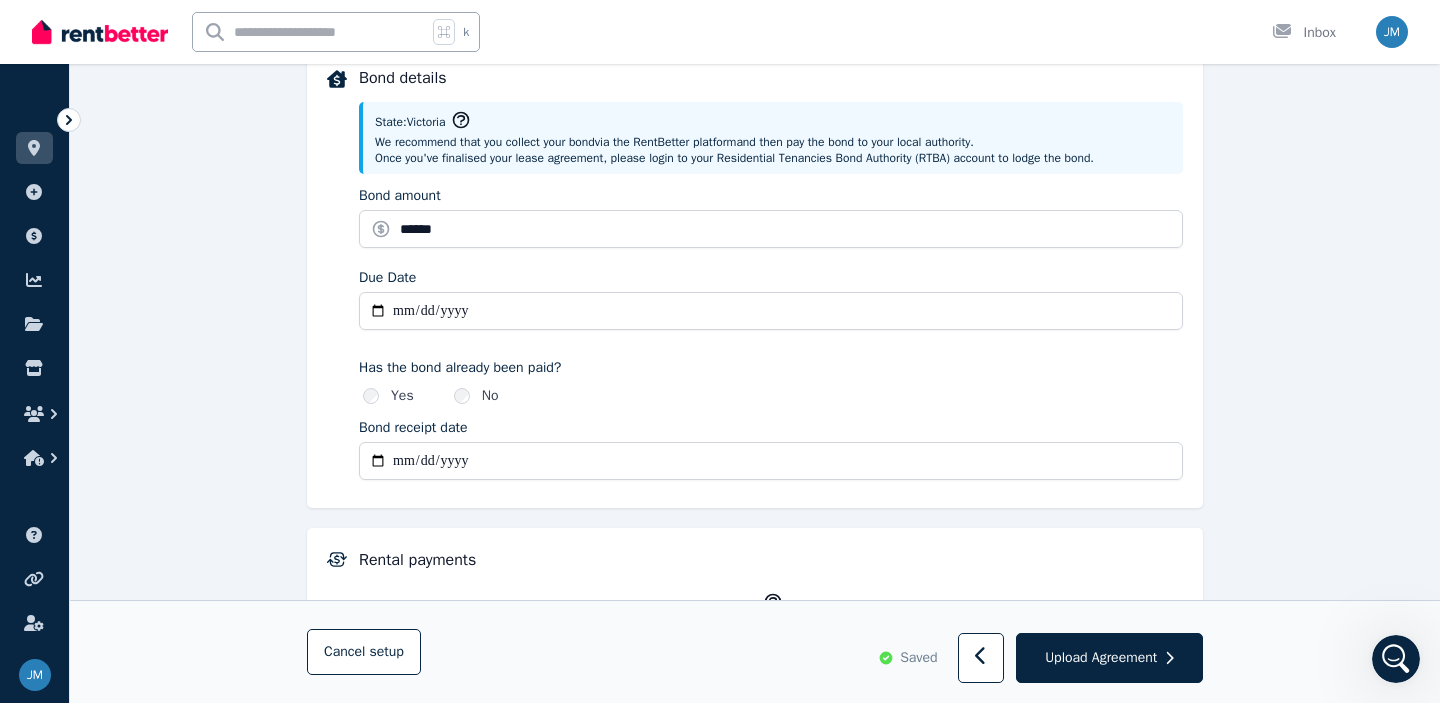 type on "**********" 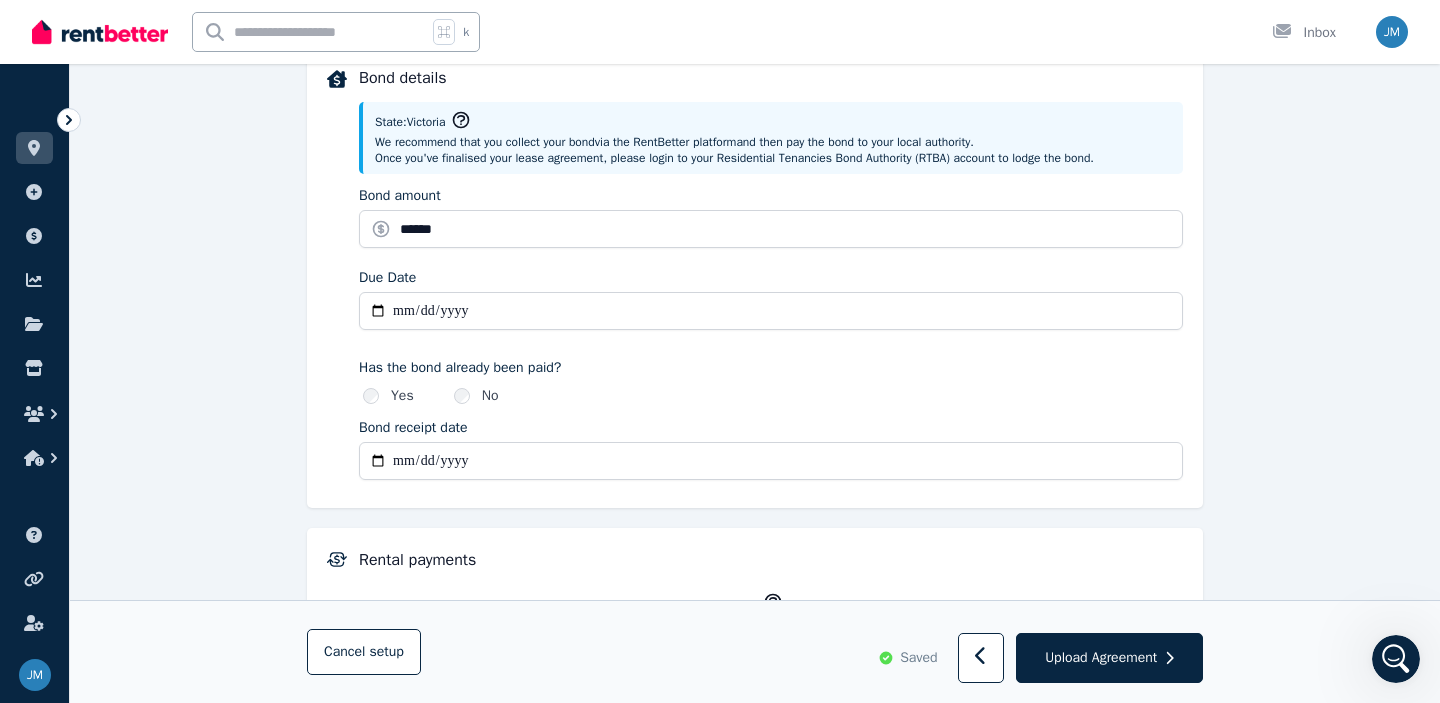 click on "Bond receipt date" at bounding box center (771, 428) 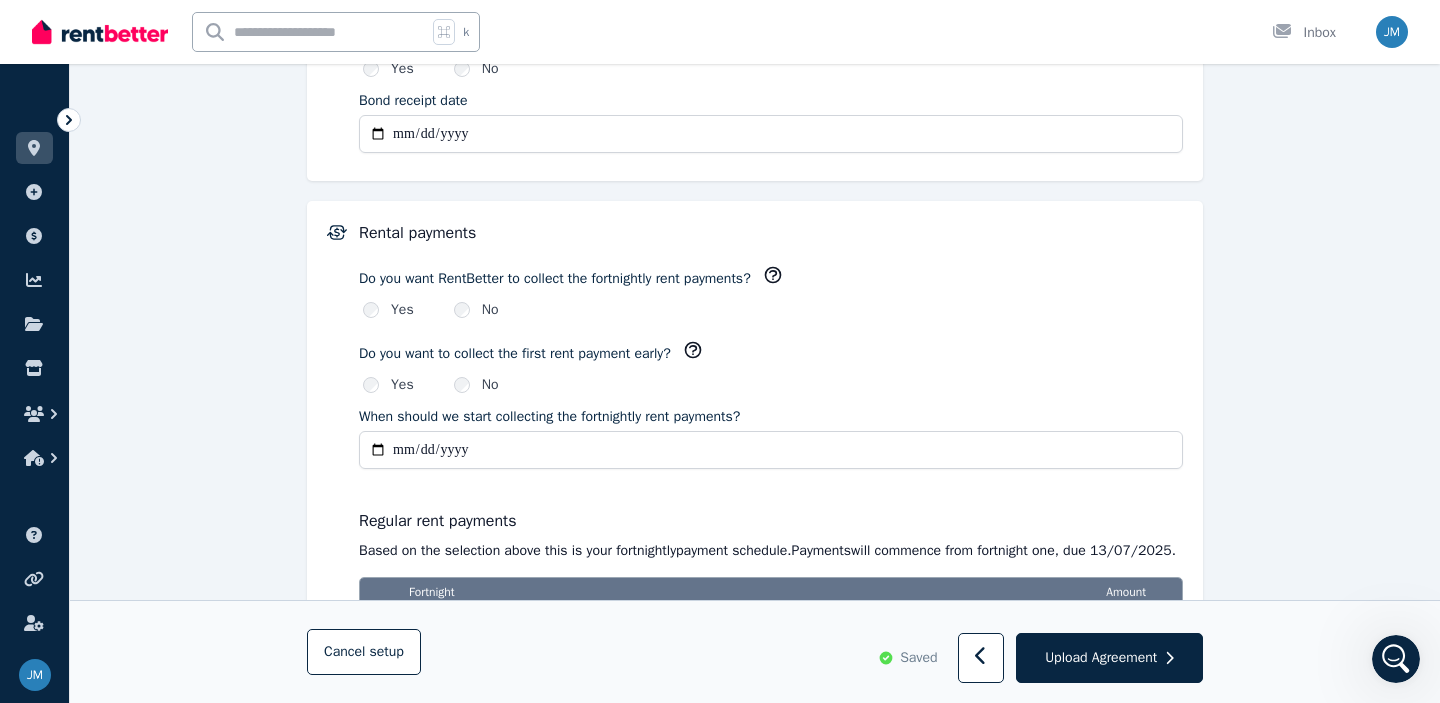scroll, scrollTop: 1286, scrollLeft: 0, axis: vertical 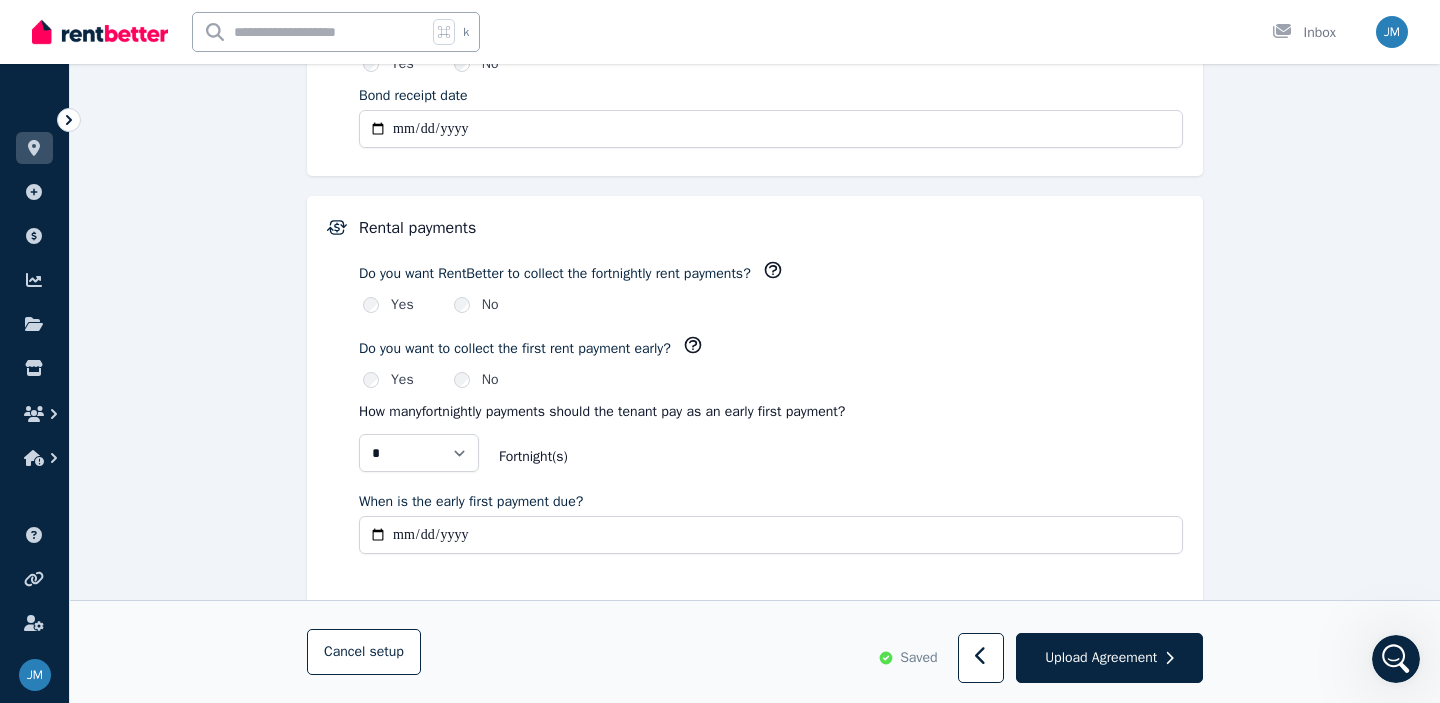 click on "* * Fortnight (s)" at bounding box center [771, 457] 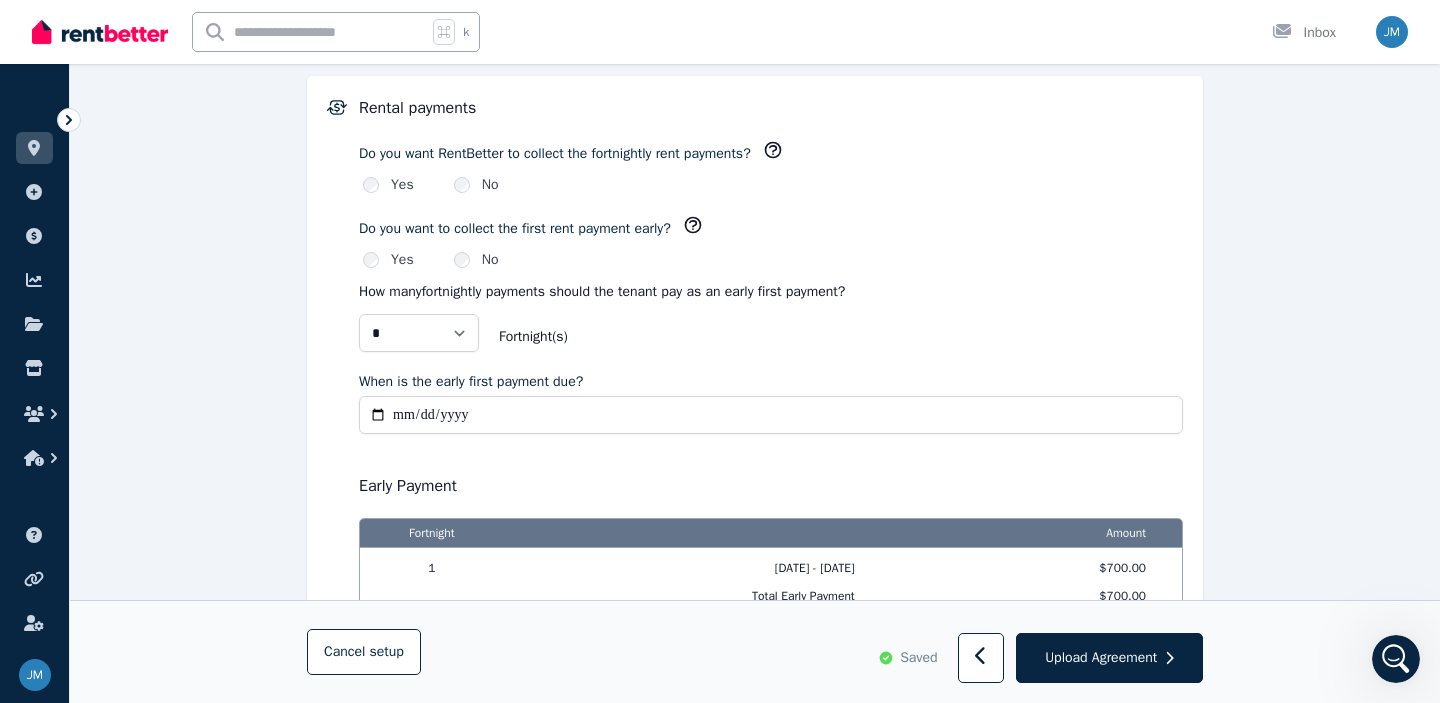 scroll, scrollTop: 1411, scrollLeft: 0, axis: vertical 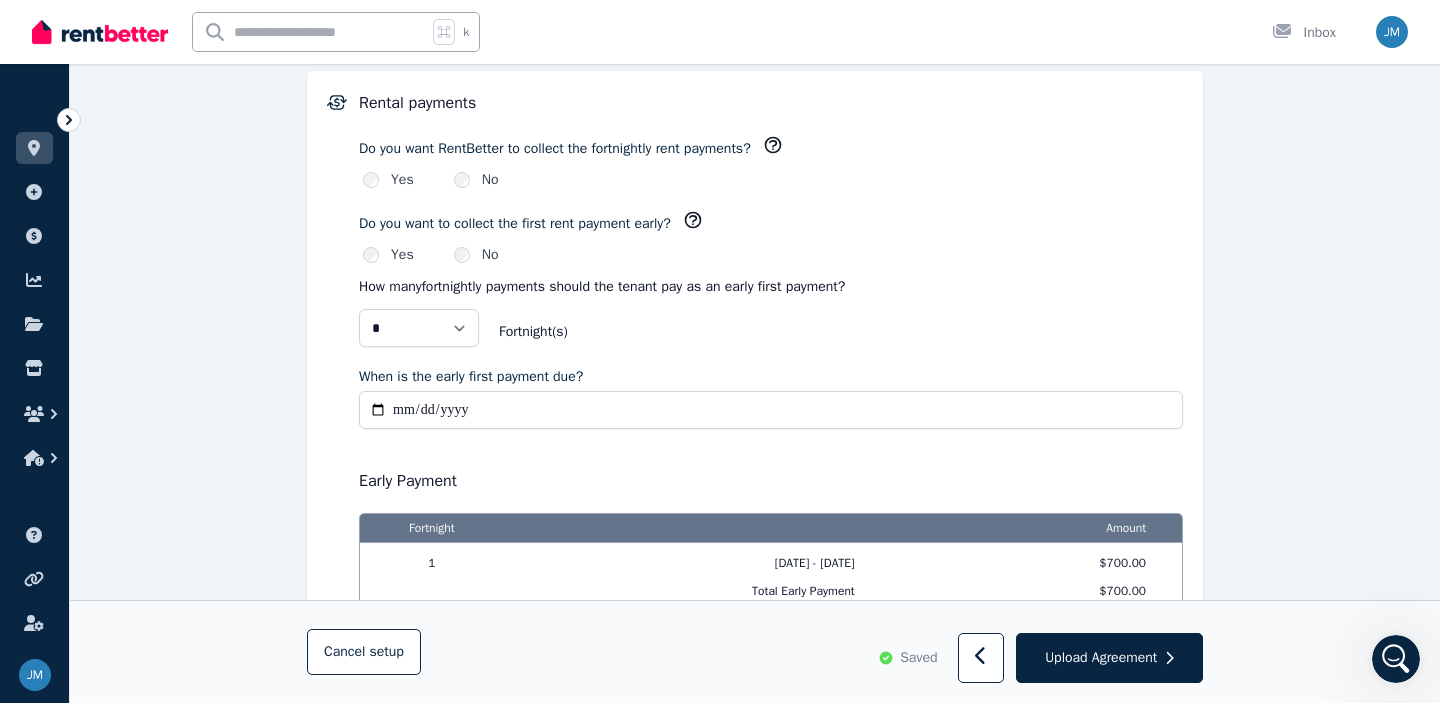 click on "When is the early first payment due?" at bounding box center (771, 410) 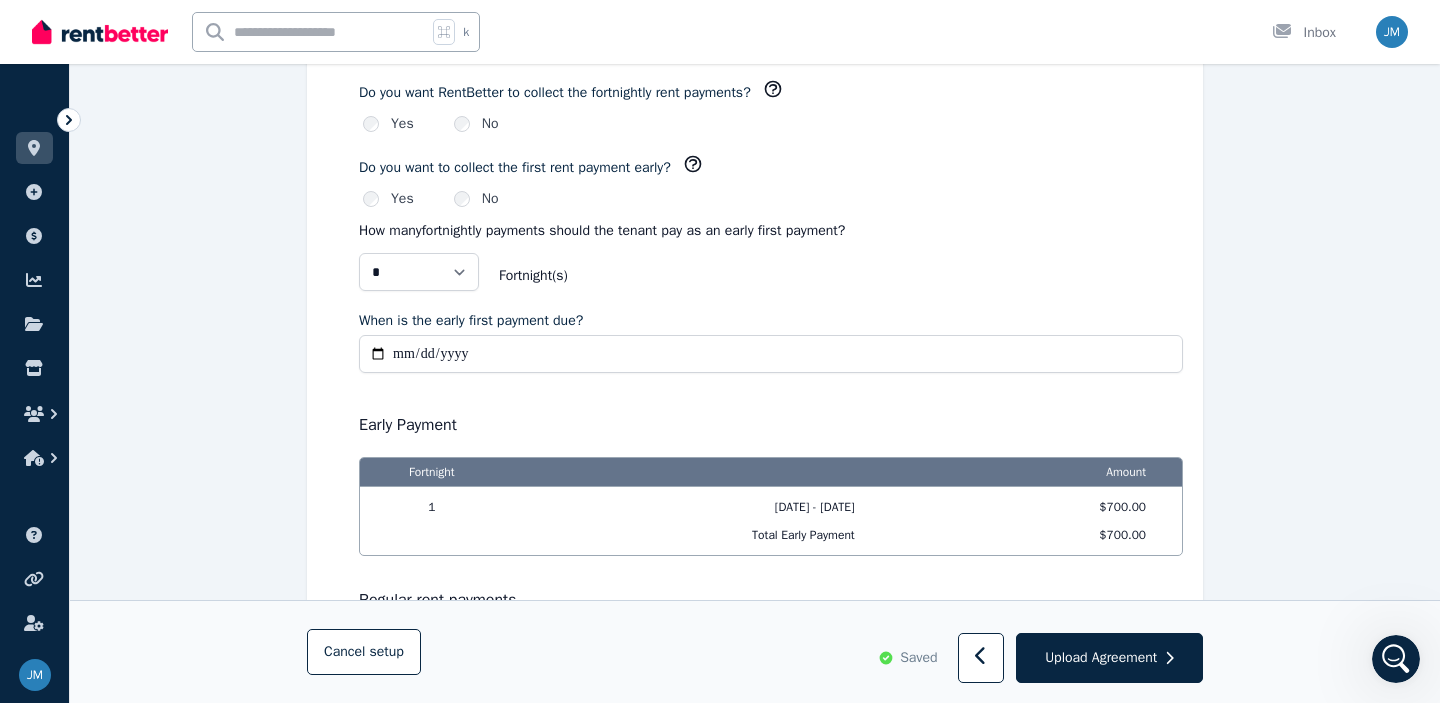 scroll, scrollTop: 1482, scrollLeft: 0, axis: vertical 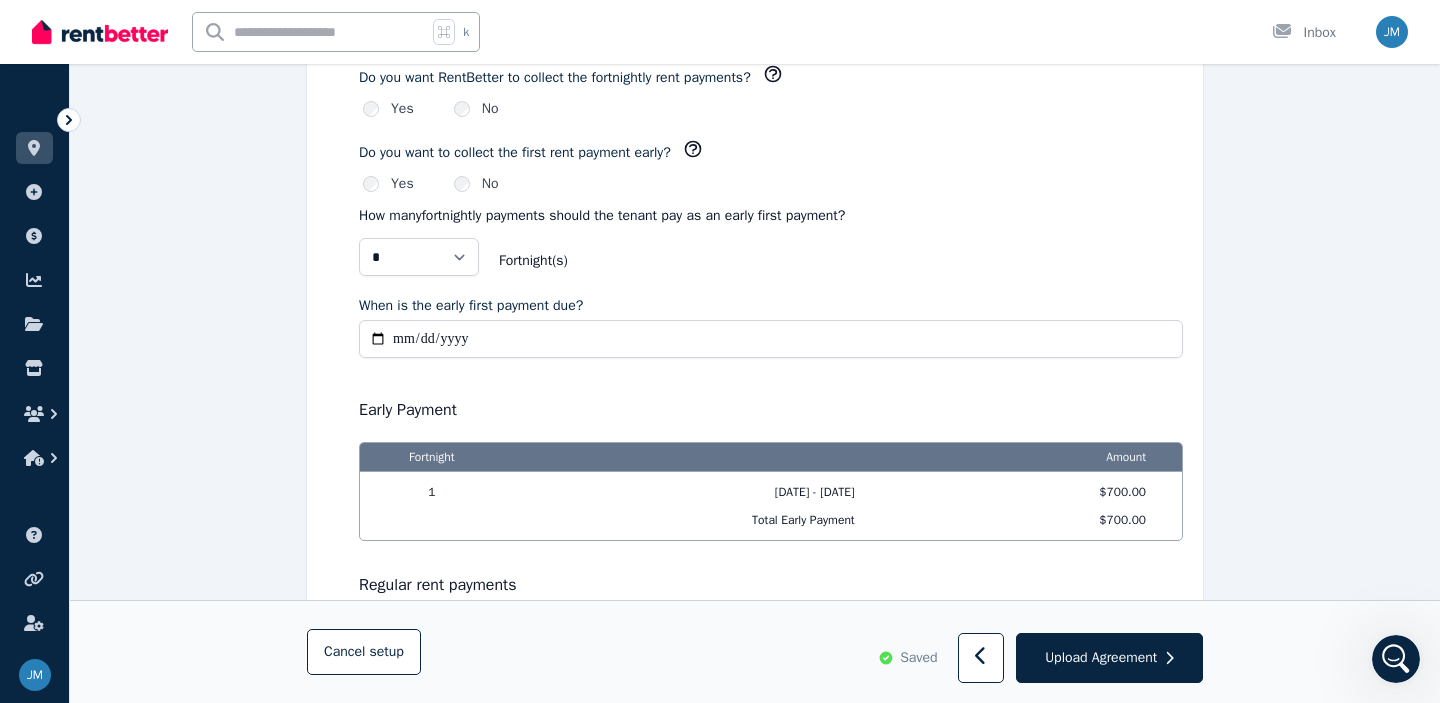 type on "**********" 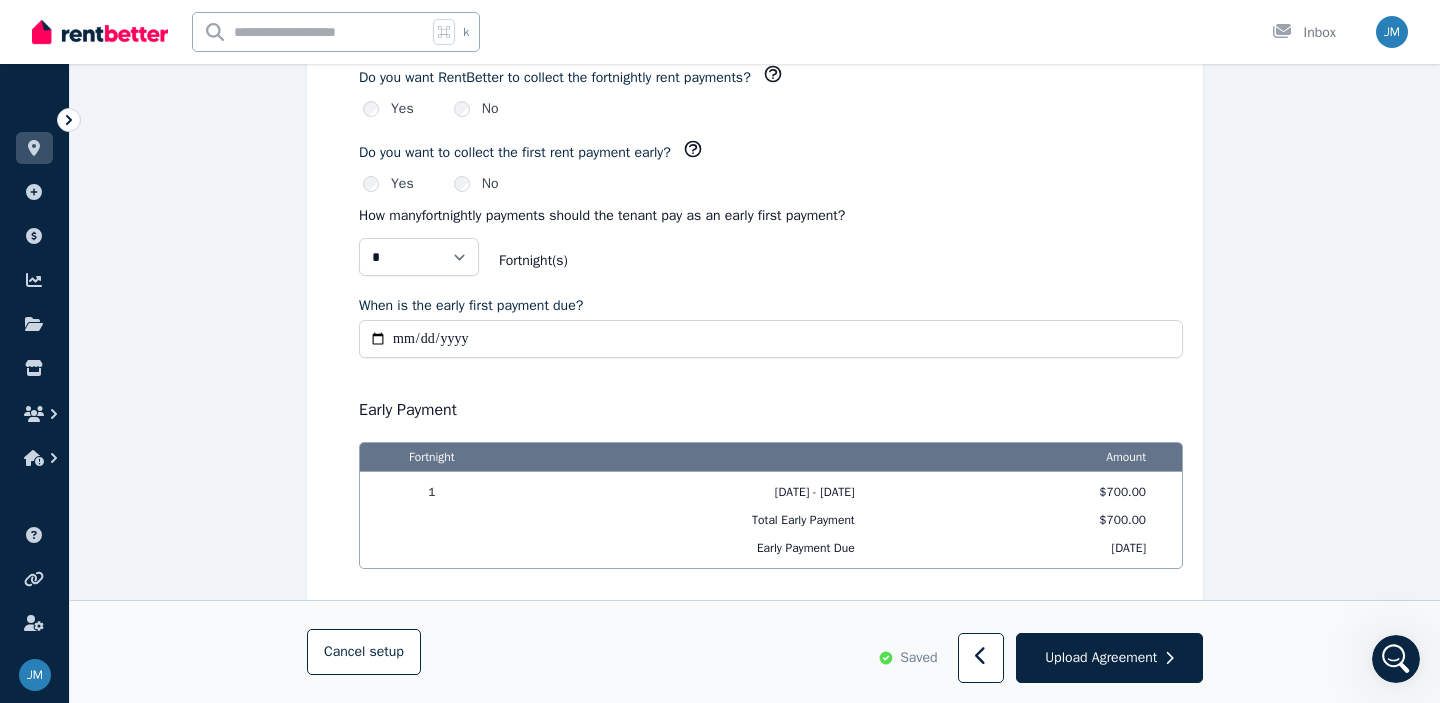 click on "**********" at bounding box center (771, 339) 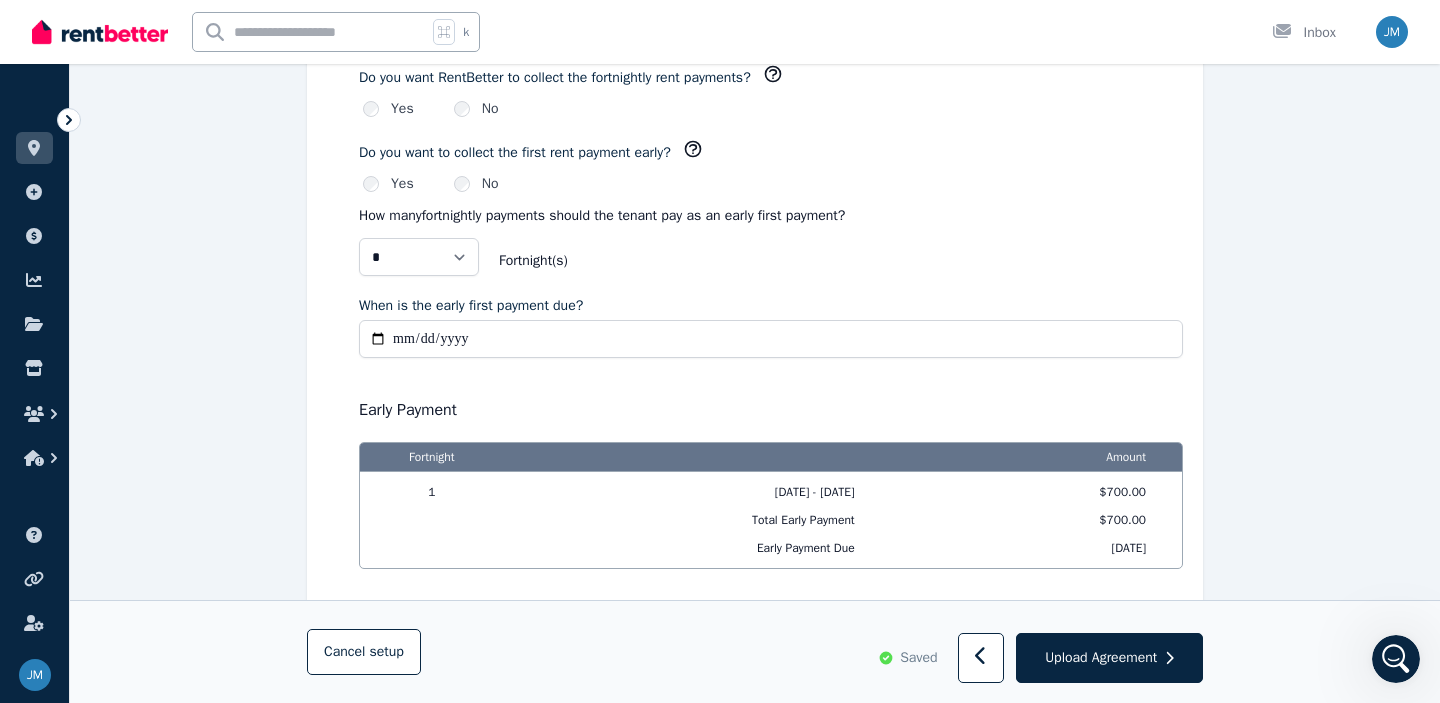 type on "**********" 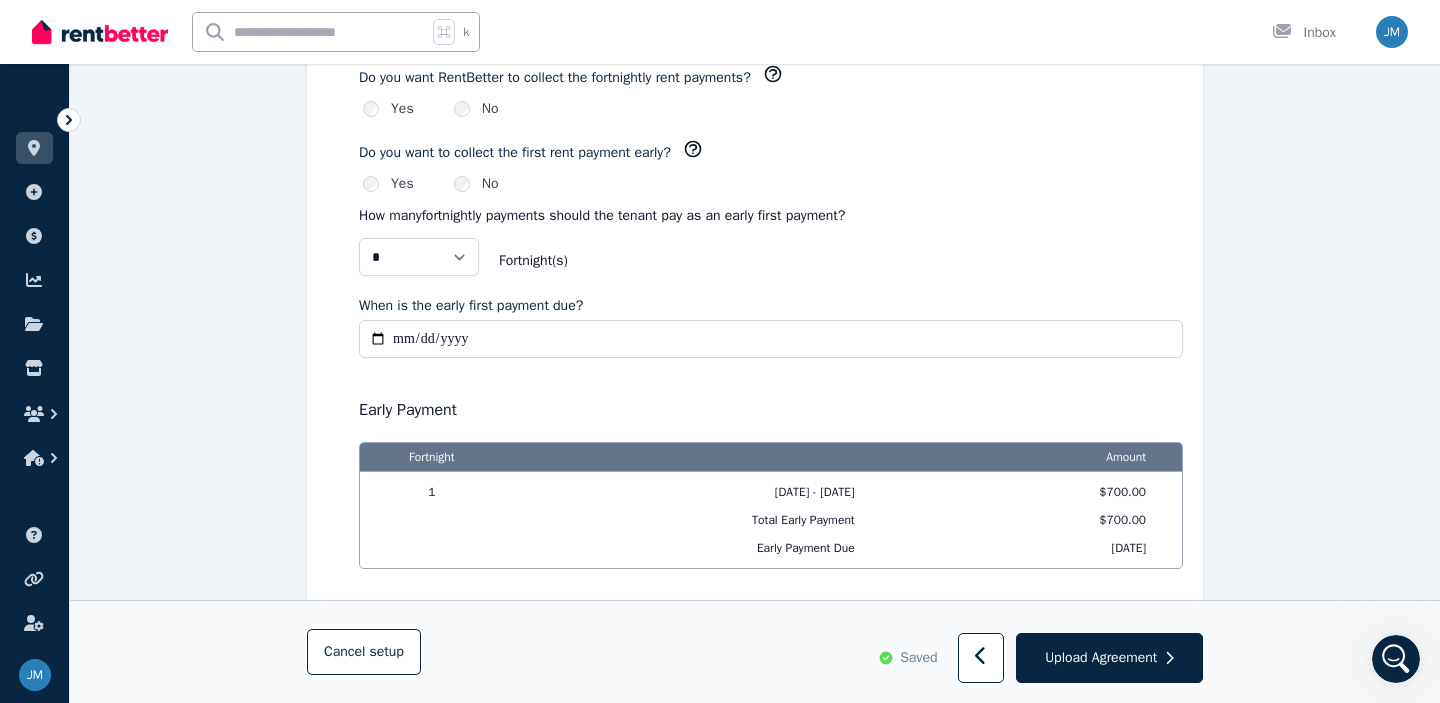 click on "Early Payment" at bounding box center (771, 410) 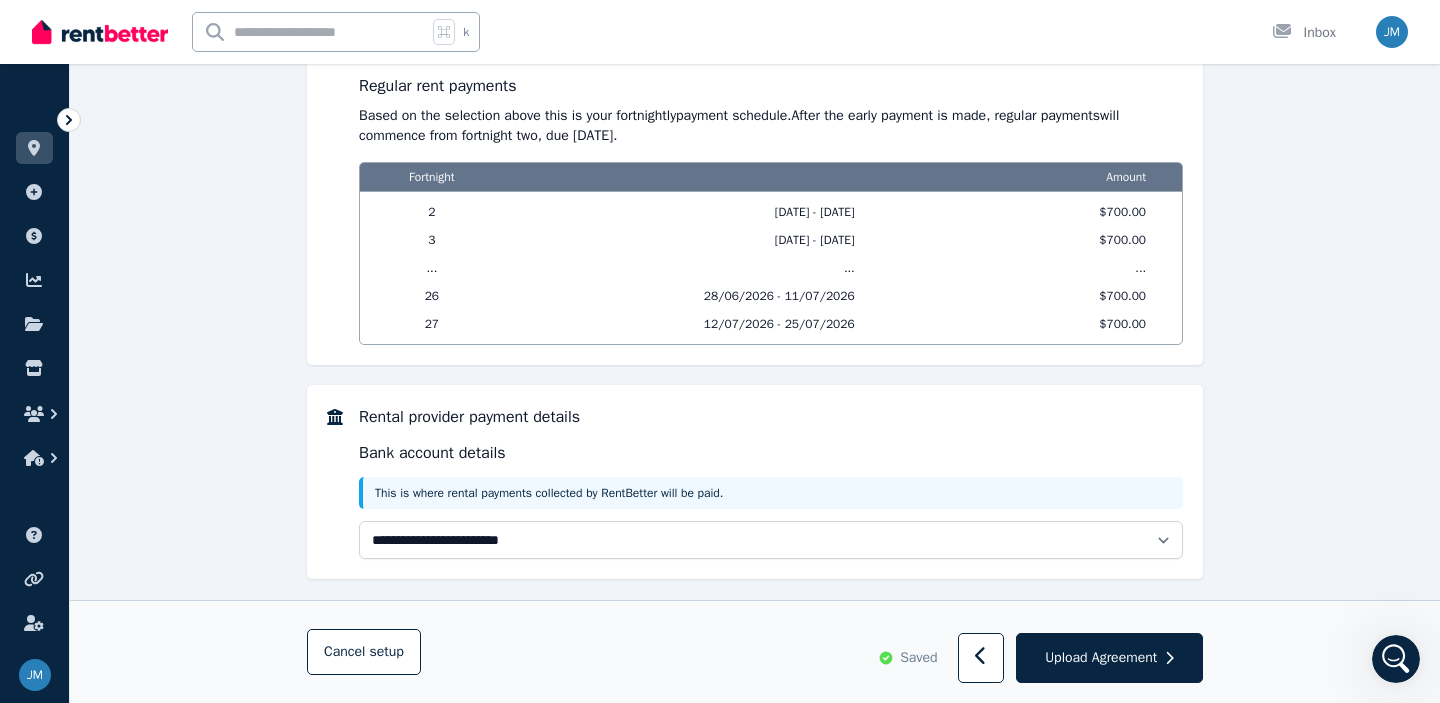 scroll, scrollTop: 2038, scrollLeft: 0, axis: vertical 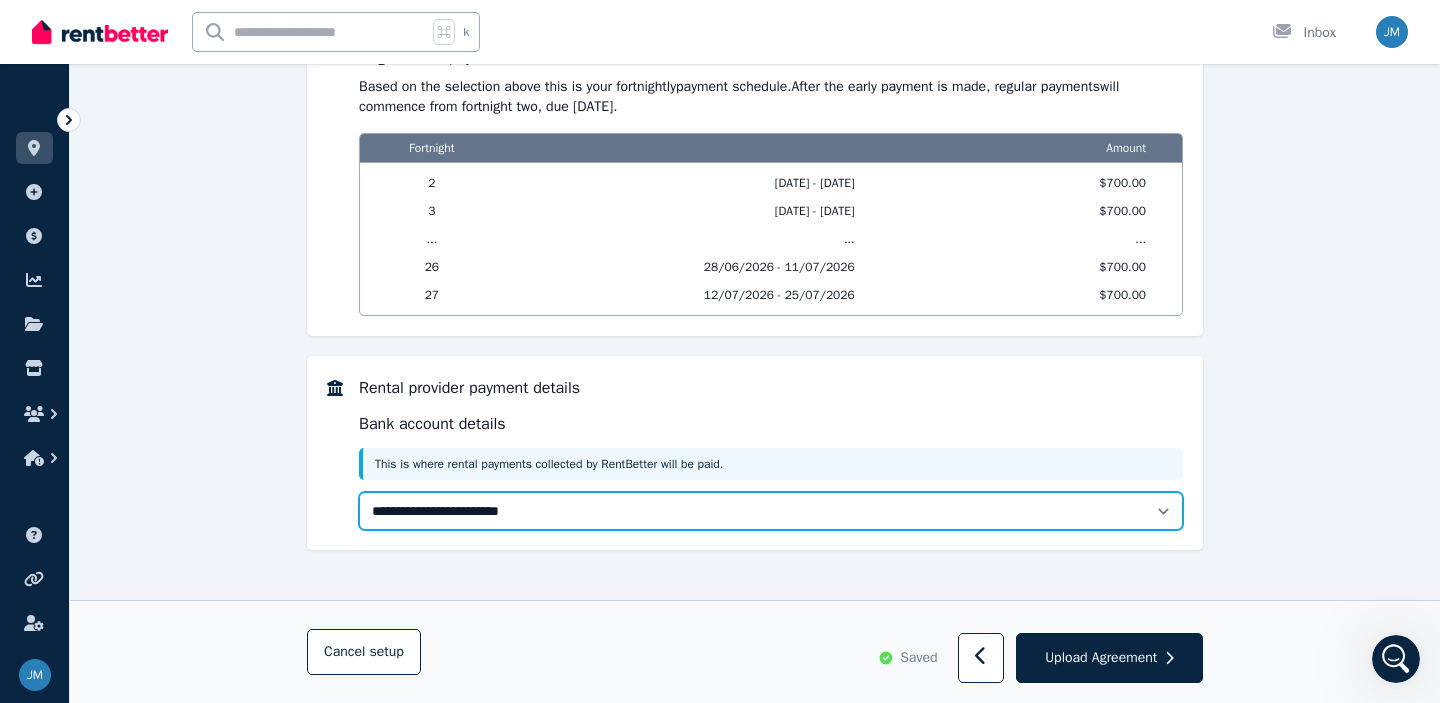 click on "**********" at bounding box center [771, 511] 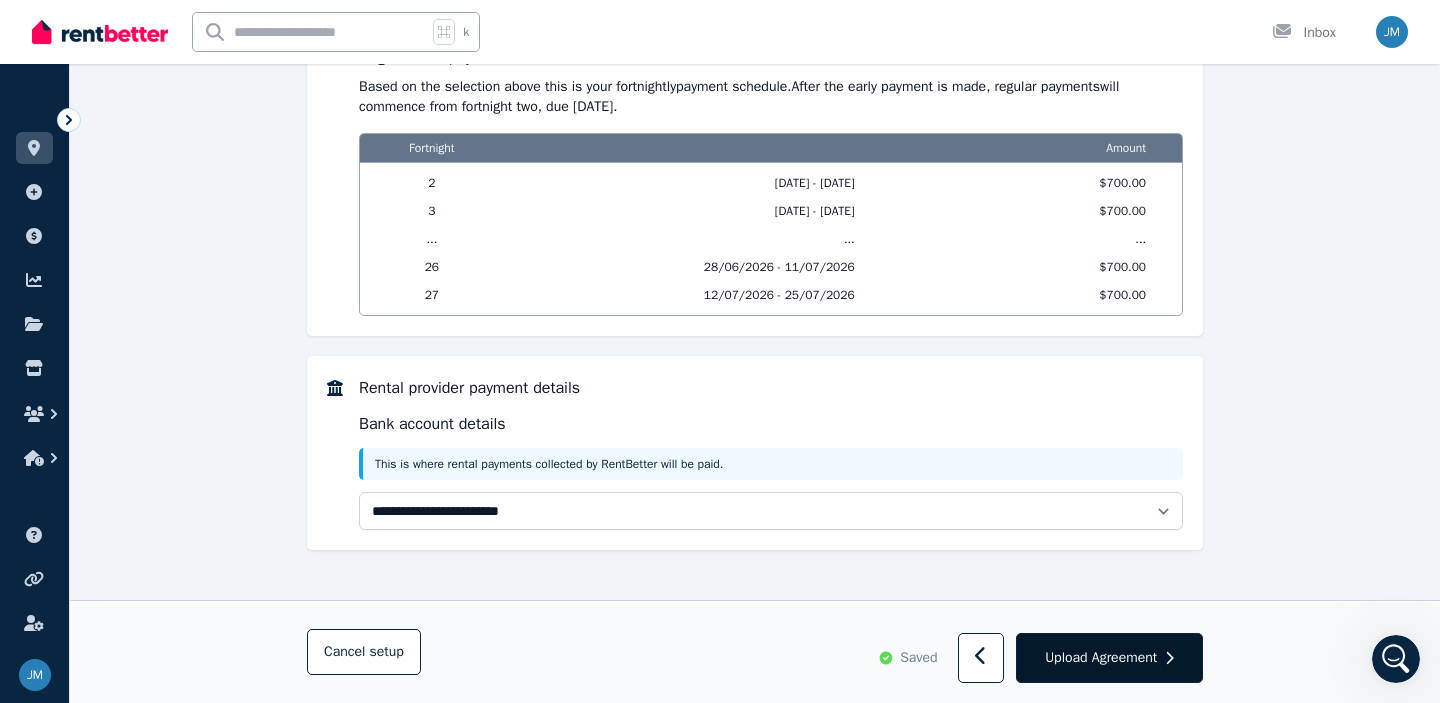click on "Upload Agreement" at bounding box center (1101, 658) 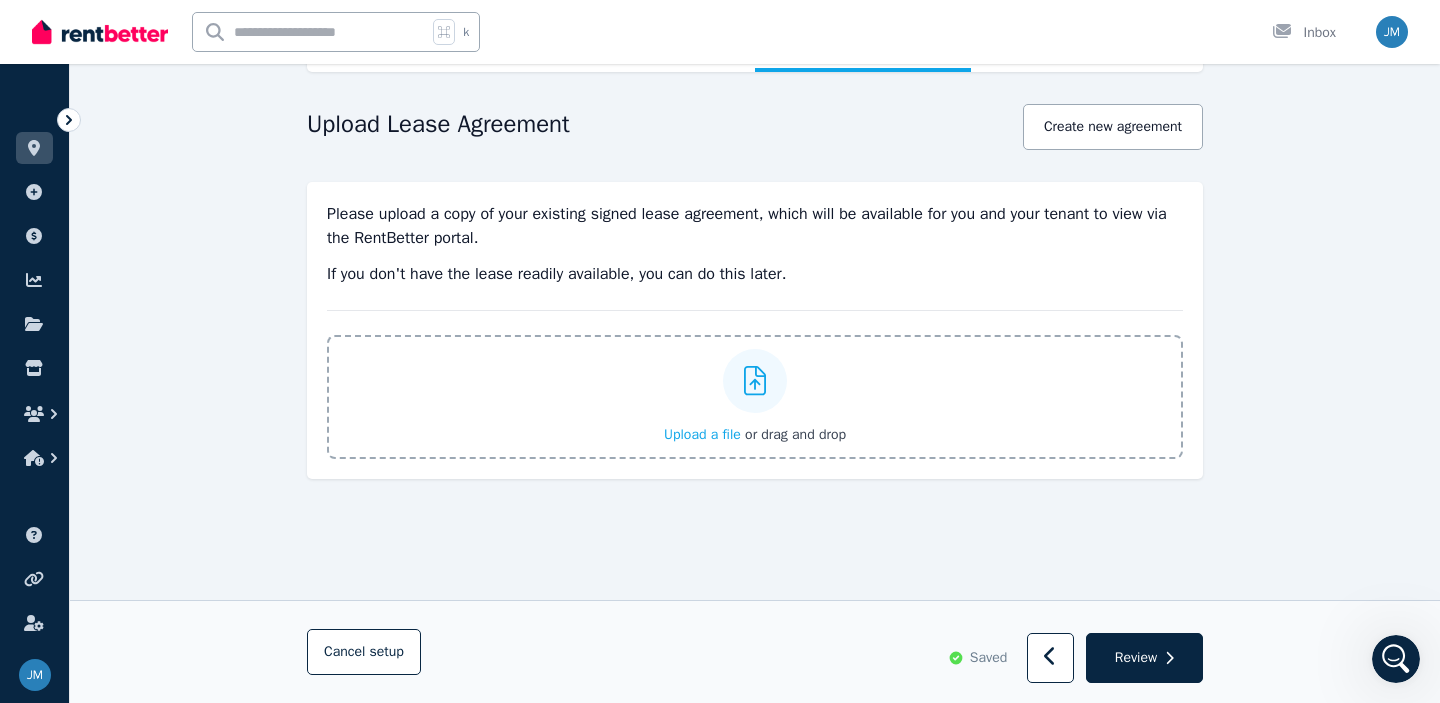 scroll, scrollTop: 153, scrollLeft: 0, axis: vertical 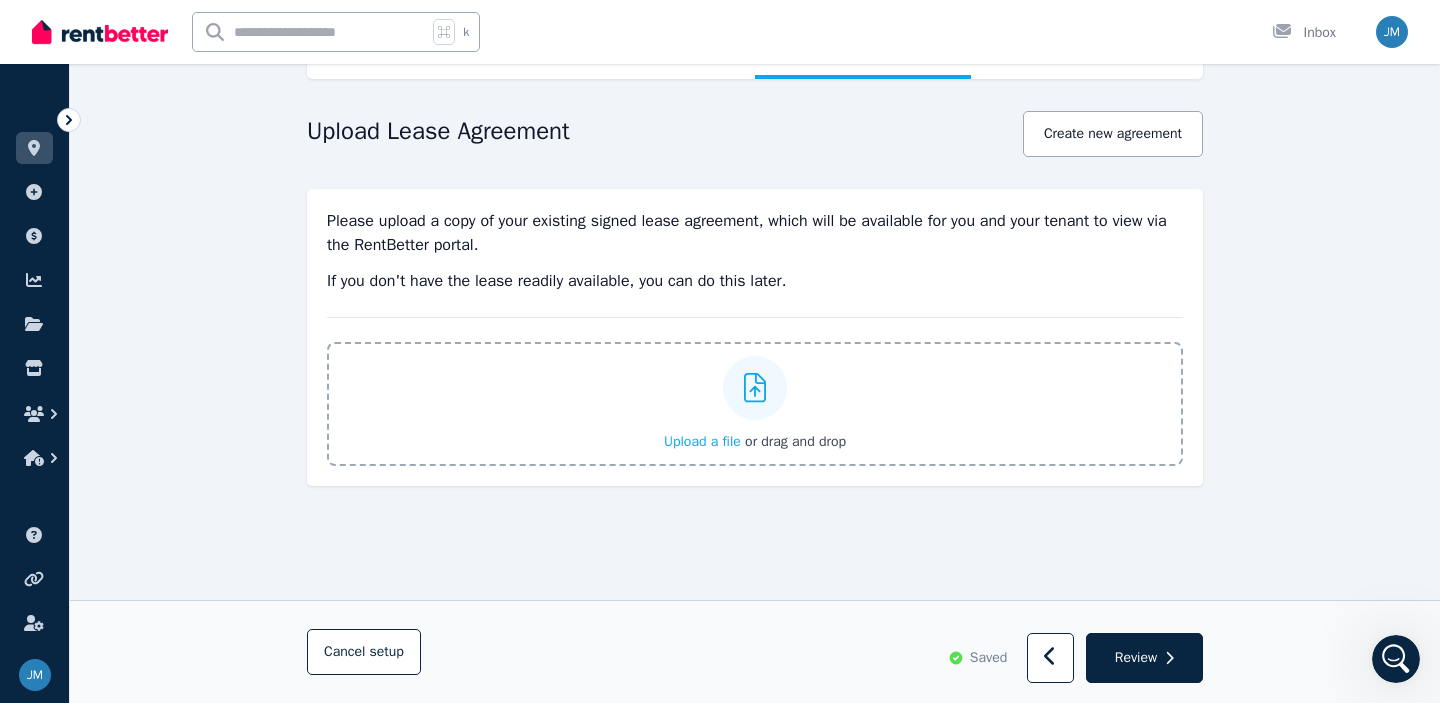 click 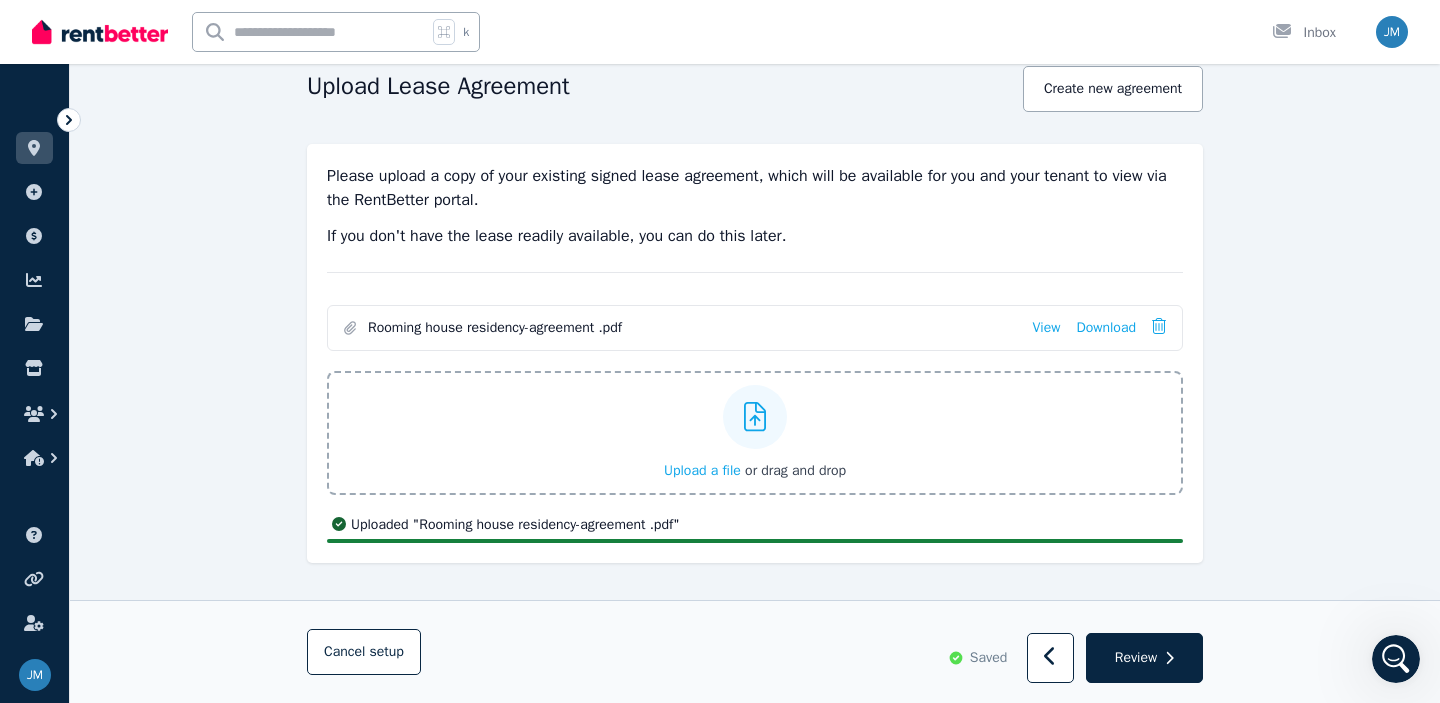 scroll, scrollTop: 262, scrollLeft: 0, axis: vertical 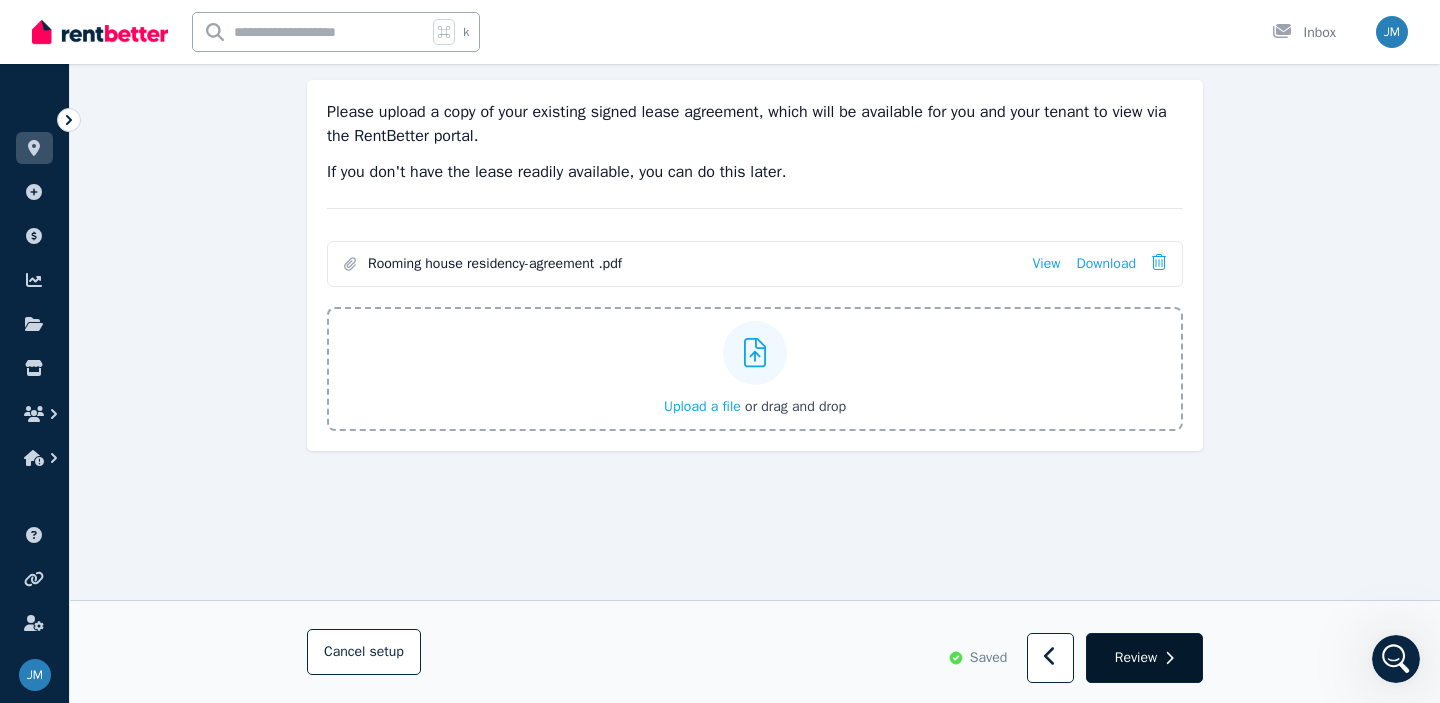 click on "Review" at bounding box center [1136, 658] 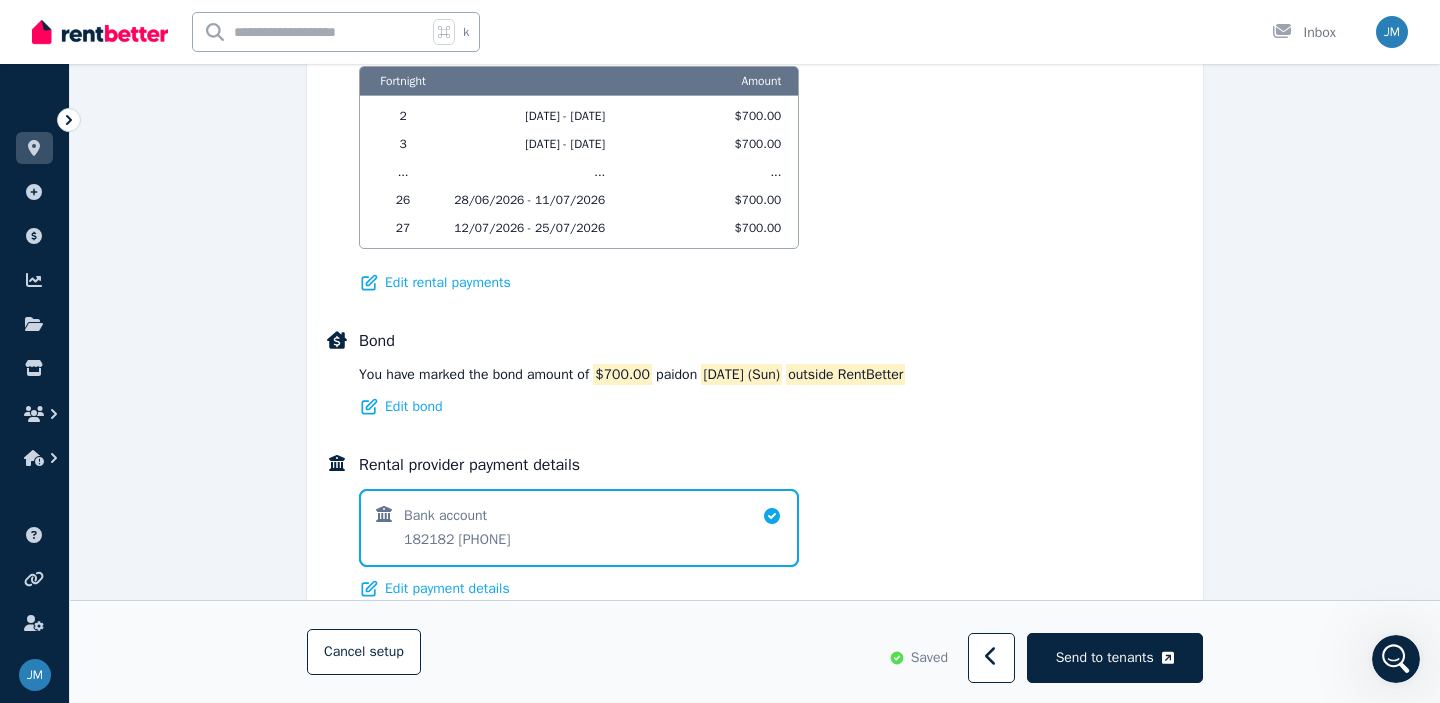scroll, scrollTop: 1366, scrollLeft: 0, axis: vertical 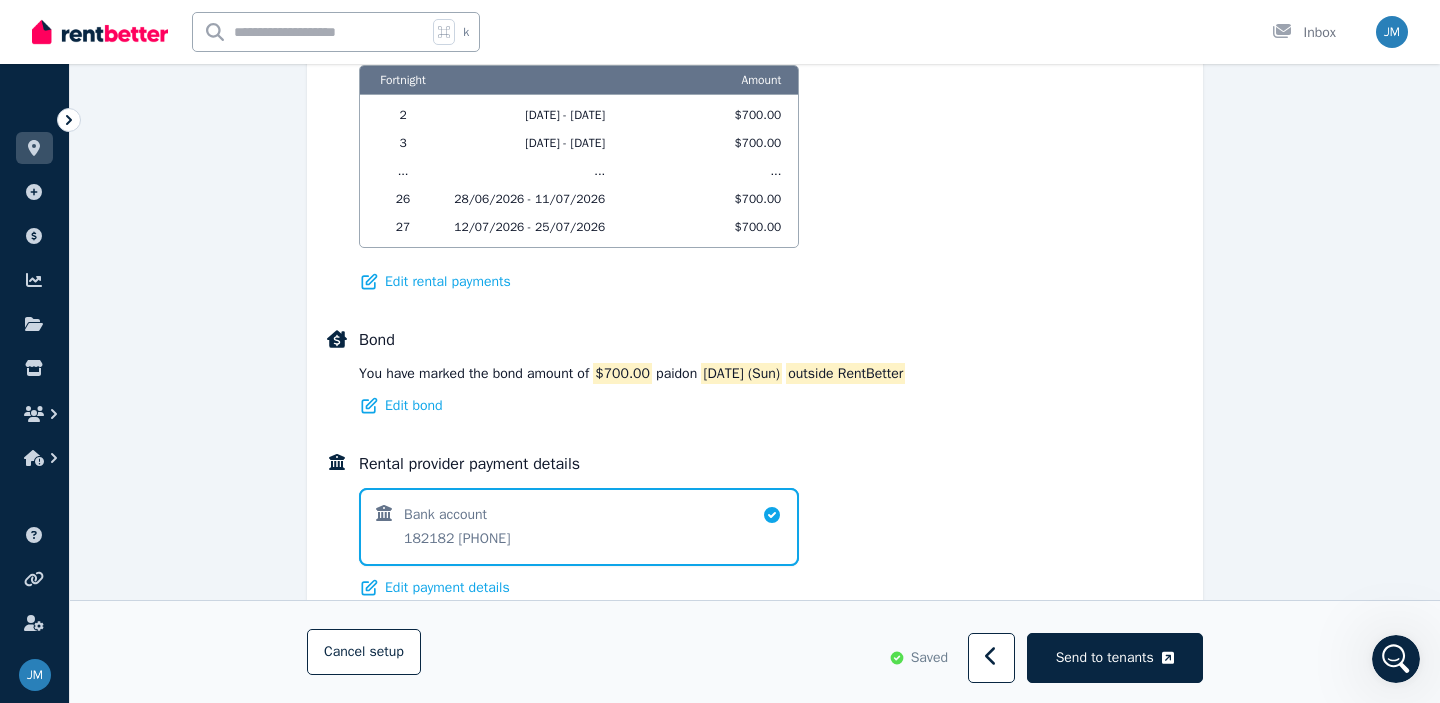 click at bounding box center [1396, 659] 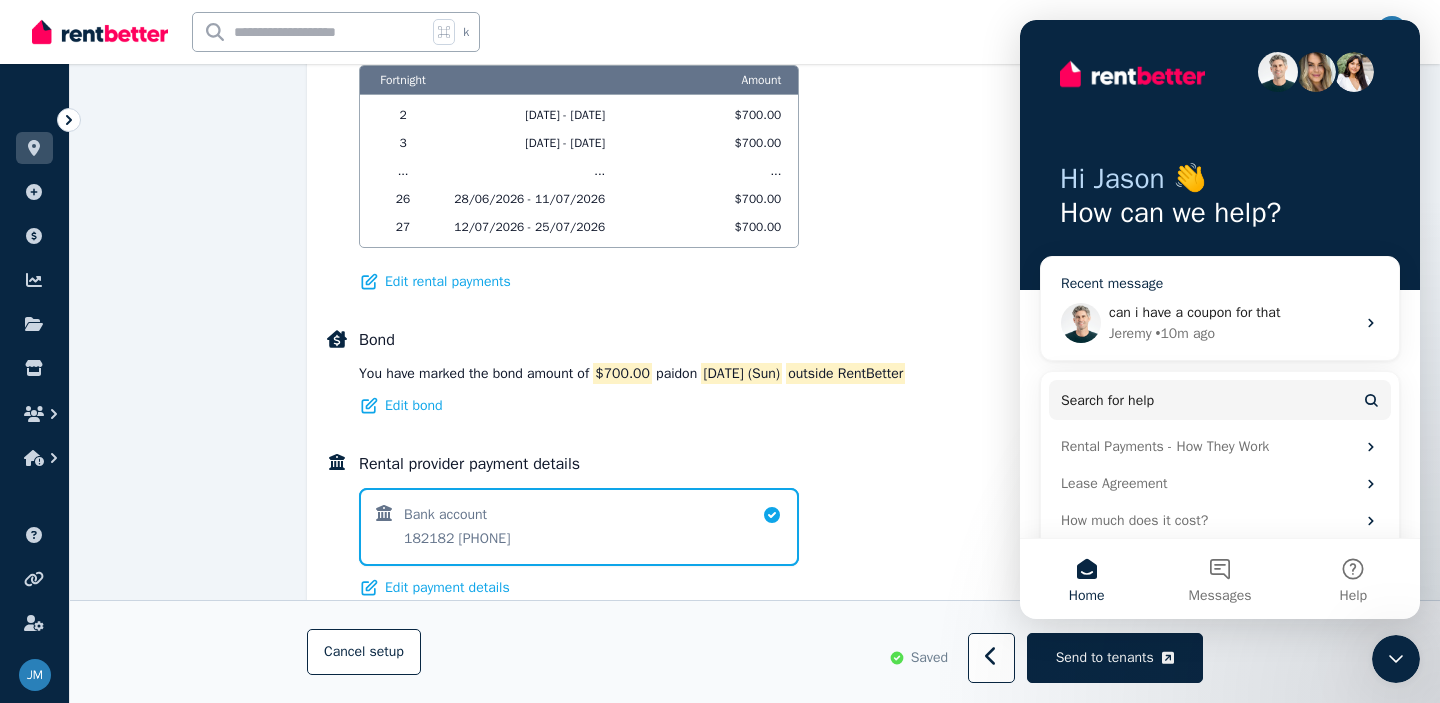 click on "[FIRST] • 10m ago" at bounding box center [1232, 333] 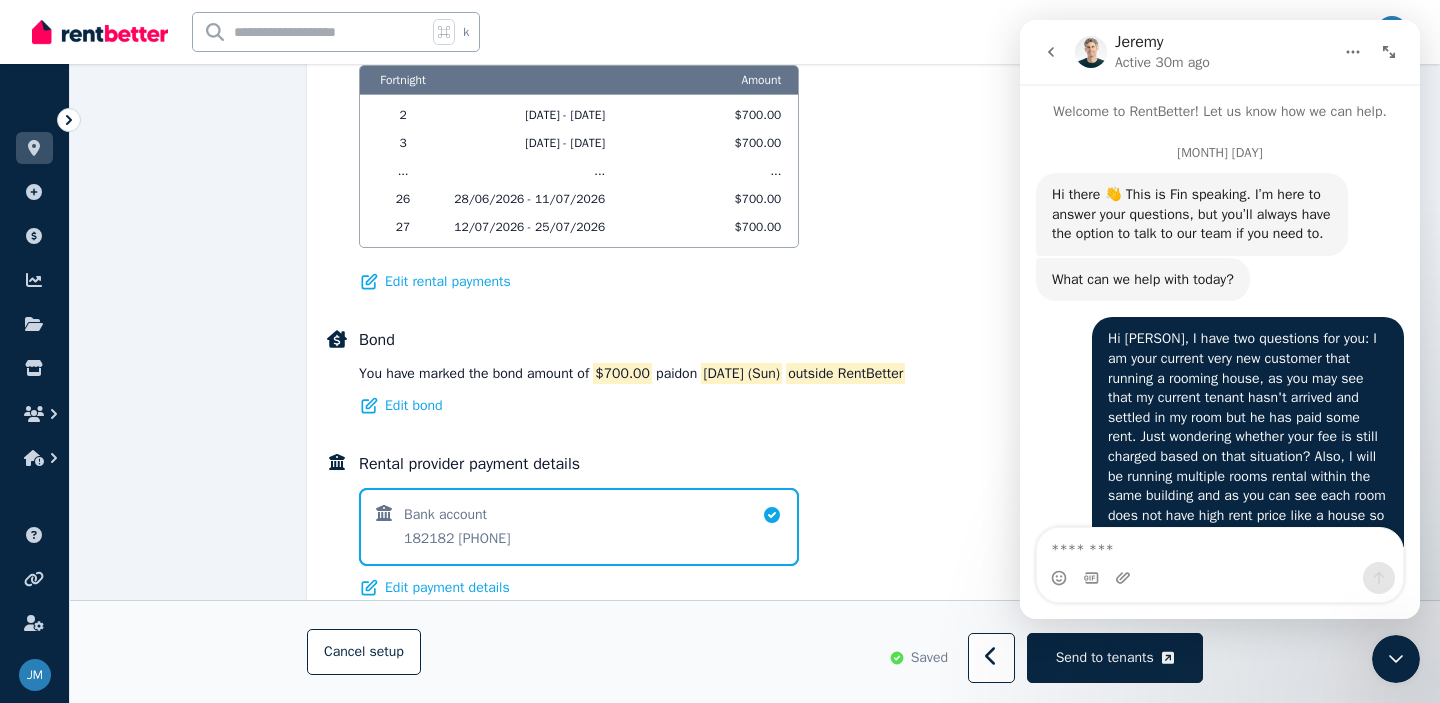 scroll, scrollTop: 0, scrollLeft: 0, axis: both 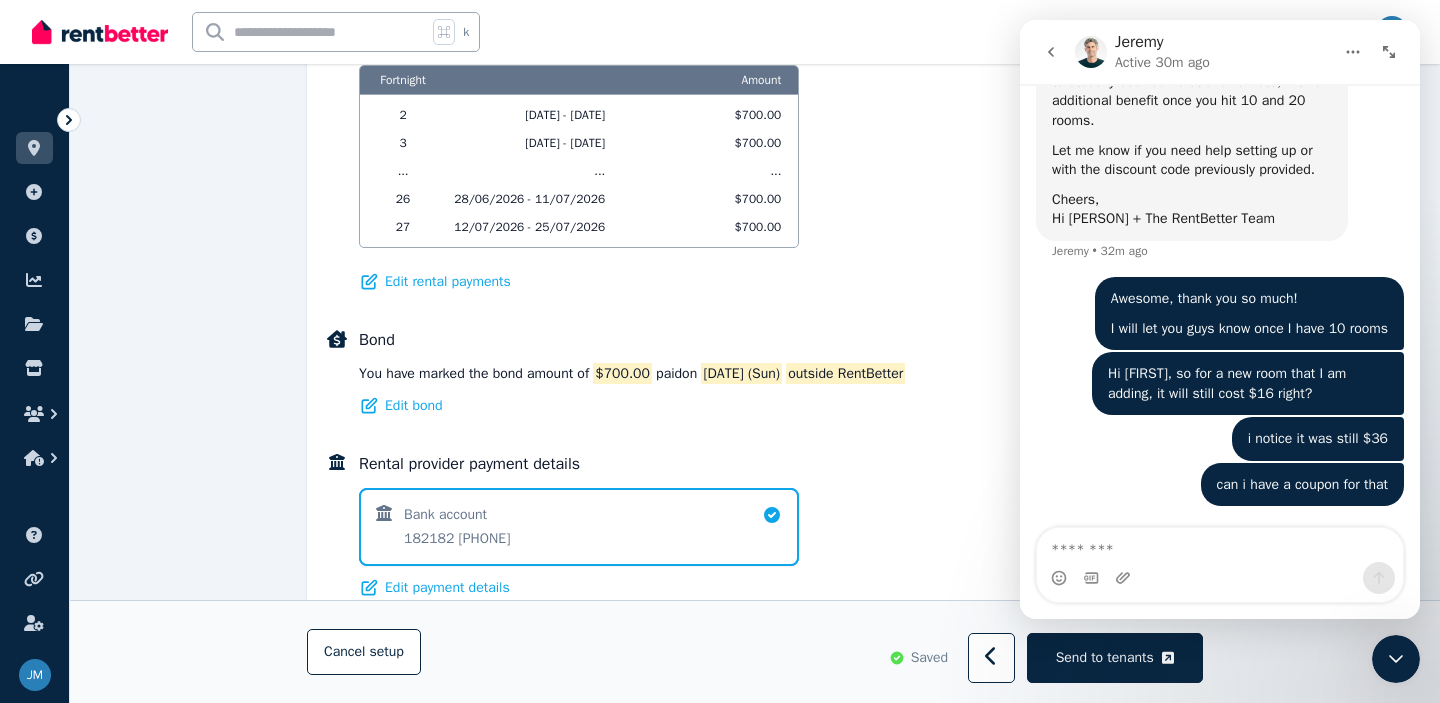 click on "Rental provider payment details Bank account [NUMBER]   [NUMBER] Edit payment details" at bounding box center [771, 525] 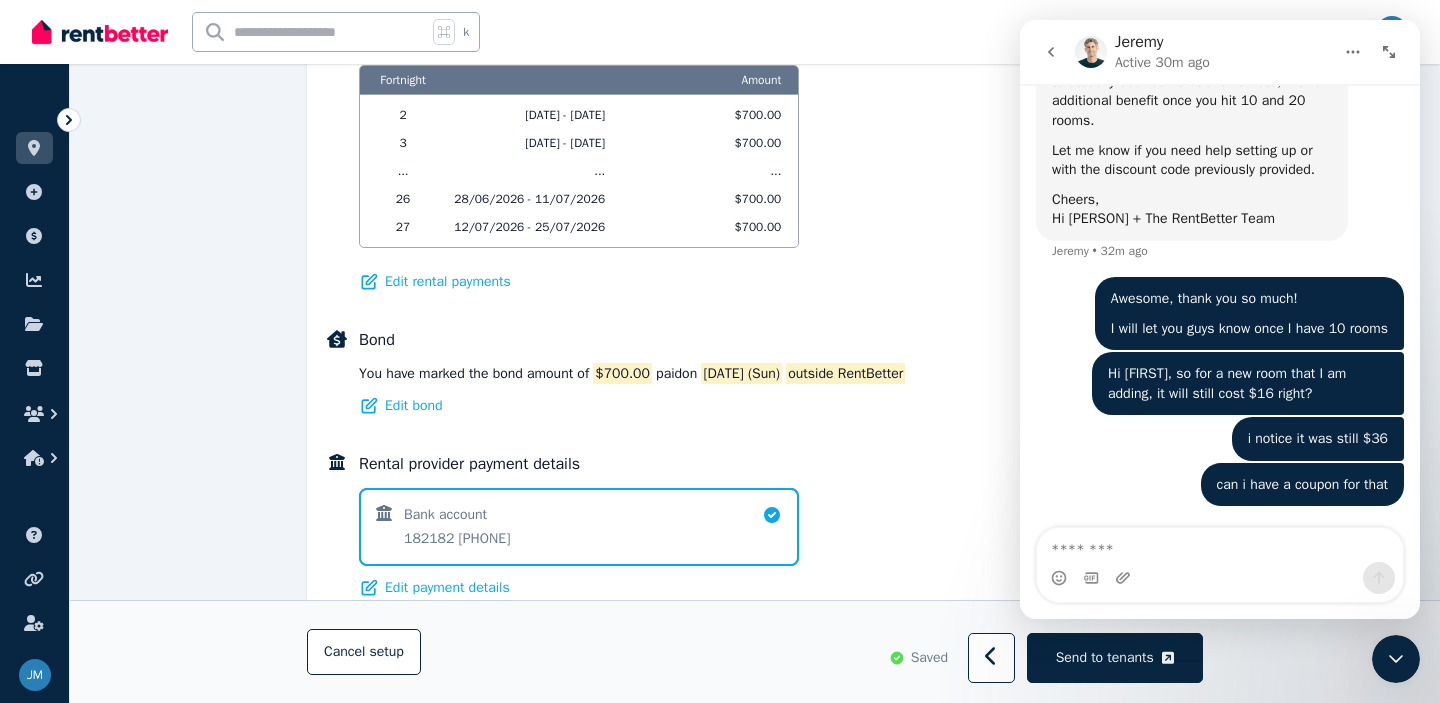 click 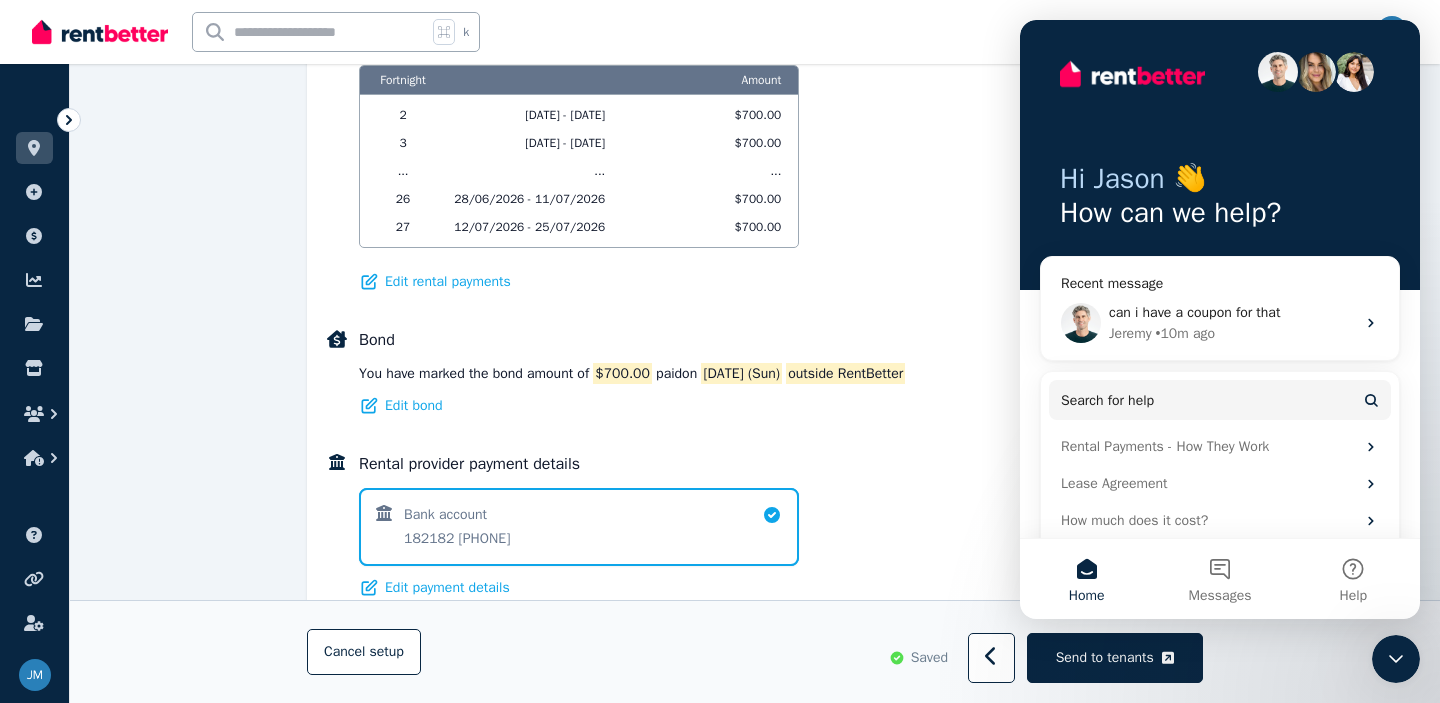 scroll, scrollTop: 0, scrollLeft: 0, axis: both 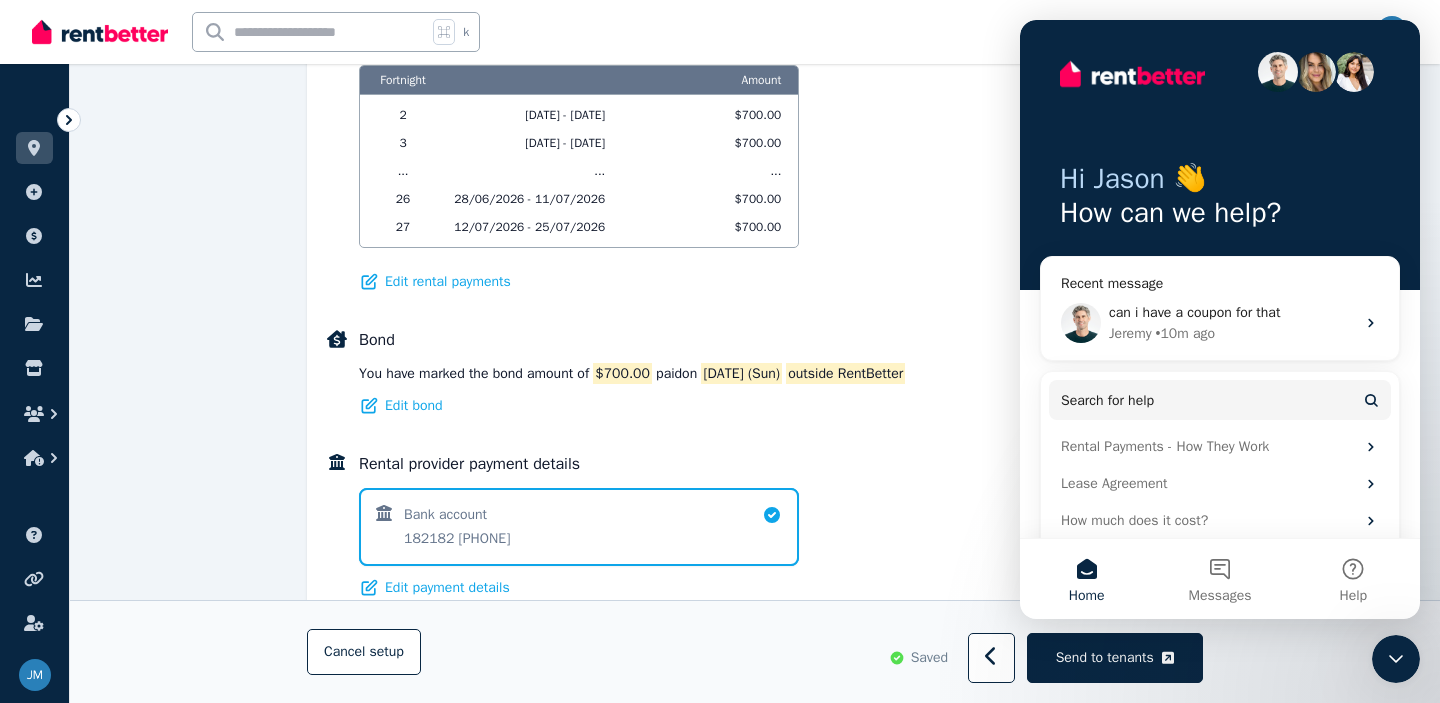 click 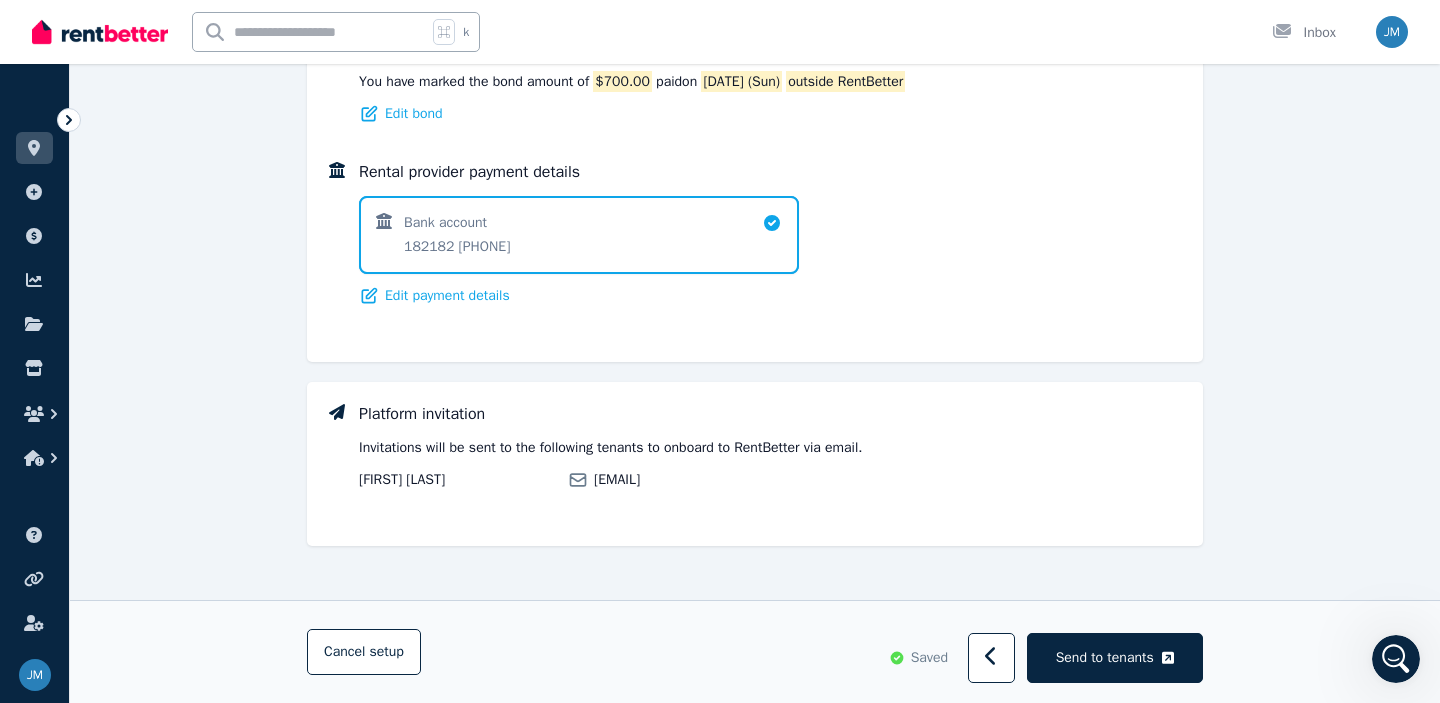 scroll, scrollTop: 1658, scrollLeft: 0, axis: vertical 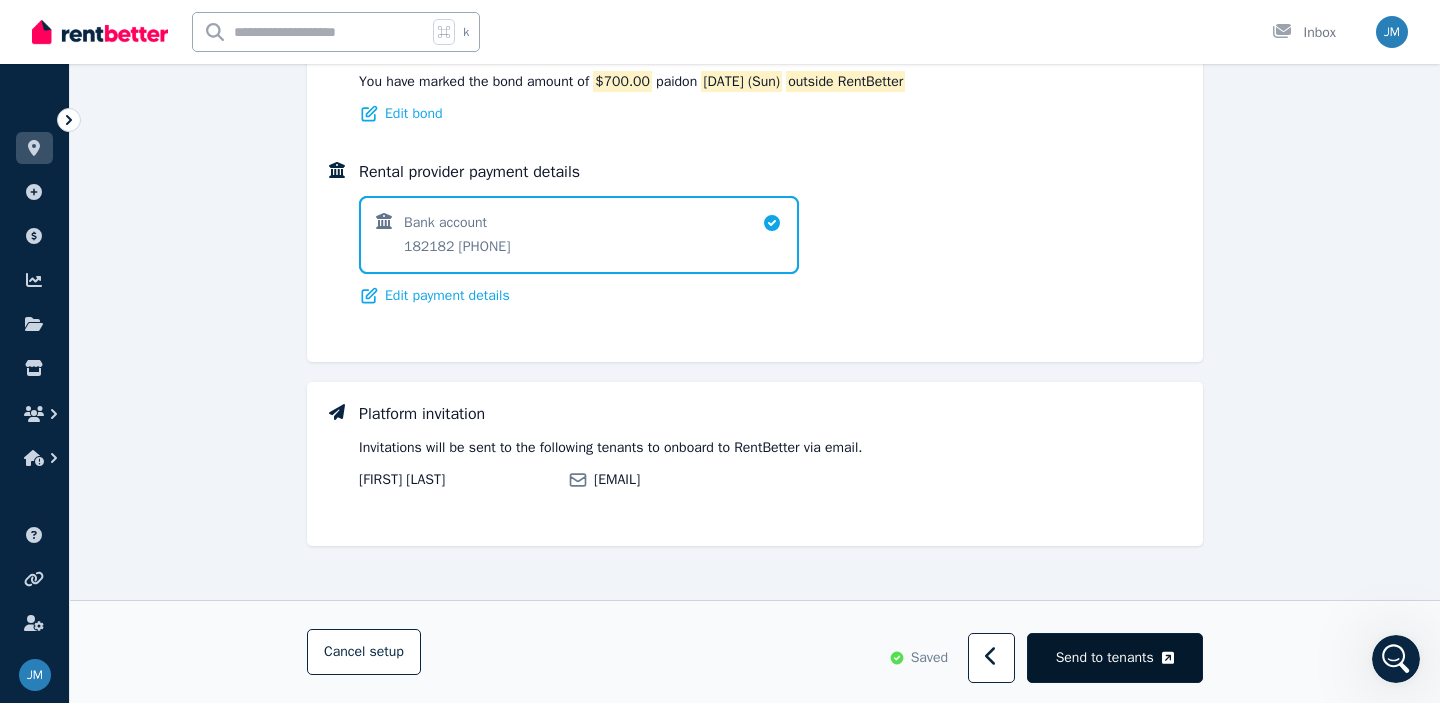 click on "Send to tenants" at bounding box center [1105, 658] 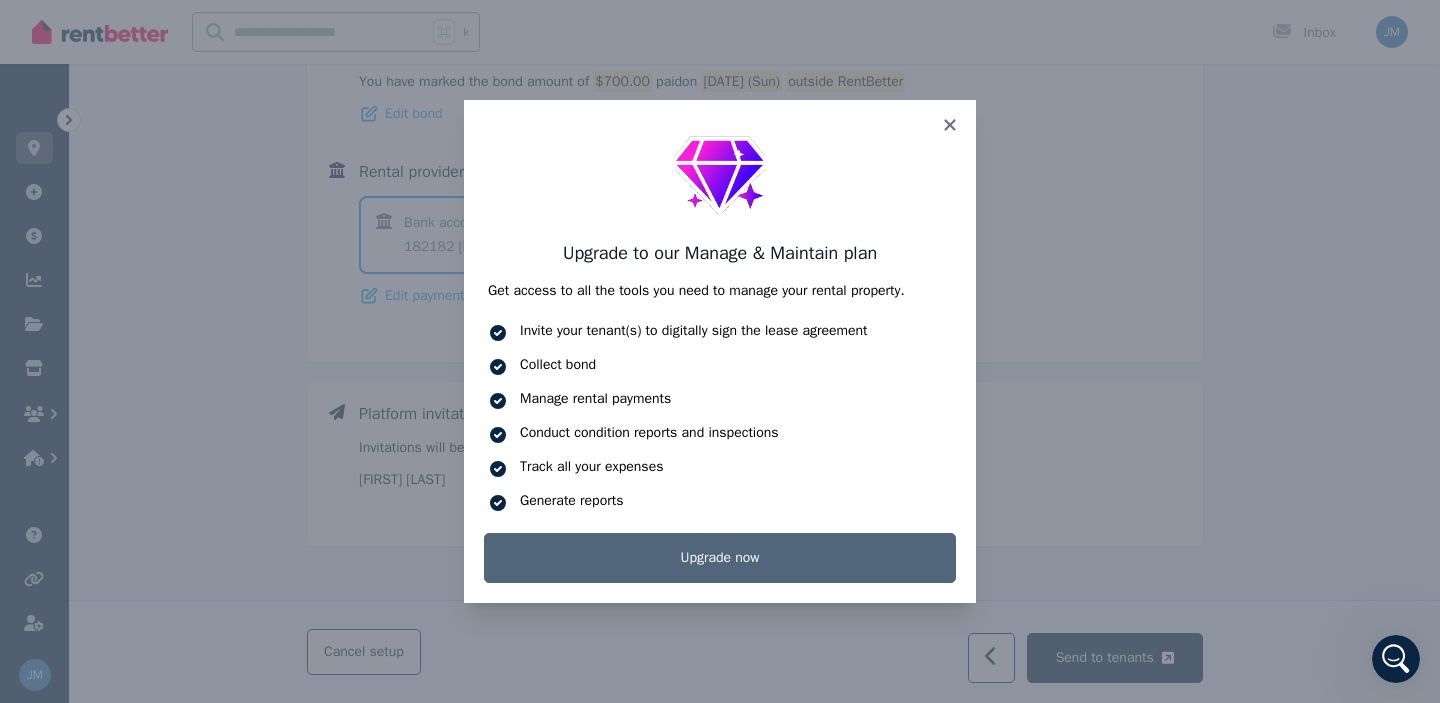 click on "Upgrade now" at bounding box center (720, 558) 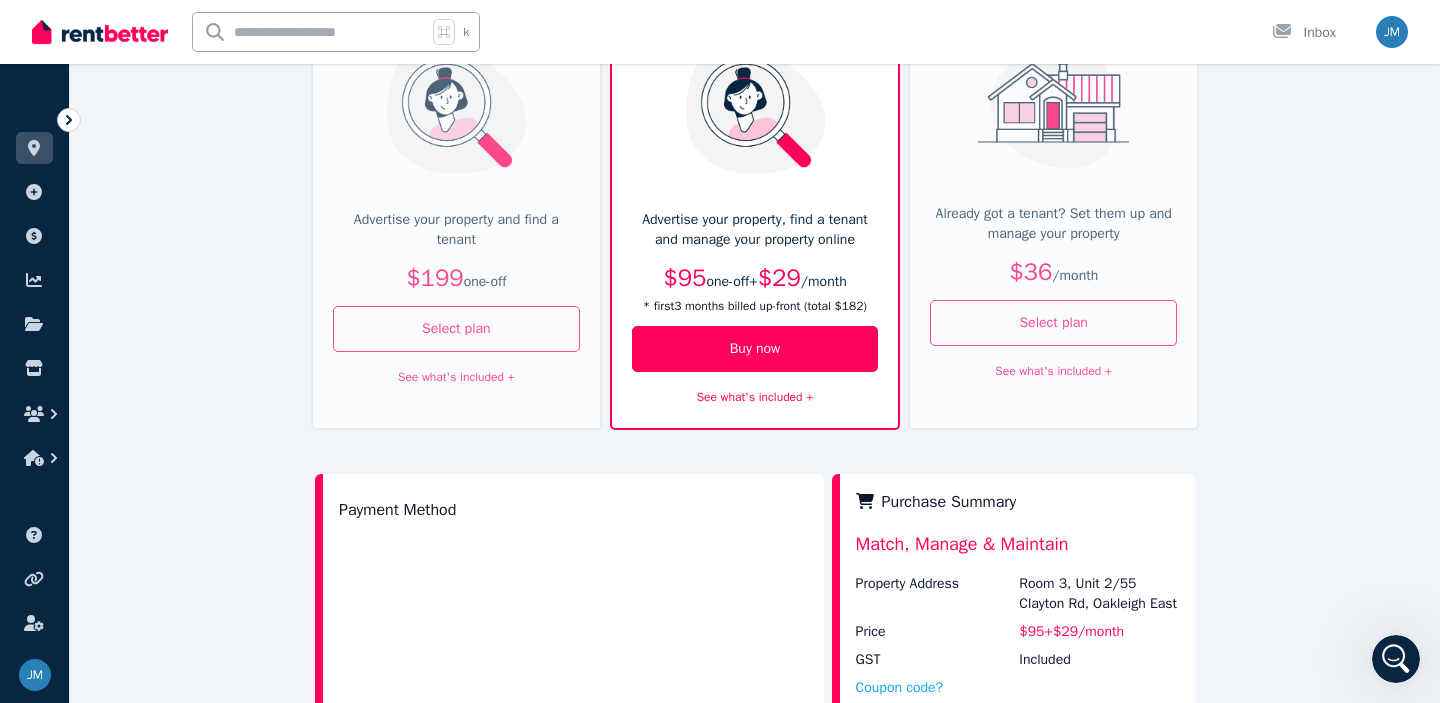 scroll, scrollTop: 243, scrollLeft: 0, axis: vertical 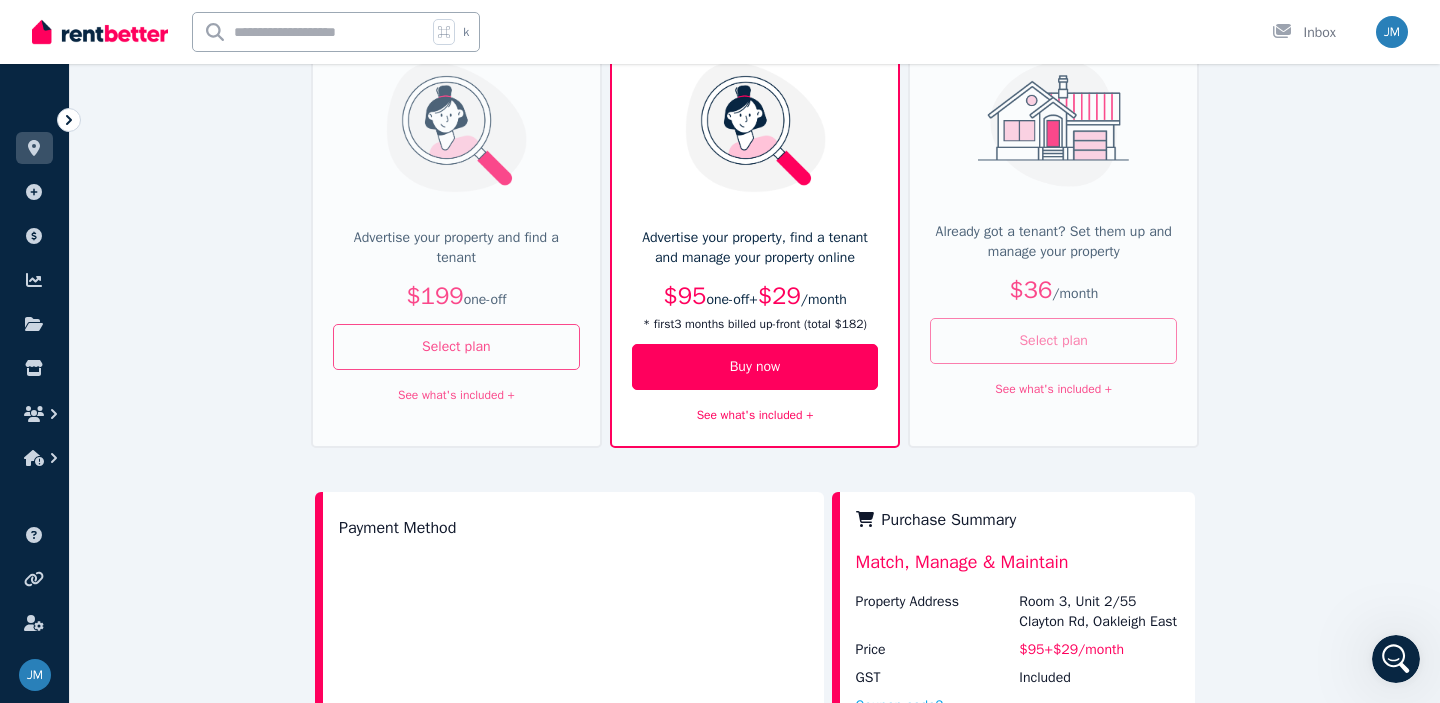 click on "Select plan" at bounding box center (1053, 341) 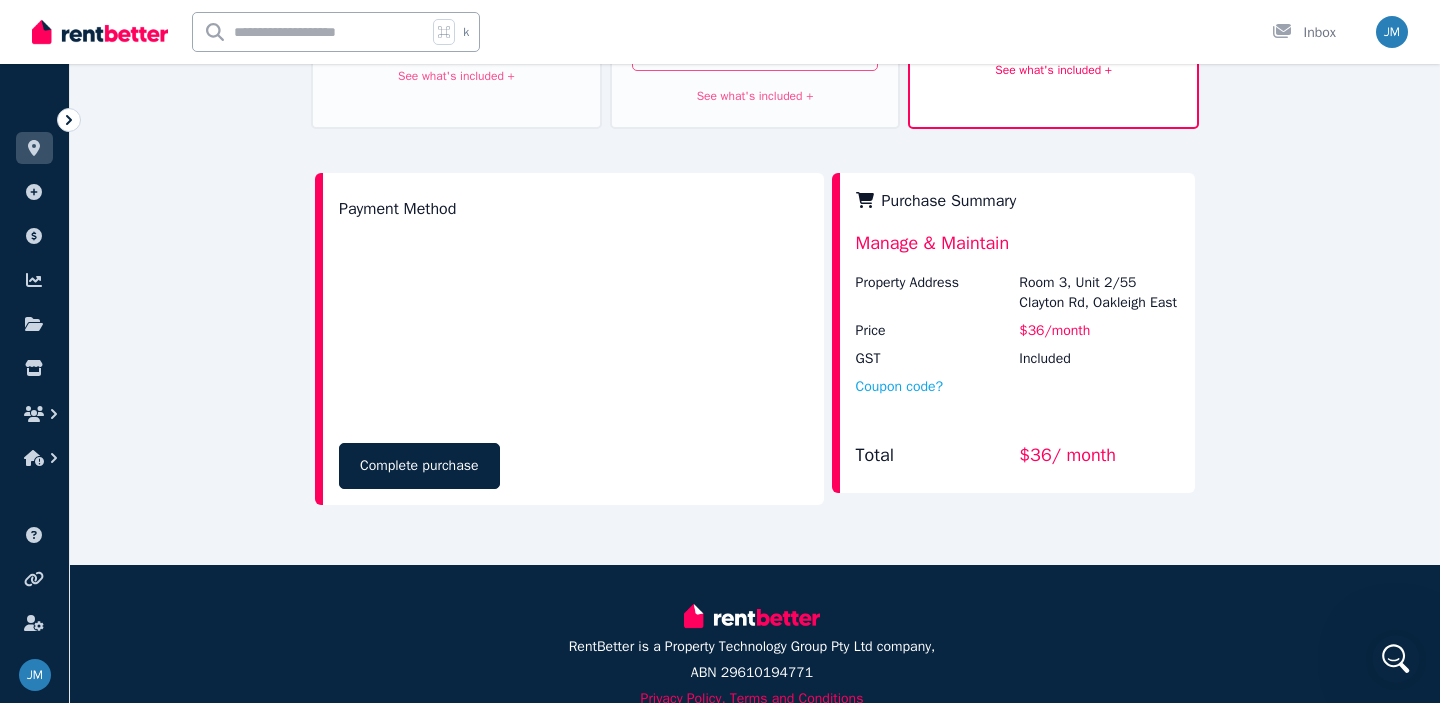 scroll, scrollTop: 575, scrollLeft: 0, axis: vertical 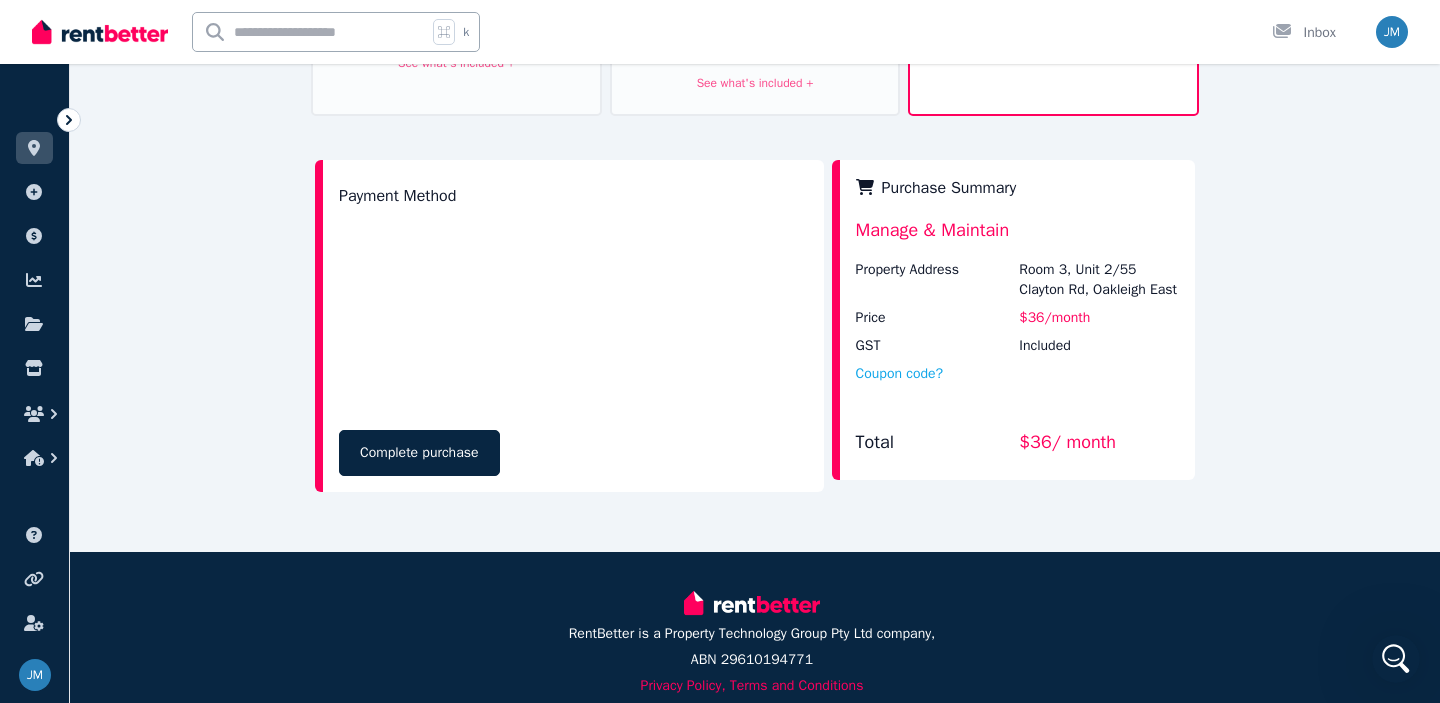 click at bounding box center [1396, 659] 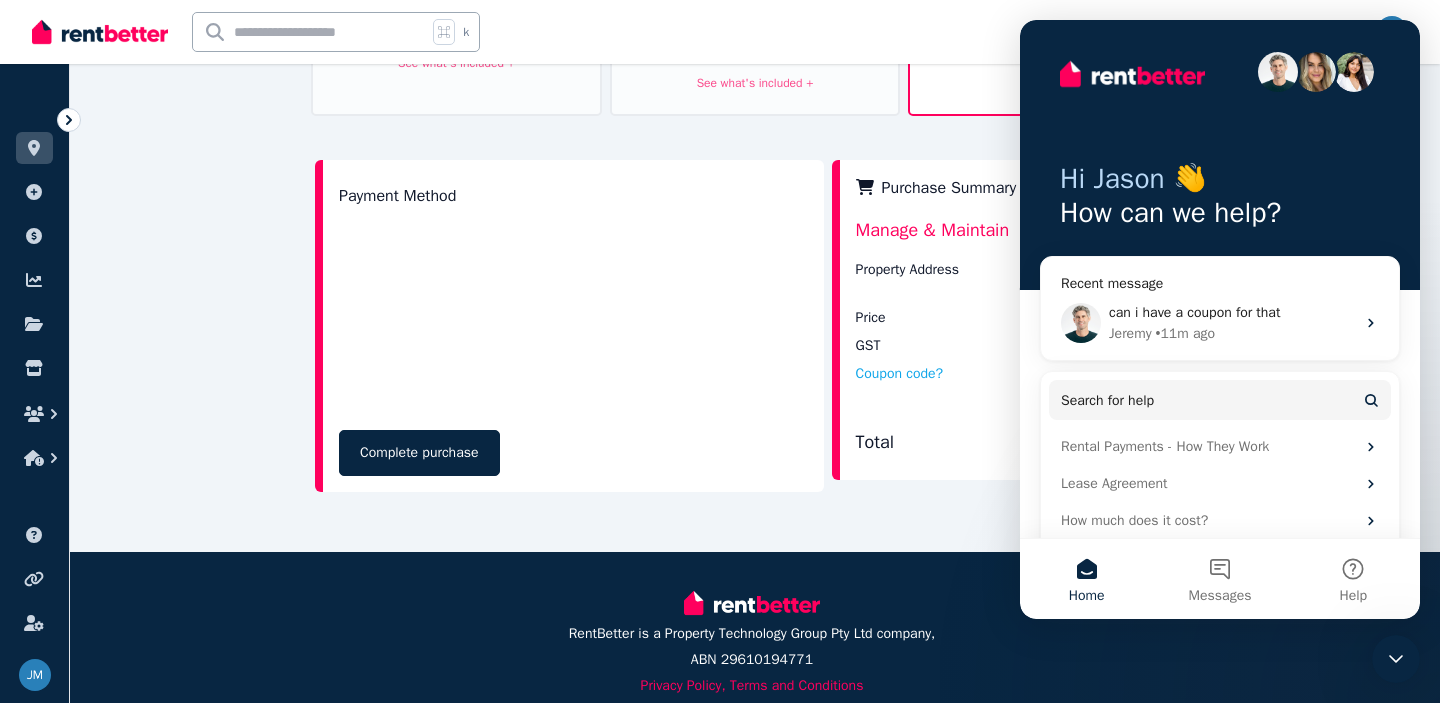 click on "Checkout Match (Find a Tenant) Advertise your property and find a tenant $[NUMBER]  one-off Select plan See what's included + Match, Manage & Maintain Advertise your property, find a tenant and manage your property online $[NUMBER]  one-off  +  $[NUMBER]  /  month * first  [NUMBER]   month  s billed up-front (total   $[NUMBER] ) Select plan See what's included + Manage & Maintain Already got a tenant? Set them up and manage your property $[NUMBER]  /  month Buy now See what's included + Payment Method Complete purchase Purchase Summary Manage & Maintain Property Address Room [NUMBER], Unit [NUMBER]/[NUMBER], [CITY] [STATE] Price $[NUMBER]  /  month GST Included Coupon code? Total $[NUMBER]  / month" at bounding box center (755, 64) 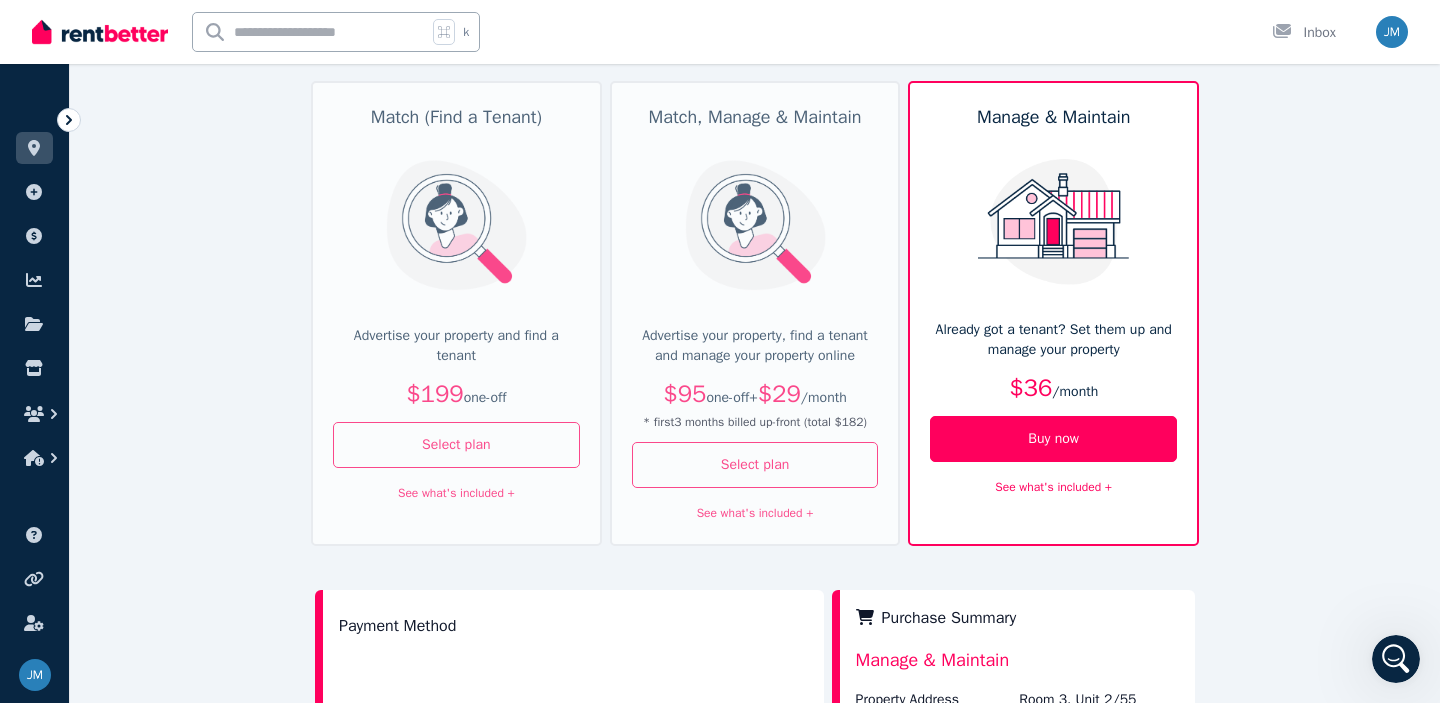 scroll, scrollTop: 0, scrollLeft: 0, axis: both 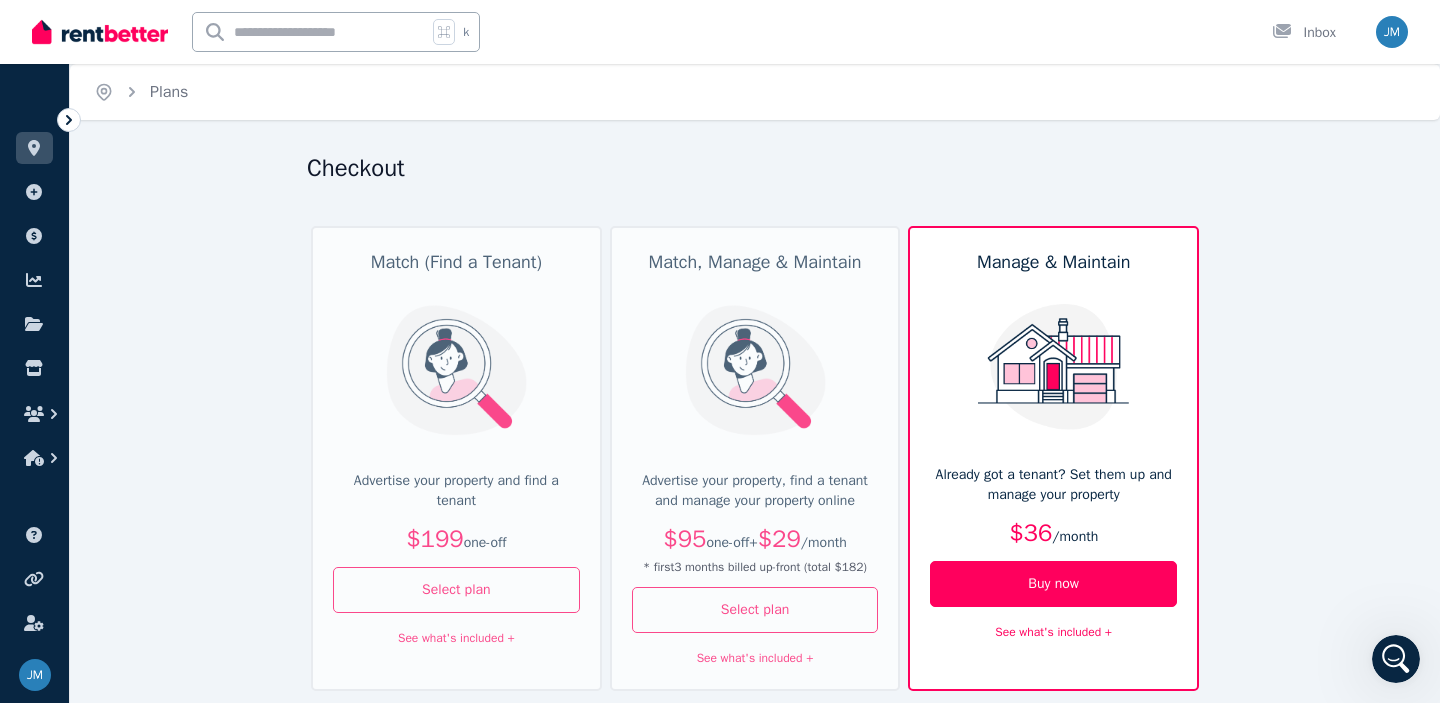 click on "Home Plans" at bounding box center [141, 92] 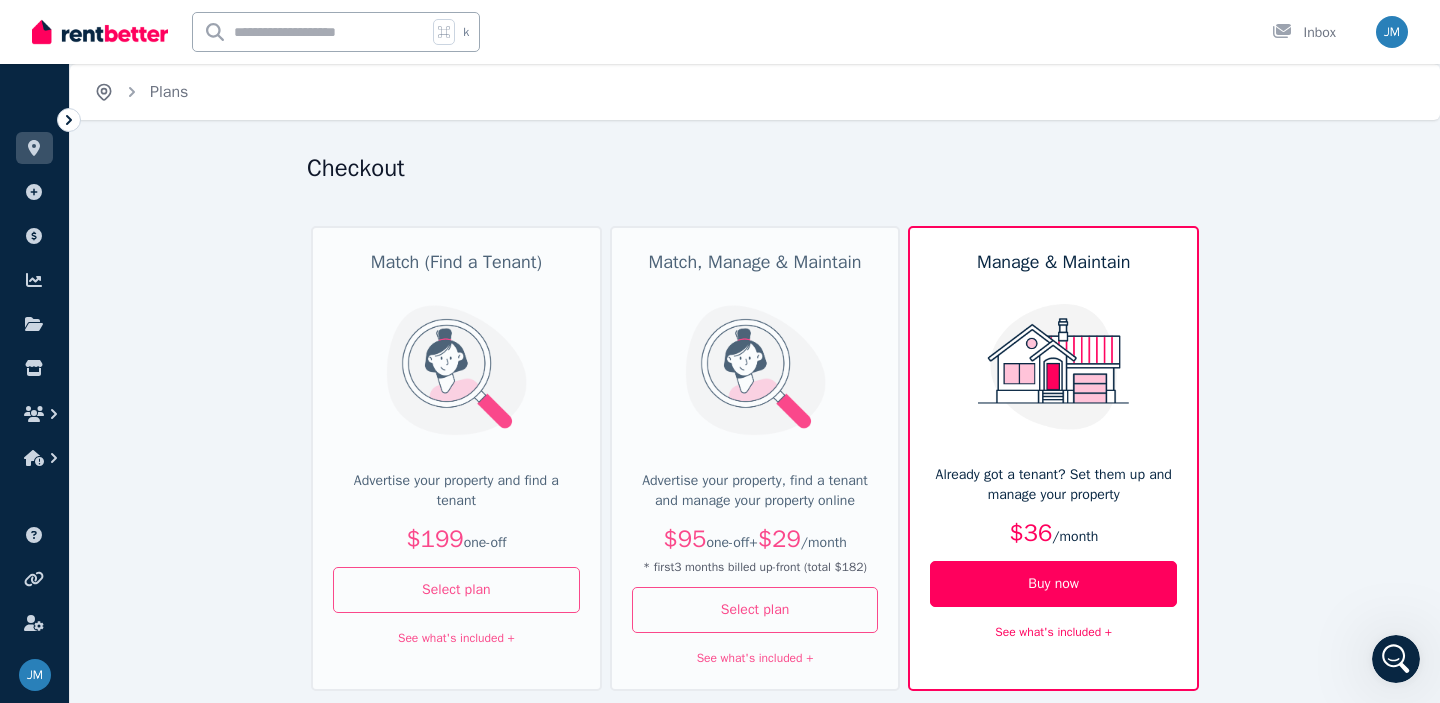 click 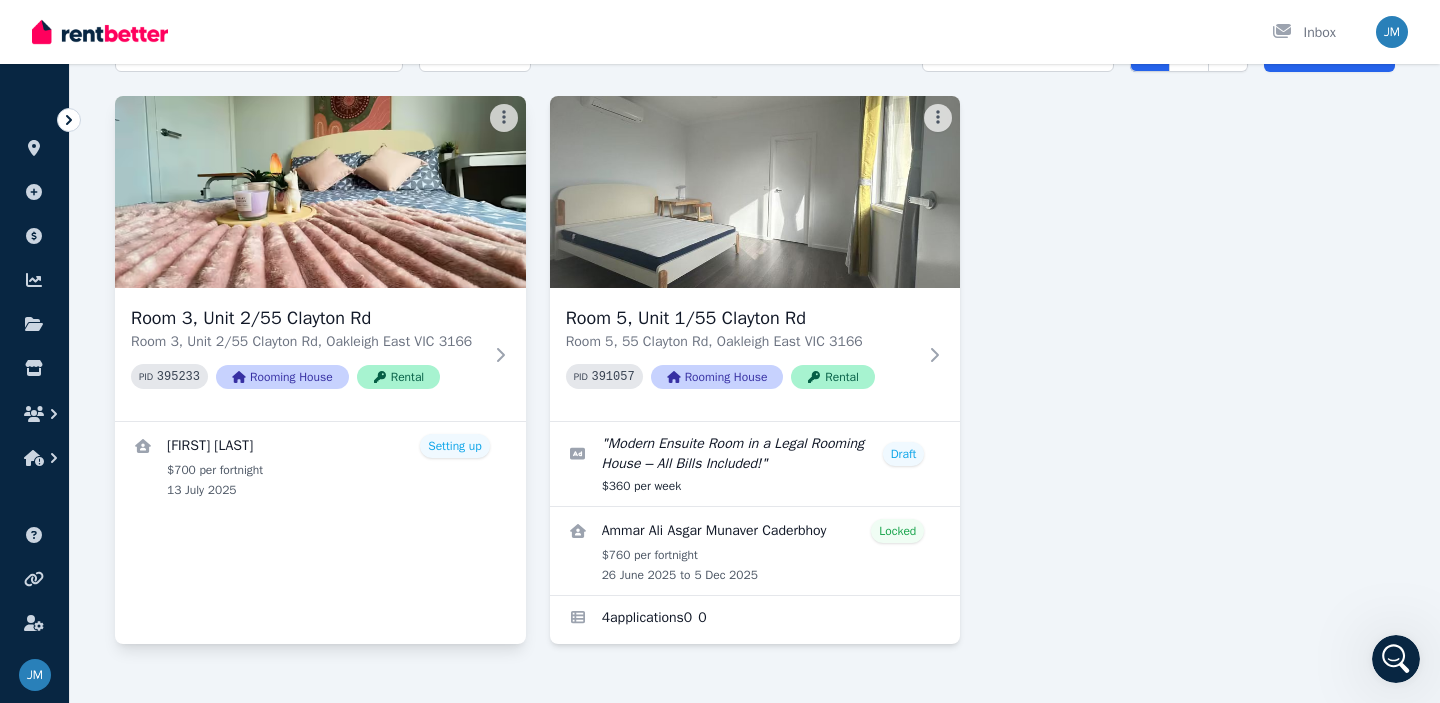 scroll, scrollTop: 0, scrollLeft: 0, axis: both 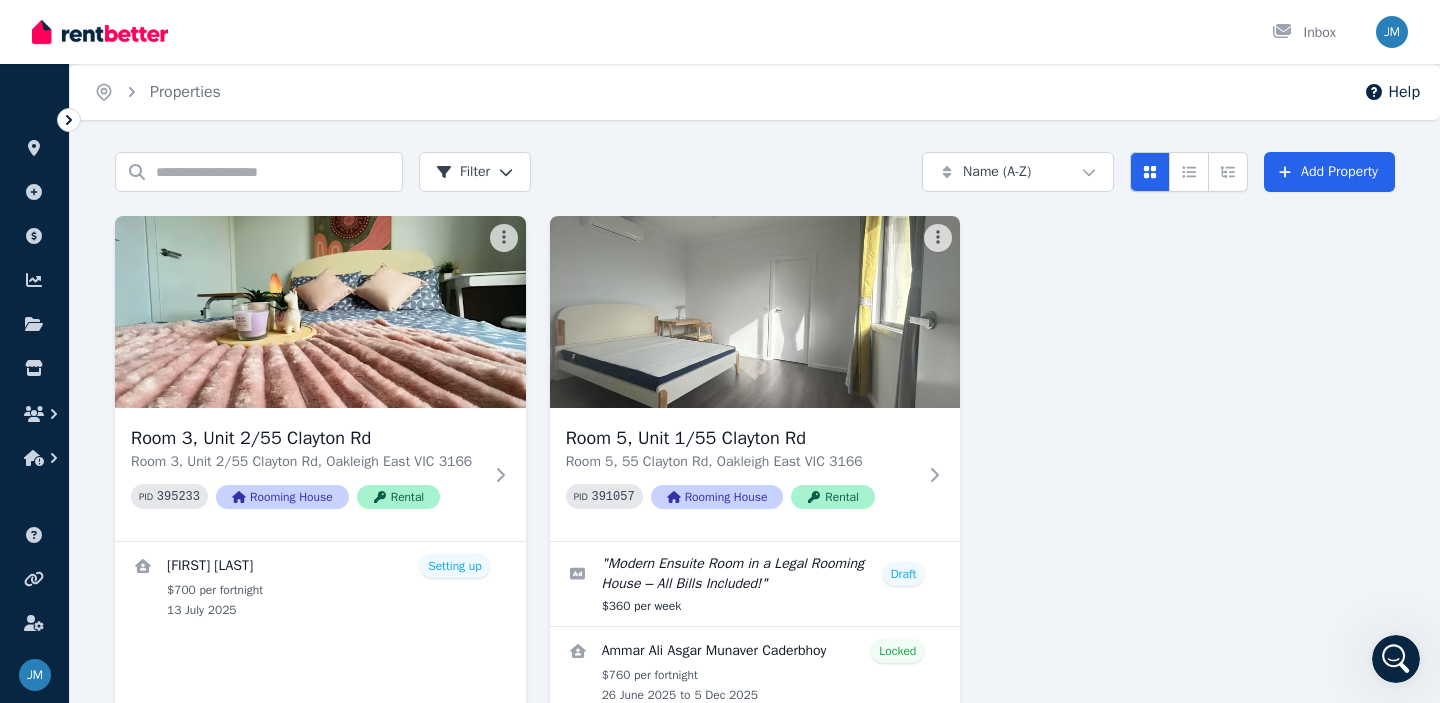 click 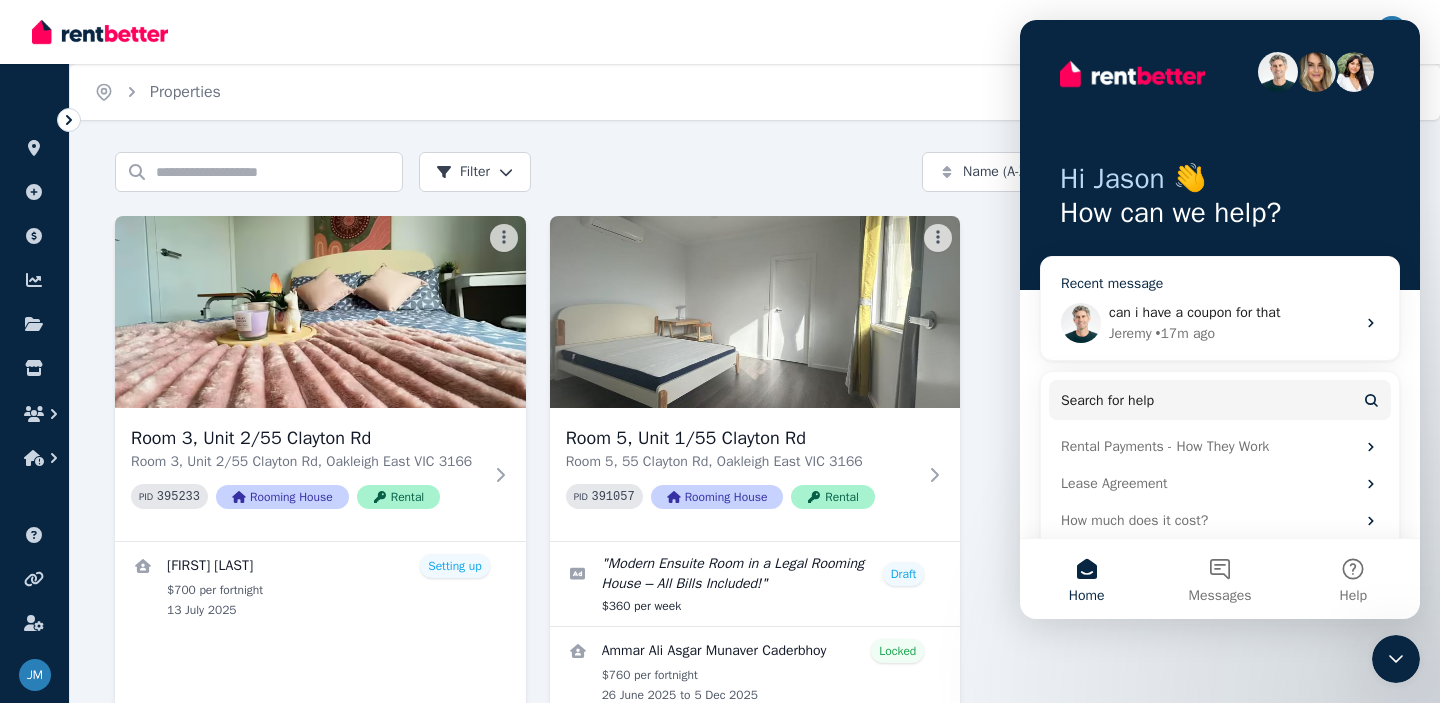 click on "can i have a coupon for that" at bounding box center (1194, 312) 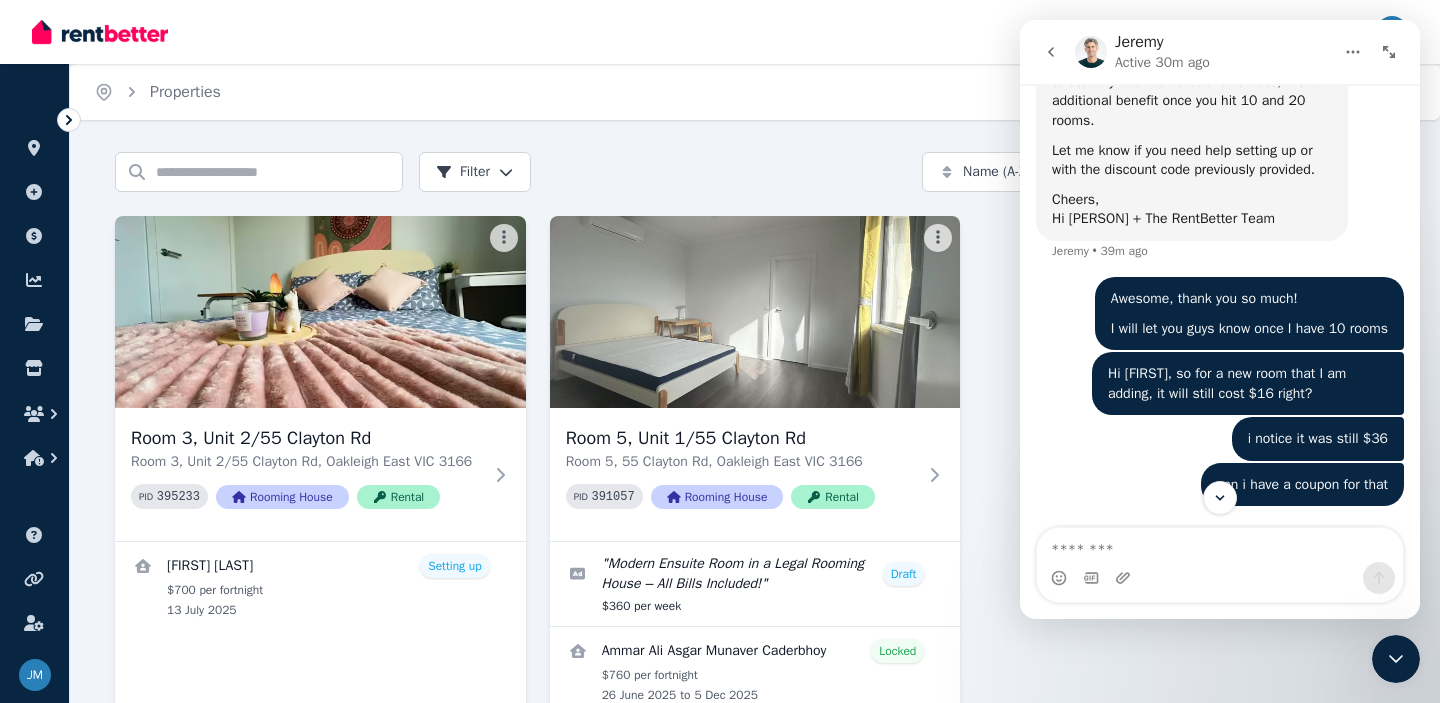 scroll, scrollTop: 4893, scrollLeft: 0, axis: vertical 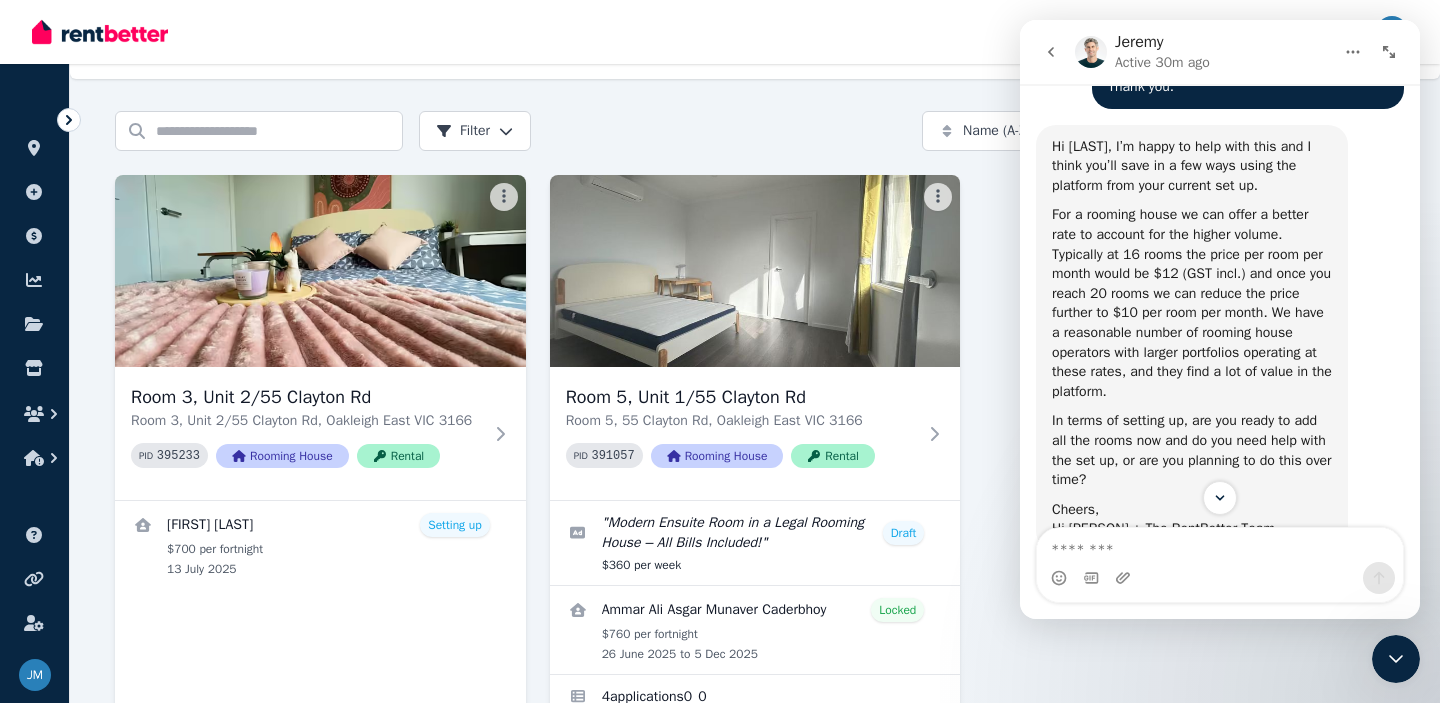 click 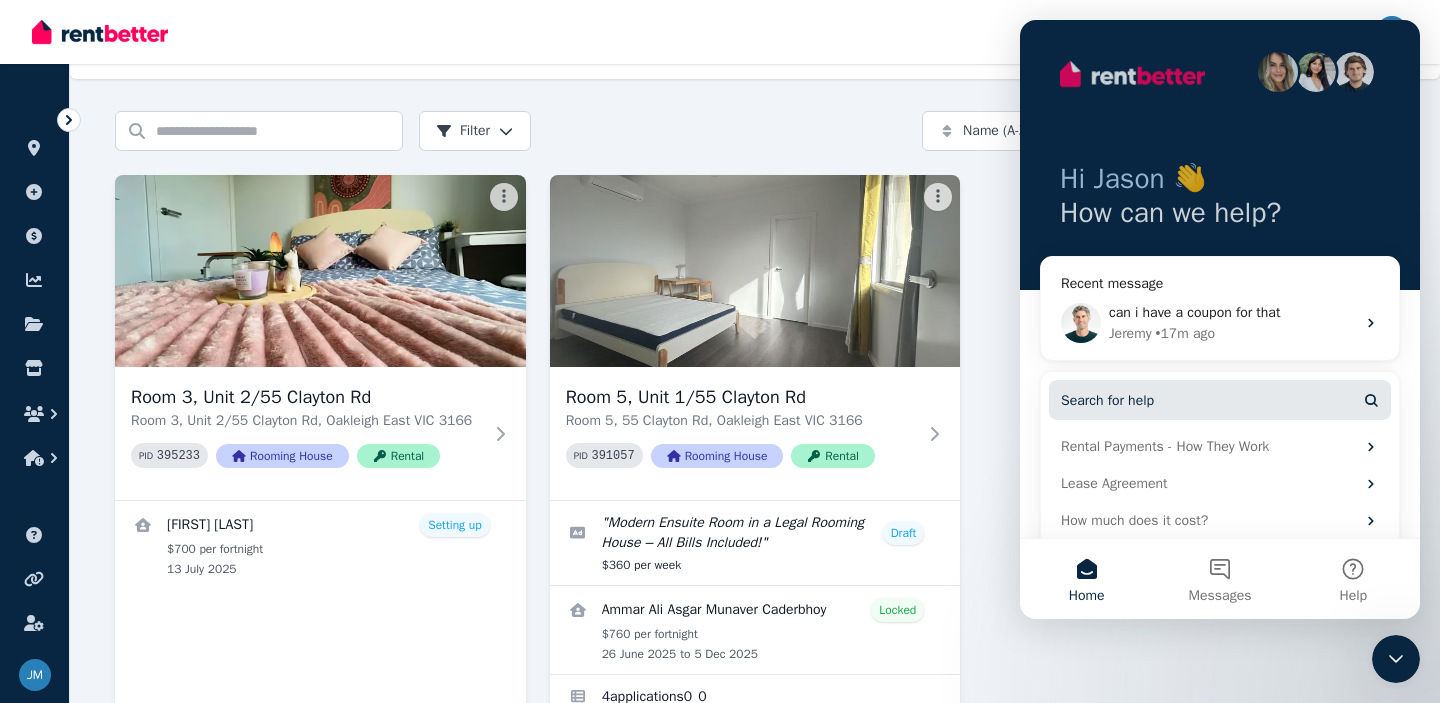 scroll, scrollTop: 57, scrollLeft: 0, axis: vertical 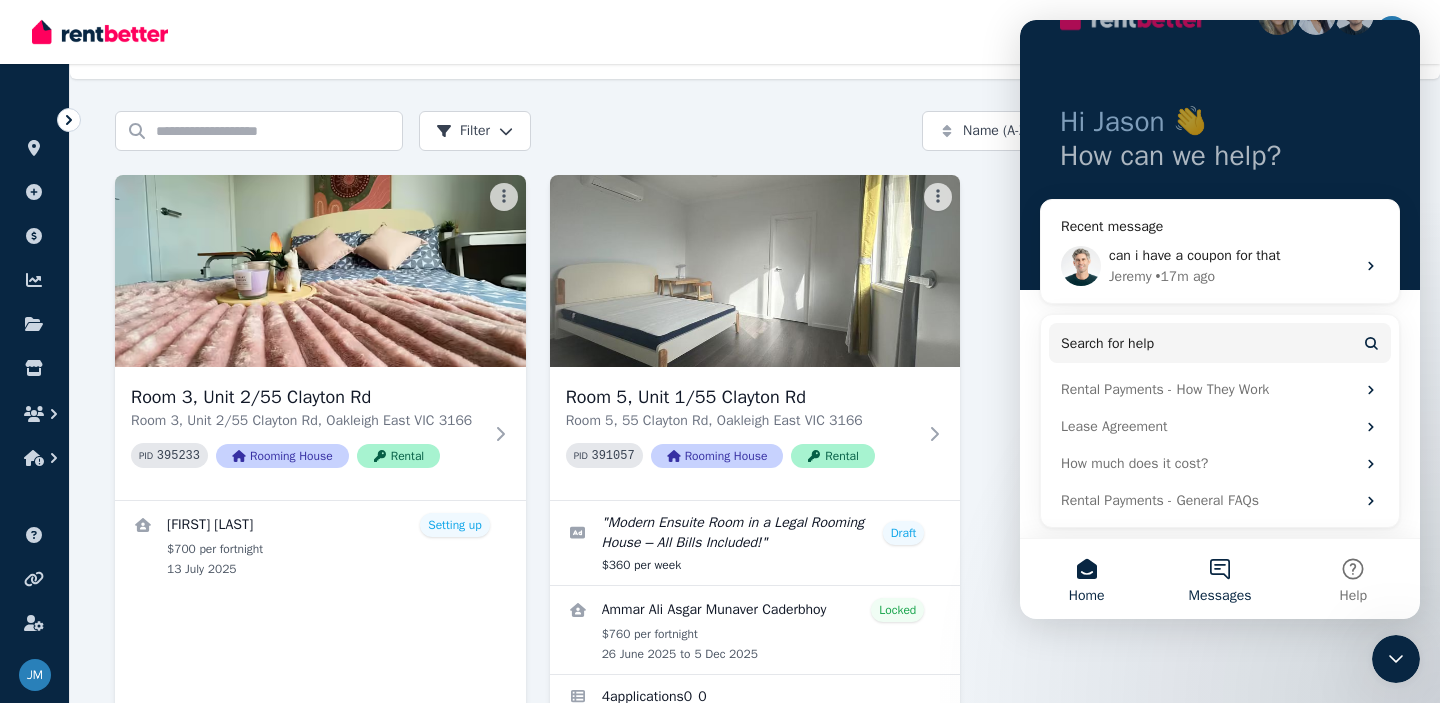 click on "Messages" at bounding box center [1219, 579] 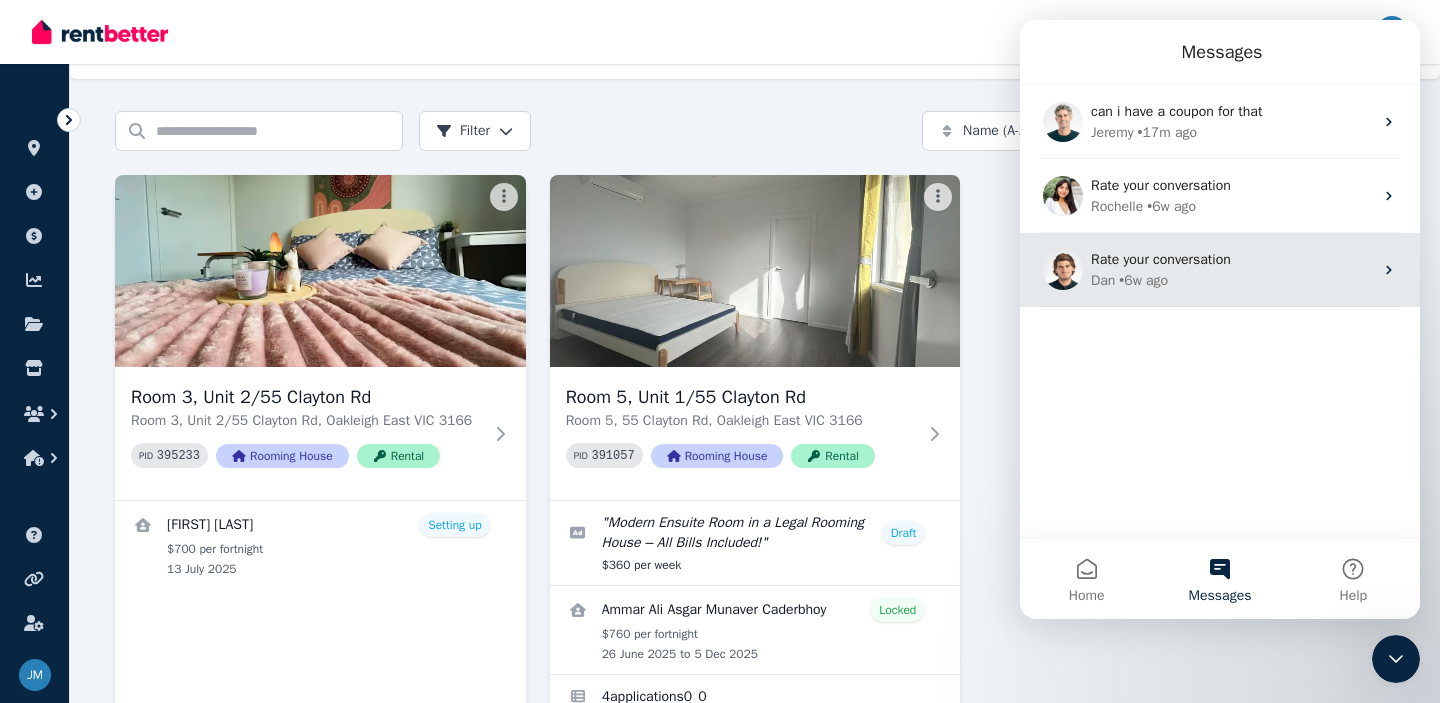 click on "Rate your conversation" at bounding box center (1161, 259) 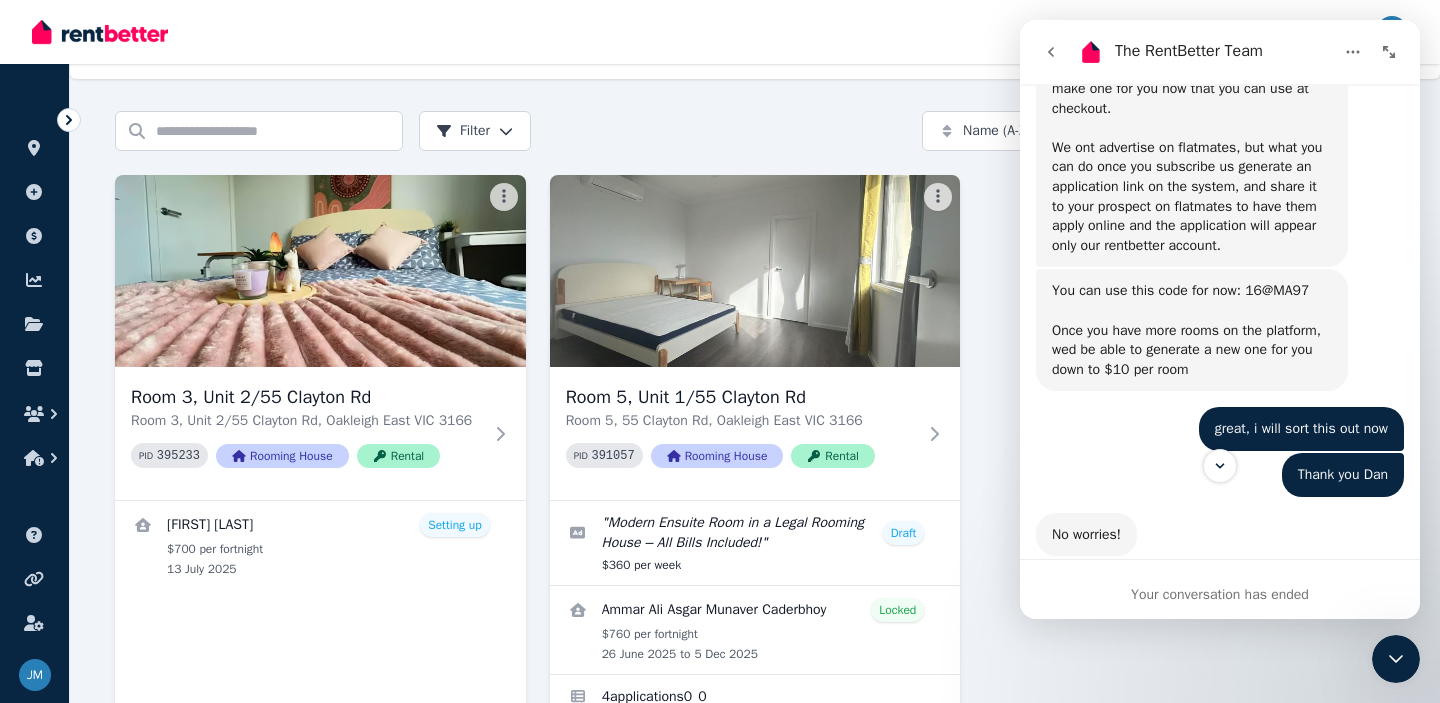 scroll, scrollTop: 3487, scrollLeft: 0, axis: vertical 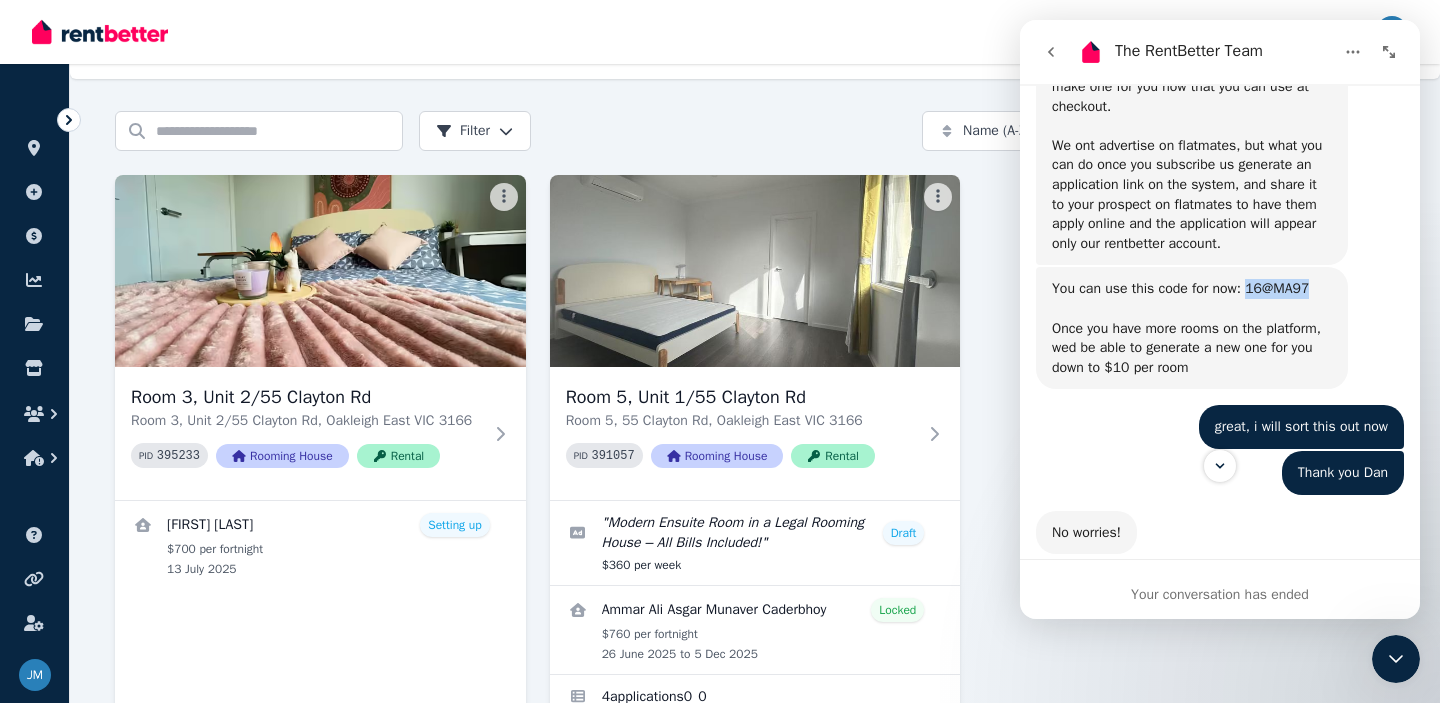 drag, startPoint x: 1252, startPoint y: 384, endPoint x: 1320, endPoint y: 386, distance: 68.0294 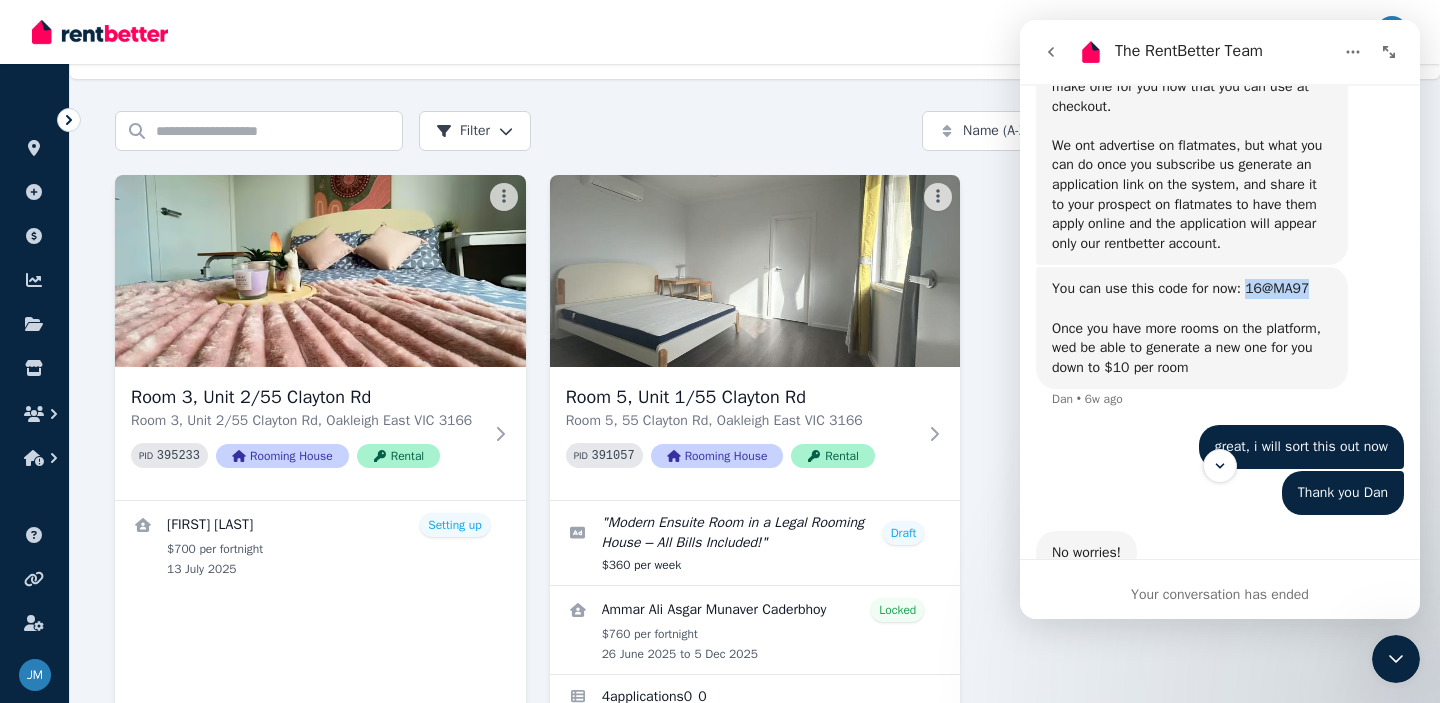 copy on "16@MA97" 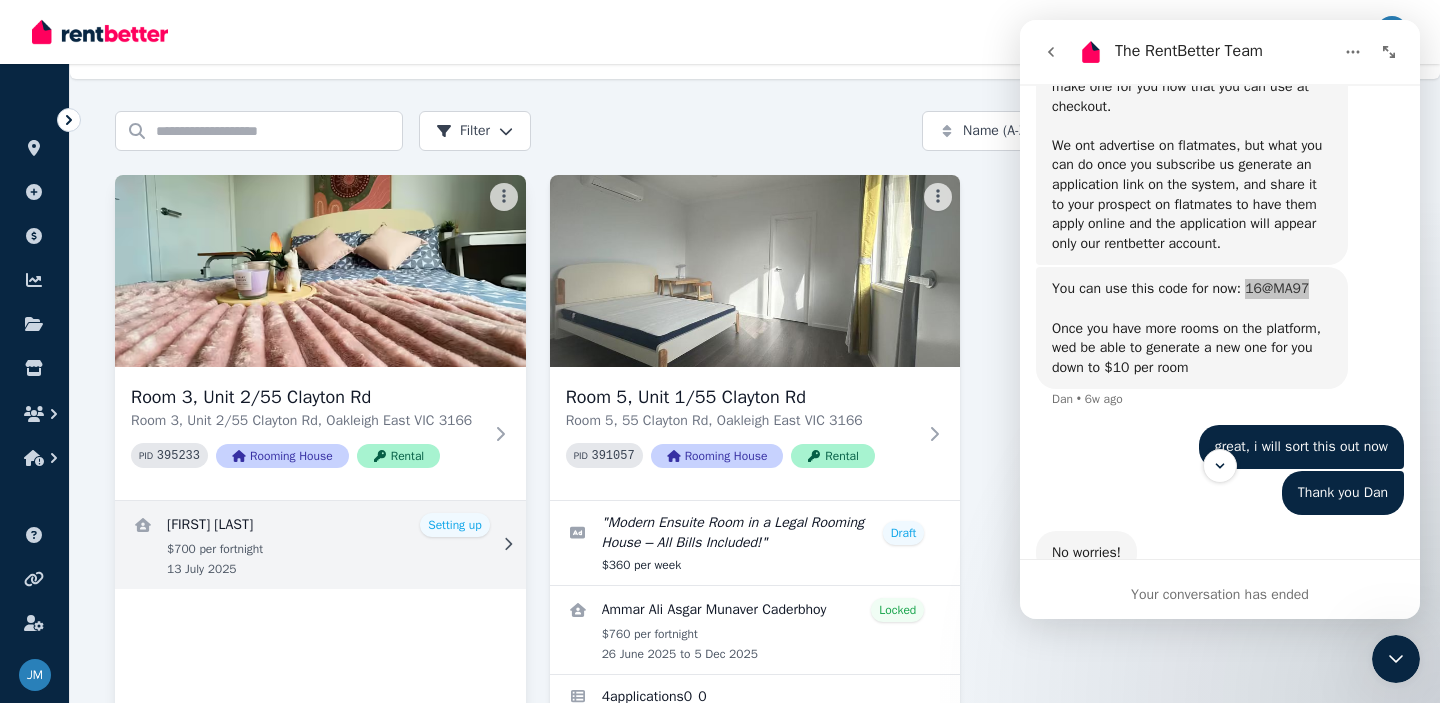 click at bounding box center (320, 545) 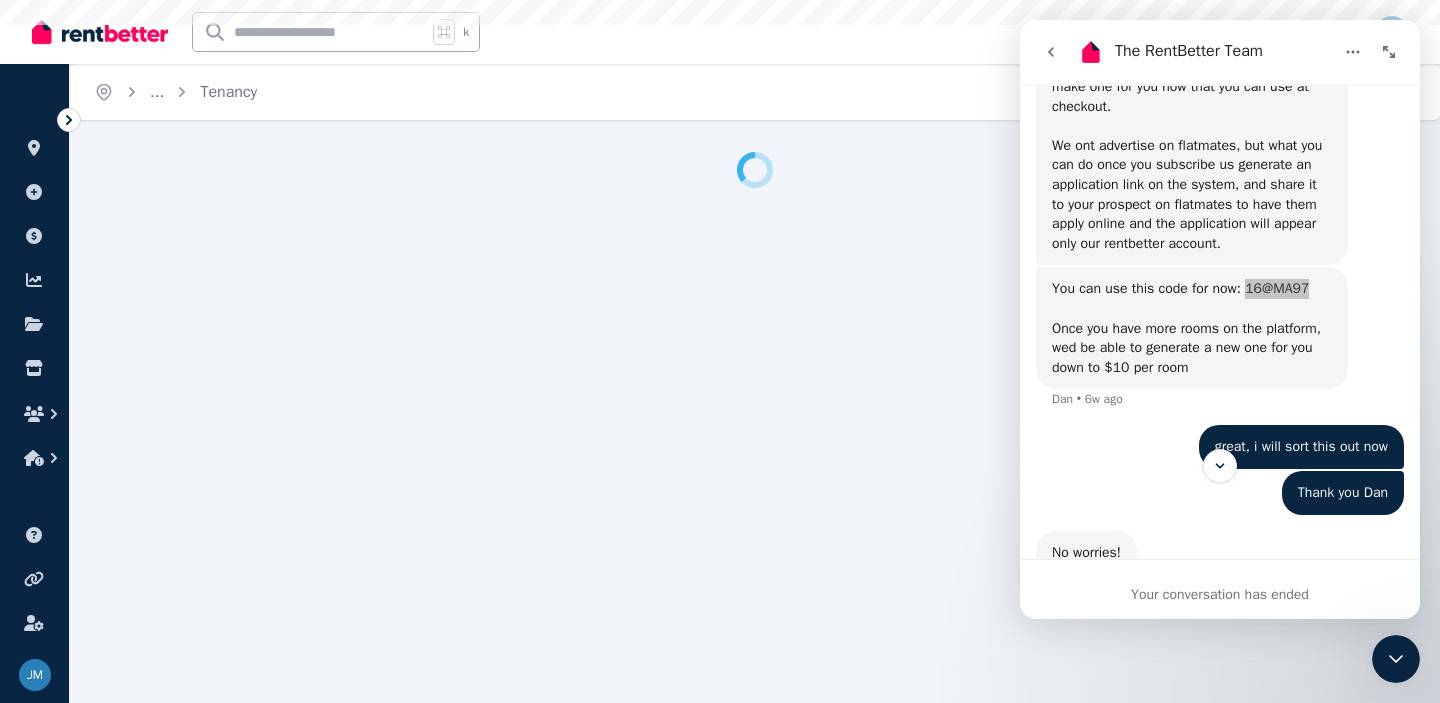 scroll, scrollTop: 0, scrollLeft: 0, axis: both 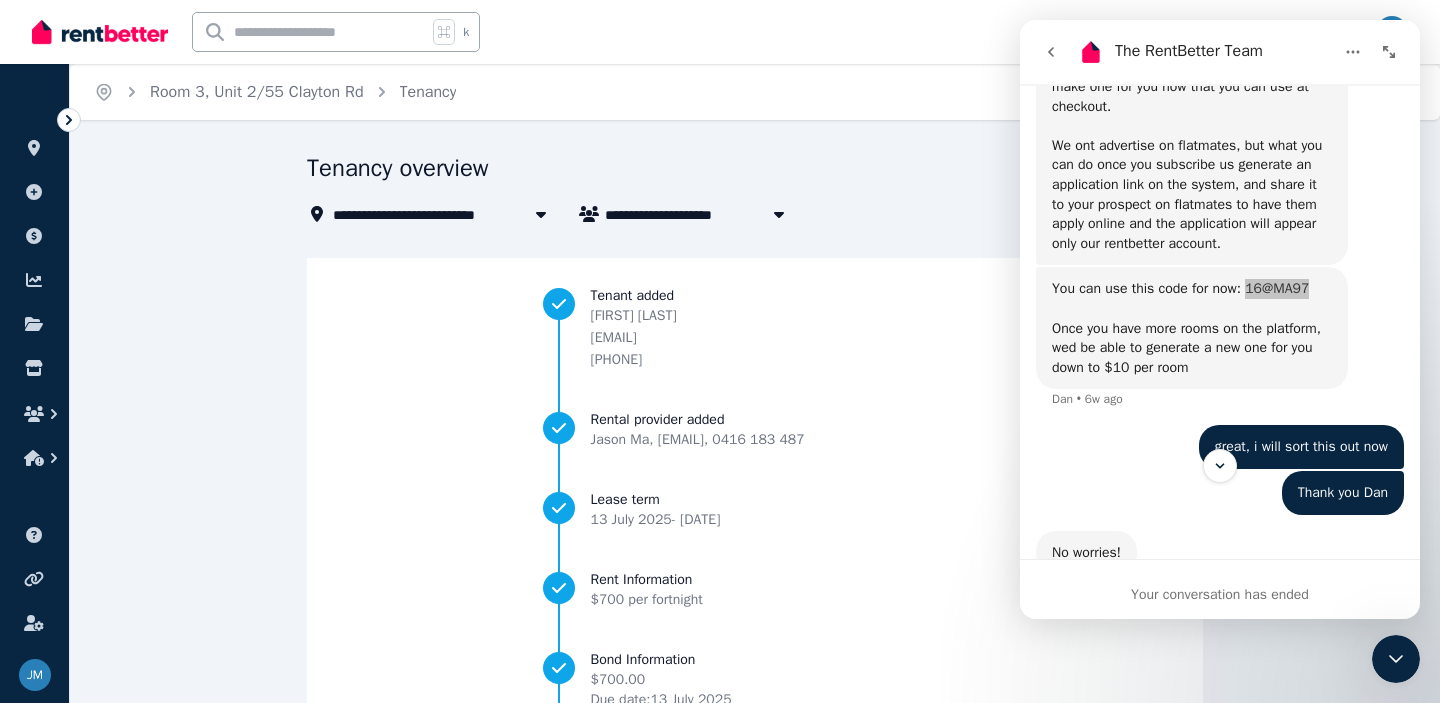 click at bounding box center (1396, 659) 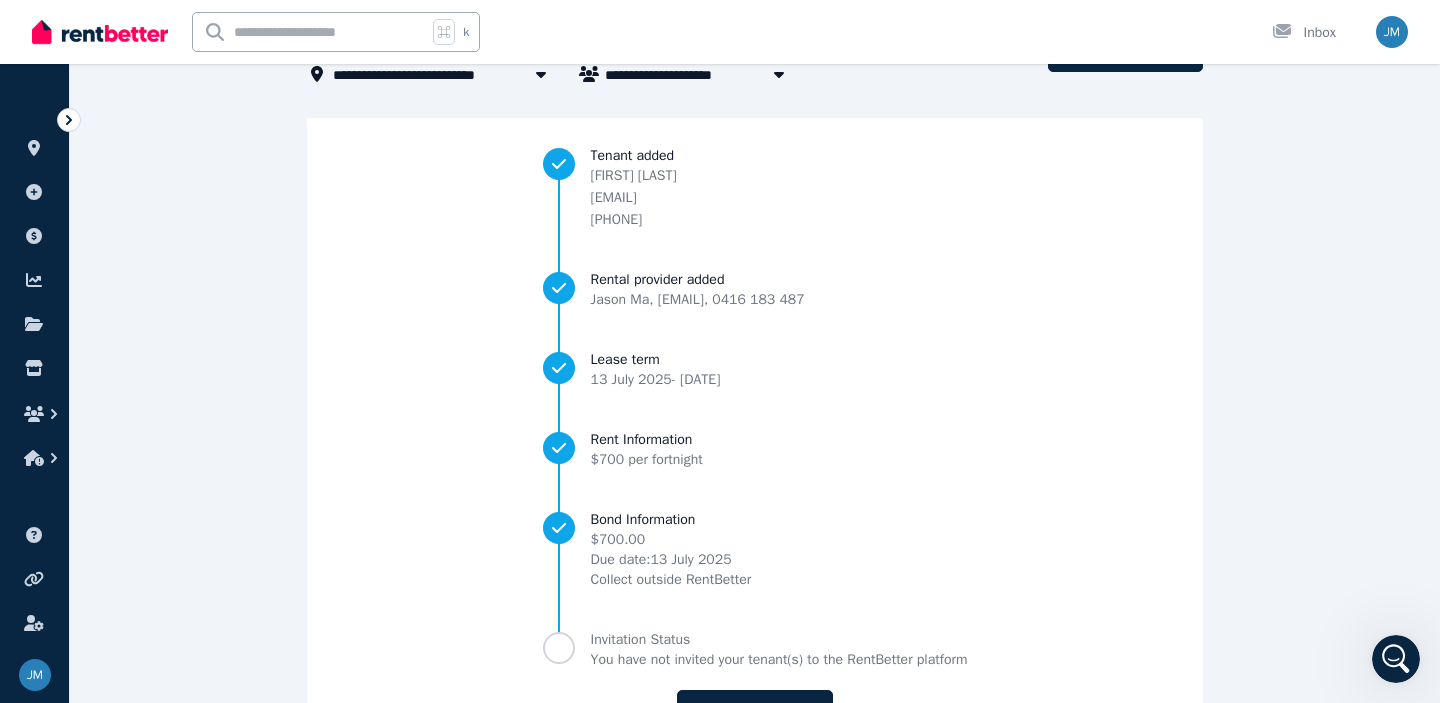 scroll, scrollTop: 237, scrollLeft: 0, axis: vertical 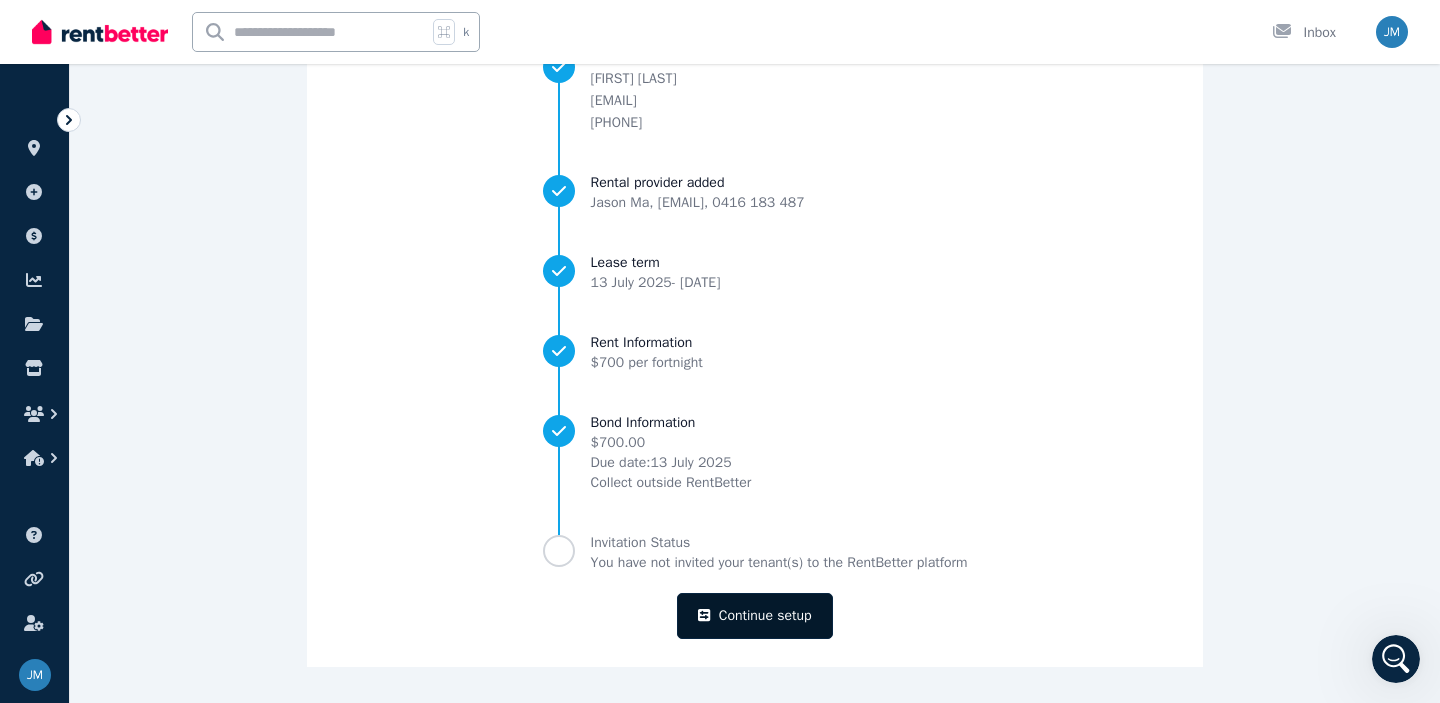 click on "Continue setup" at bounding box center (754, 616) 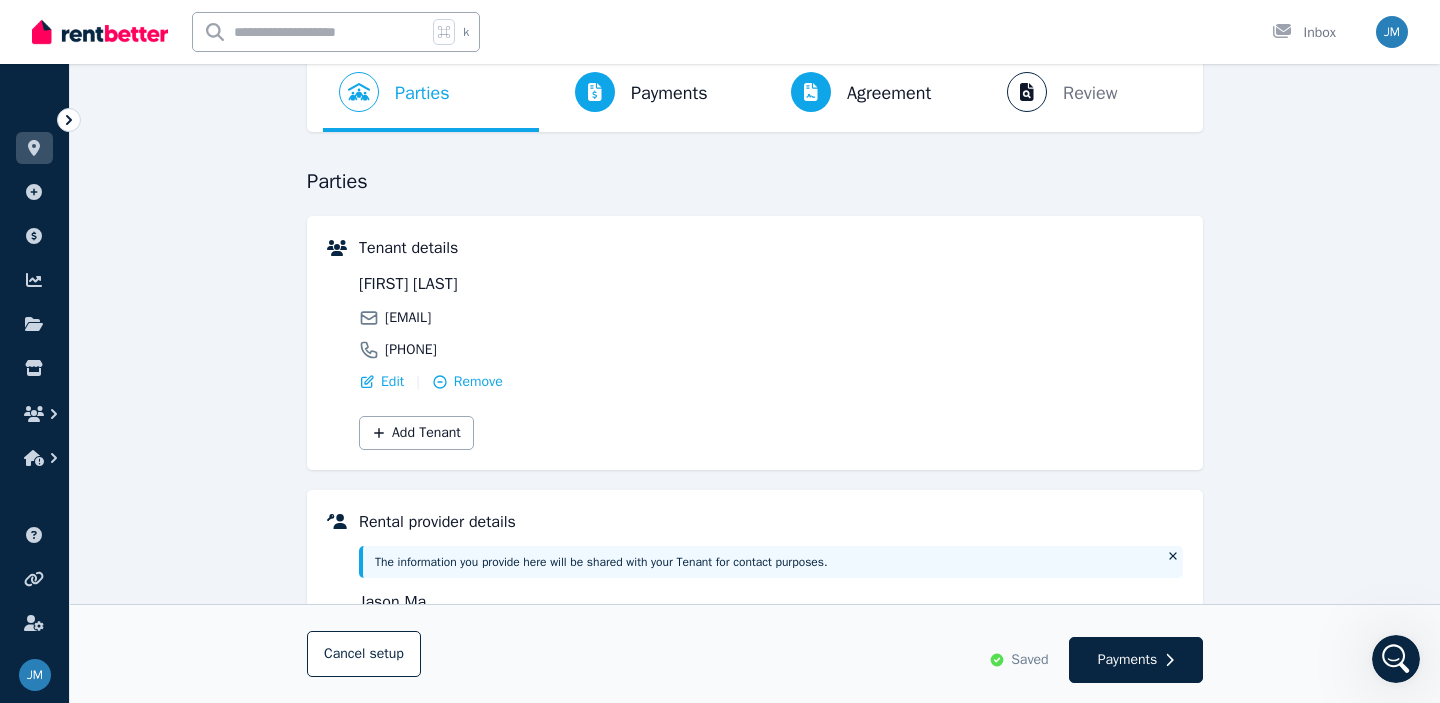 scroll, scrollTop: 145, scrollLeft: 0, axis: vertical 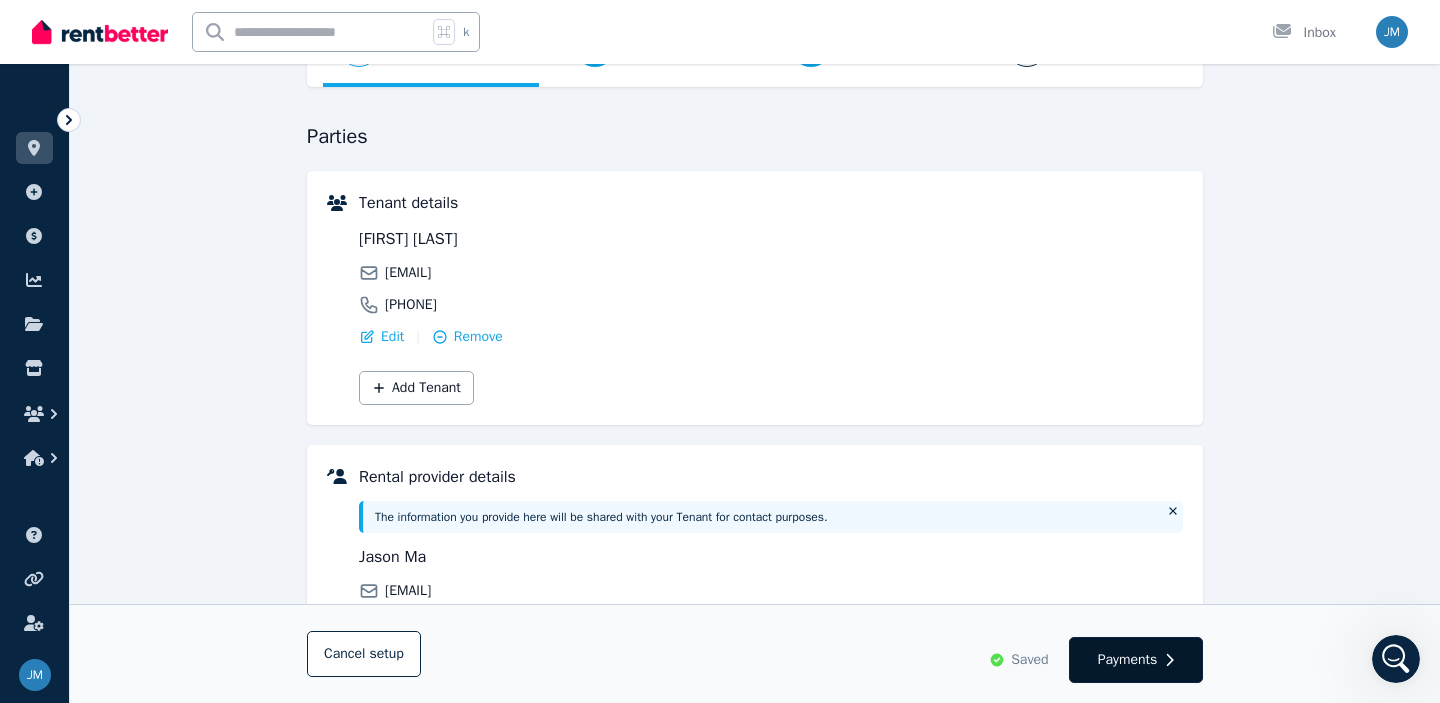 click on "Payments" at bounding box center (1128, 660) 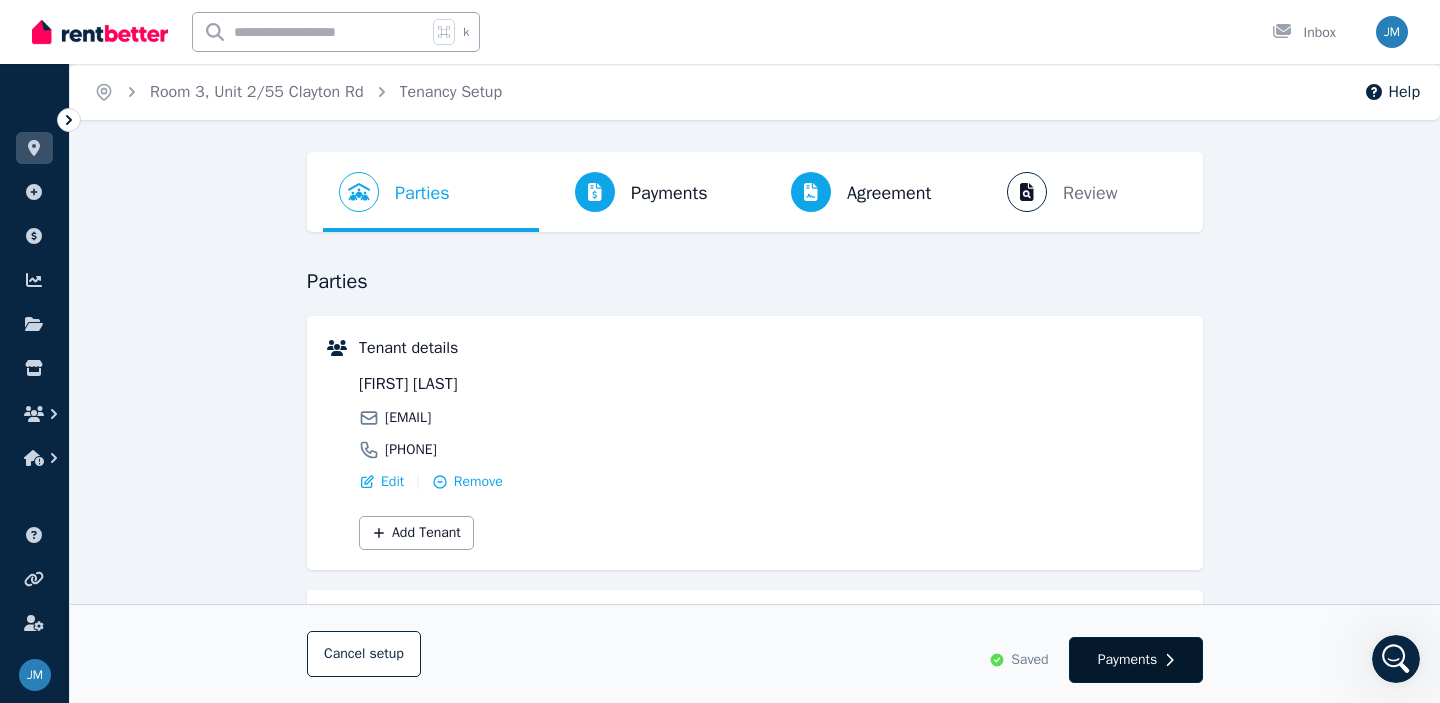 select on "**********" 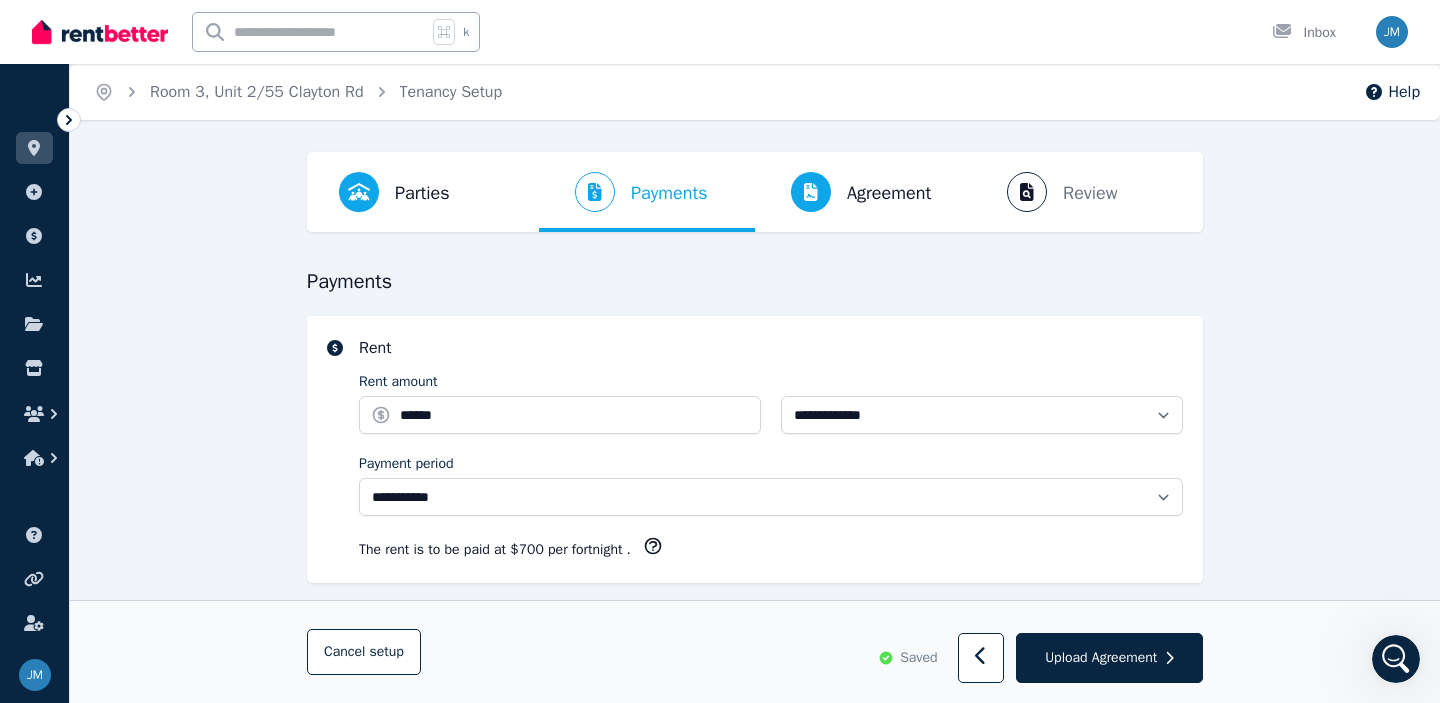 select on "**********" 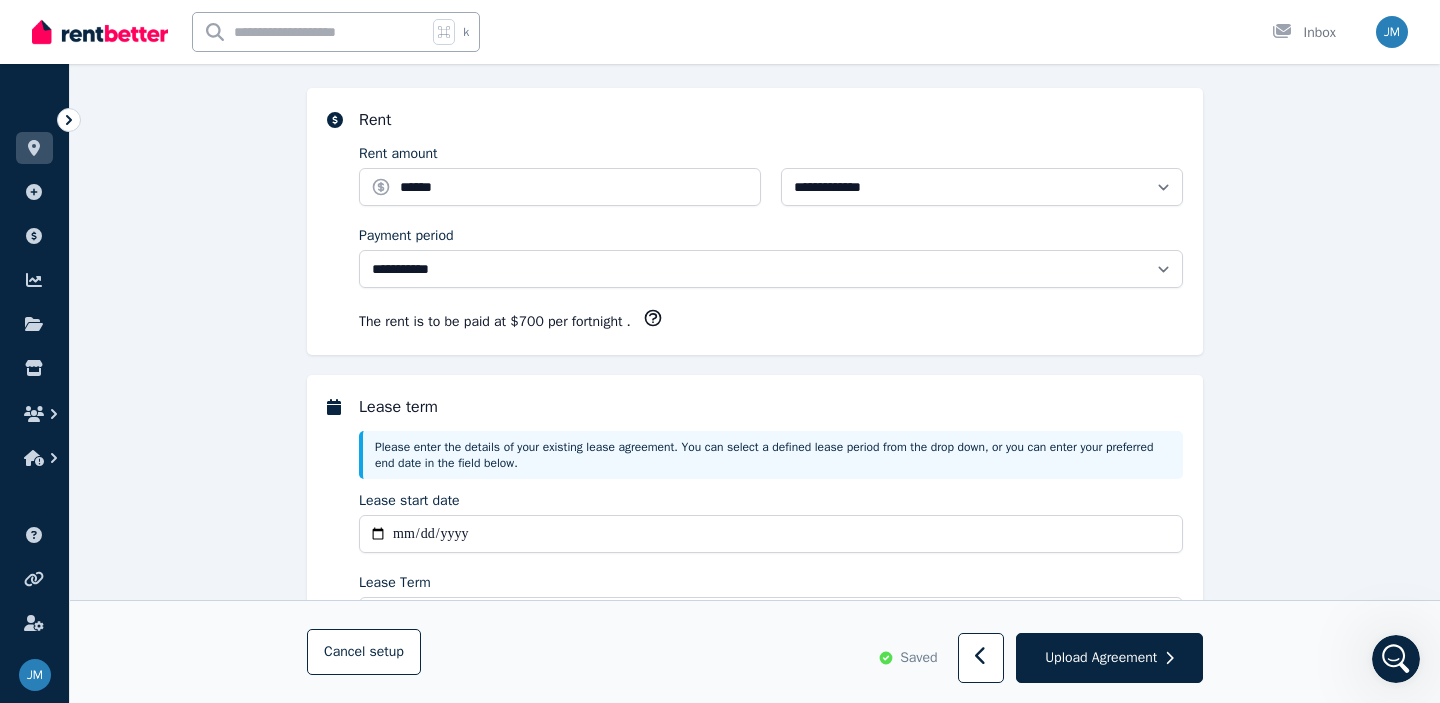 scroll, scrollTop: 238, scrollLeft: 0, axis: vertical 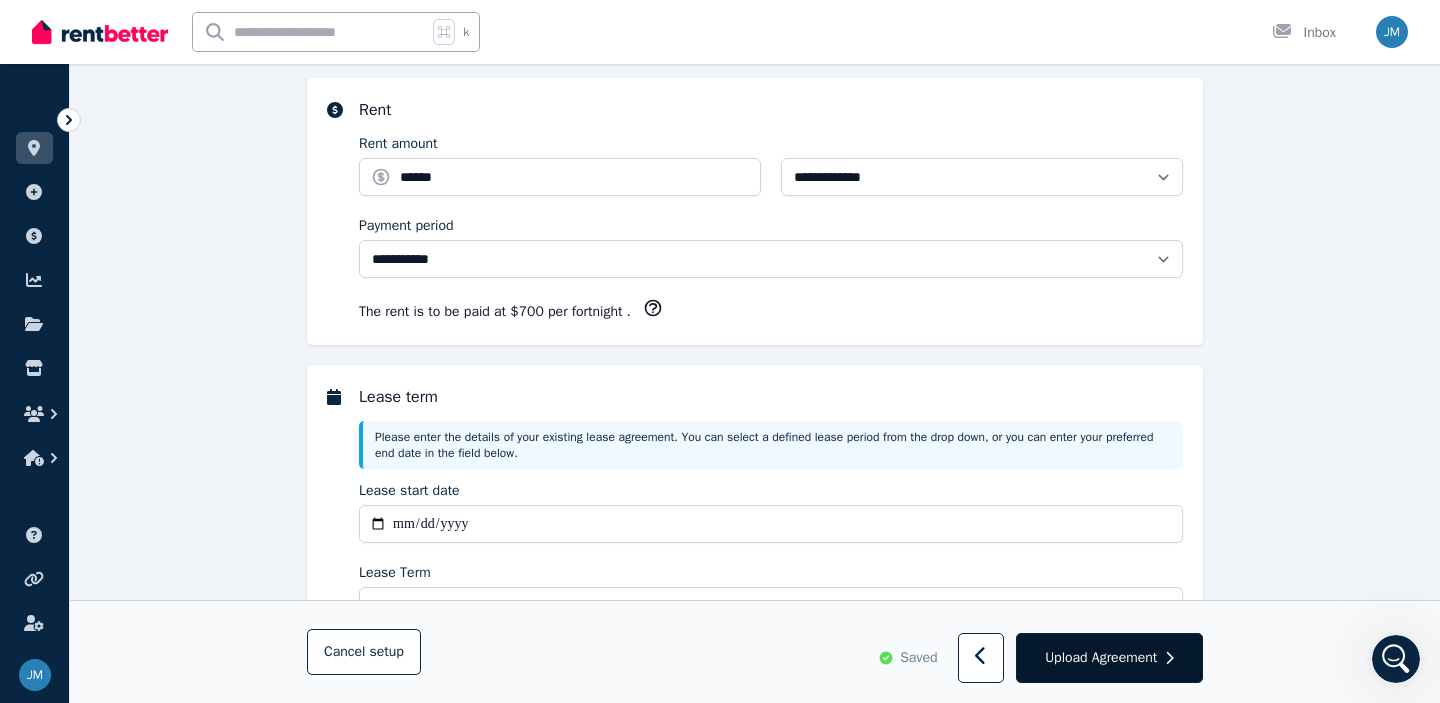 click on "Upload Agreement" at bounding box center (1101, 658) 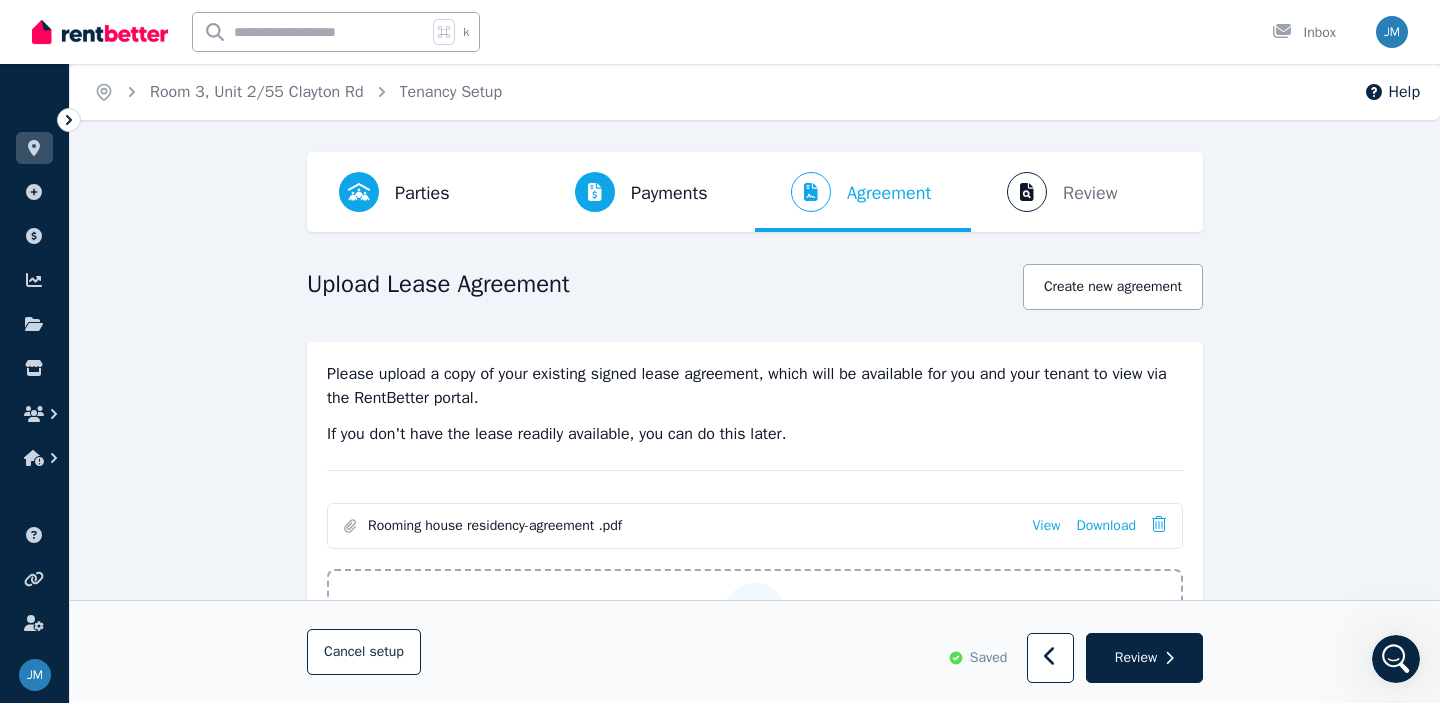 scroll, scrollTop: 262, scrollLeft: 0, axis: vertical 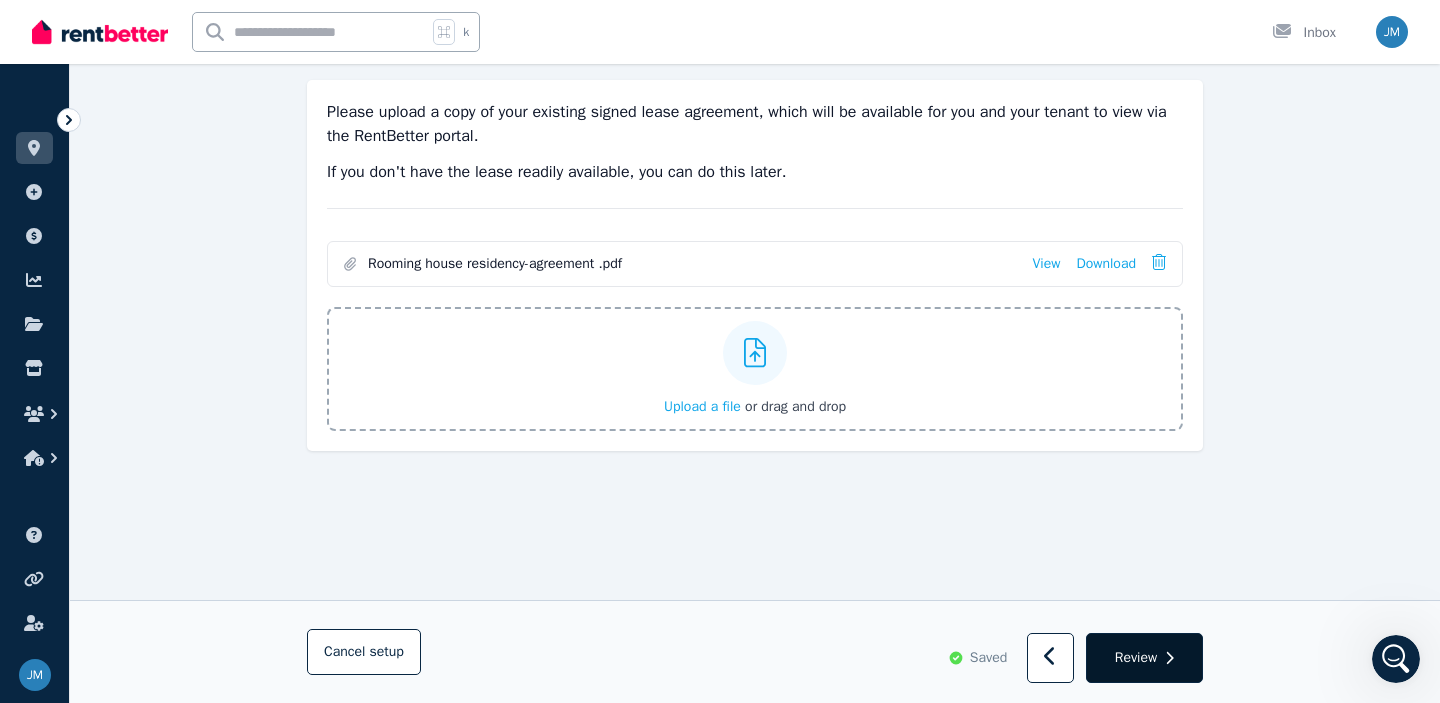 click on "Review" at bounding box center [1136, 658] 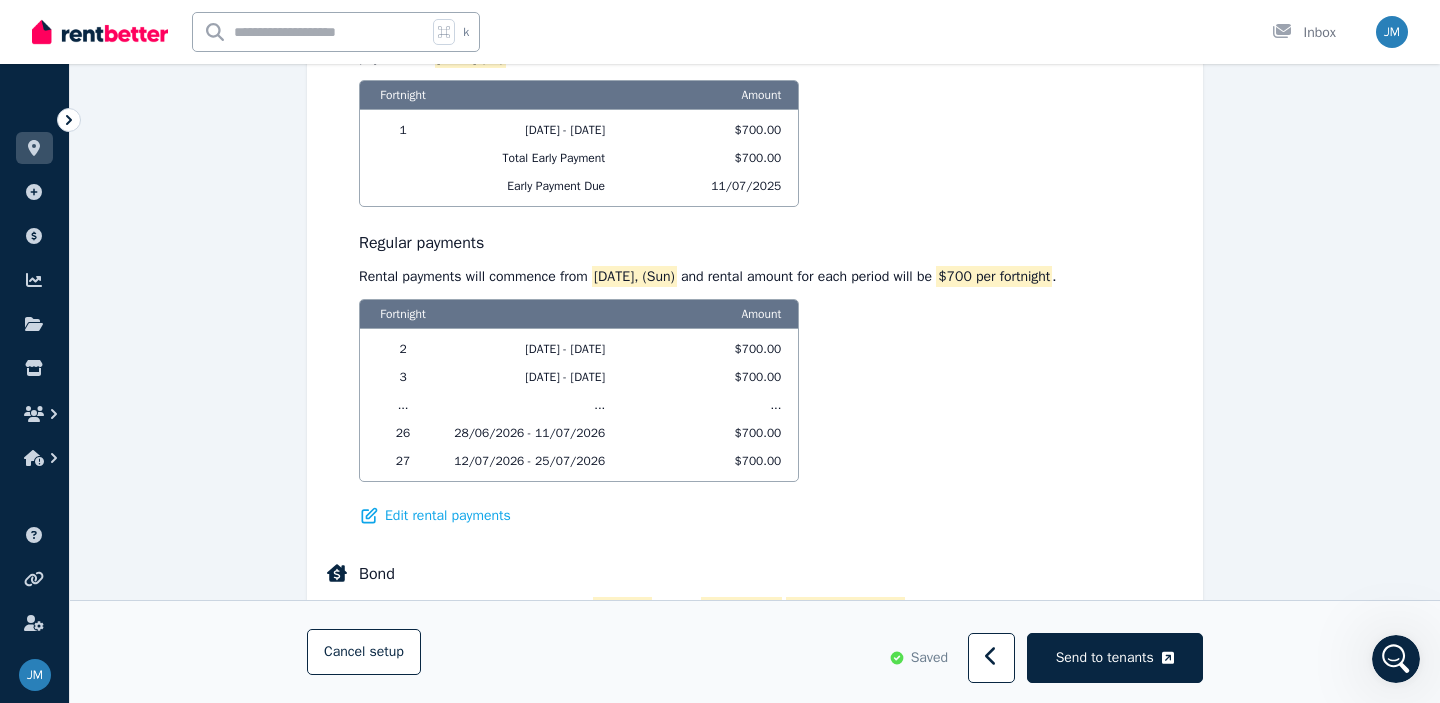 scroll, scrollTop: 1658, scrollLeft: 0, axis: vertical 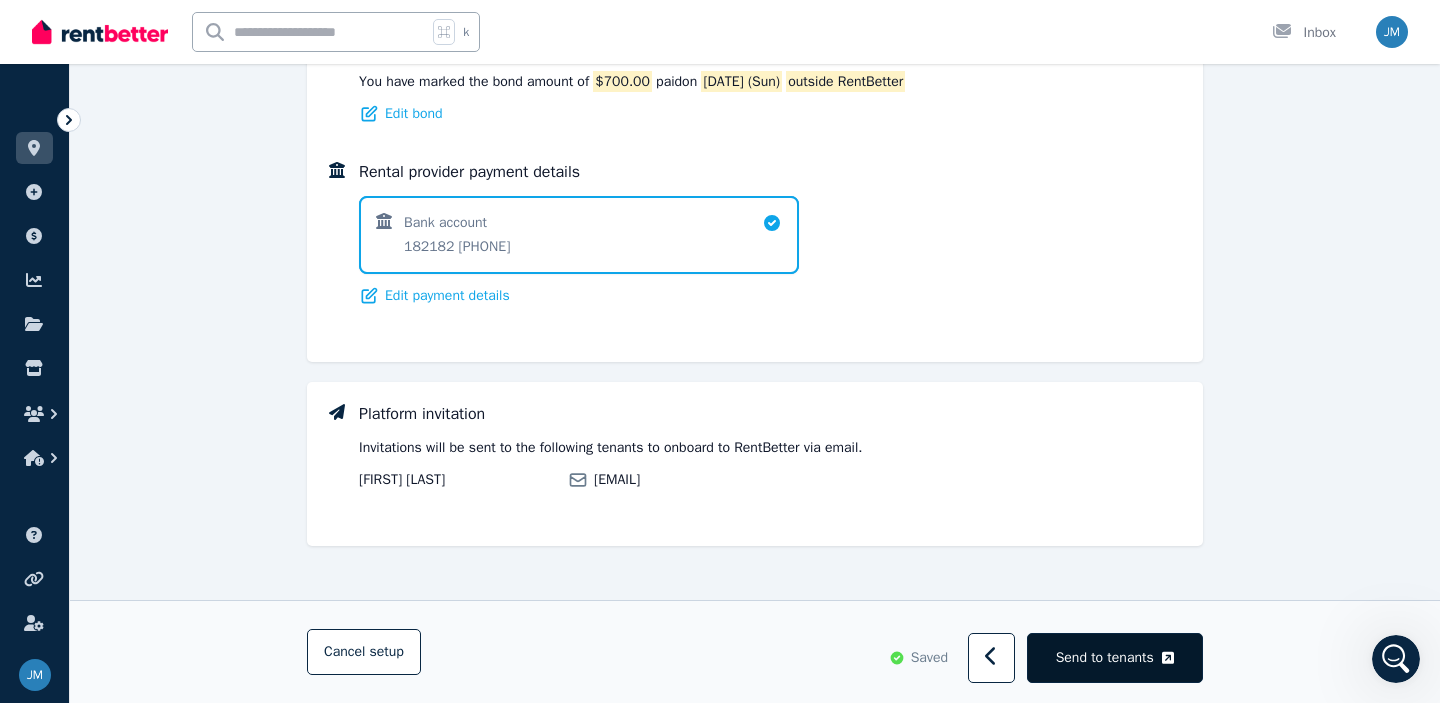 click on "Send to tenants" at bounding box center (1105, 658) 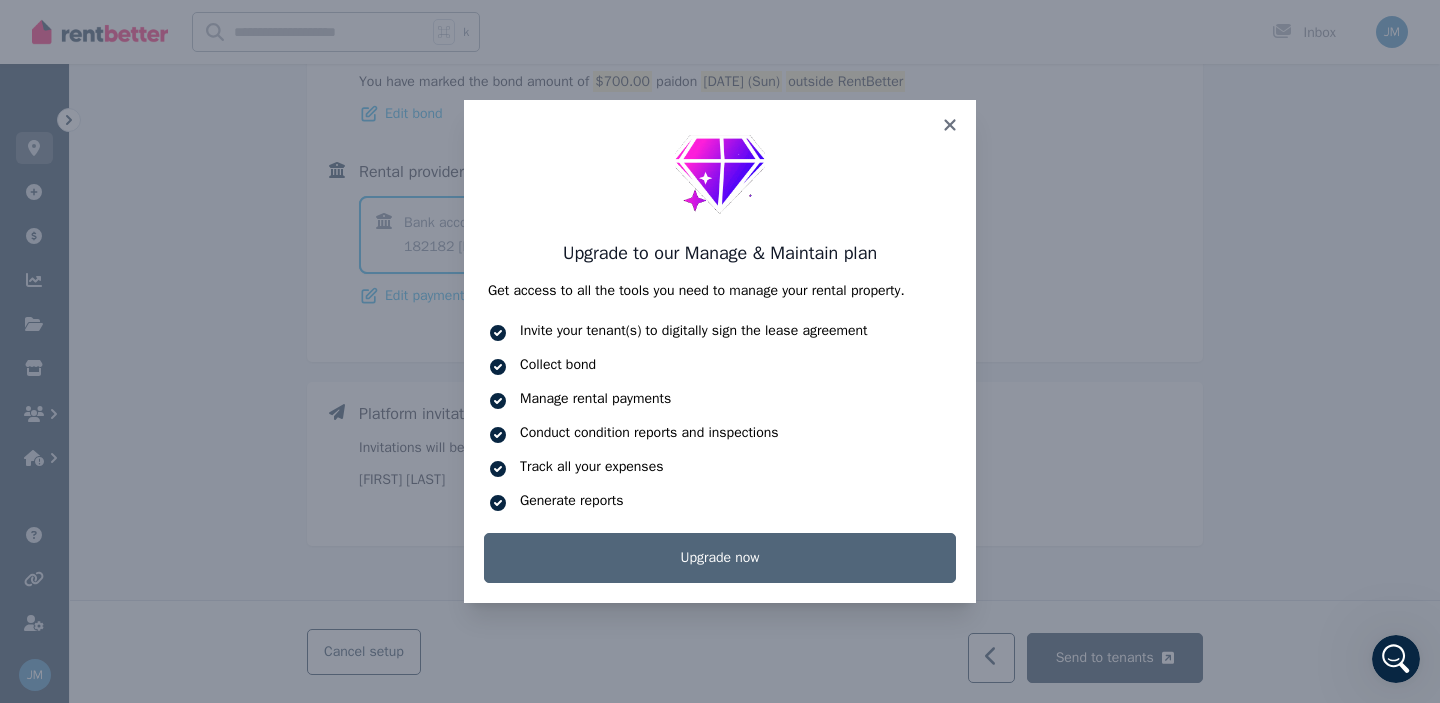 click on "Upgrade now" at bounding box center (720, 558) 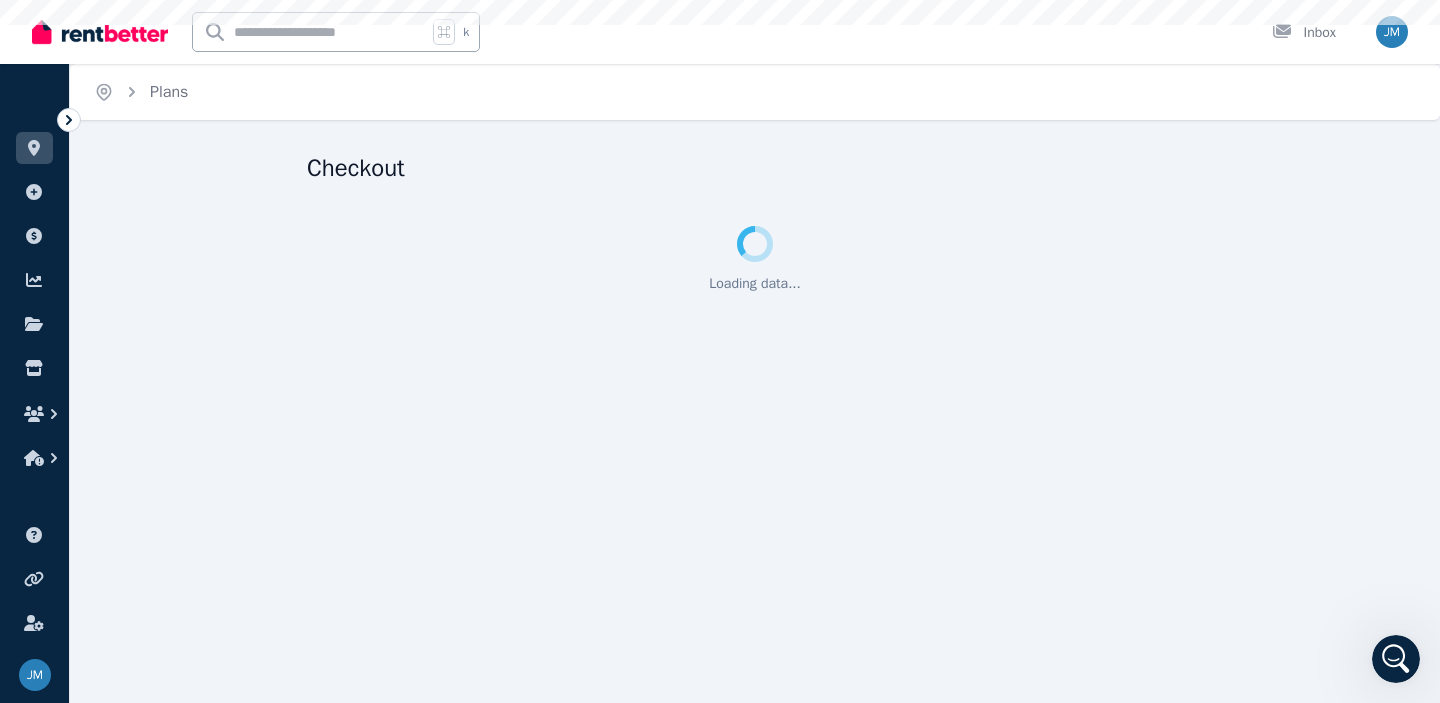 scroll, scrollTop: 0, scrollLeft: 0, axis: both 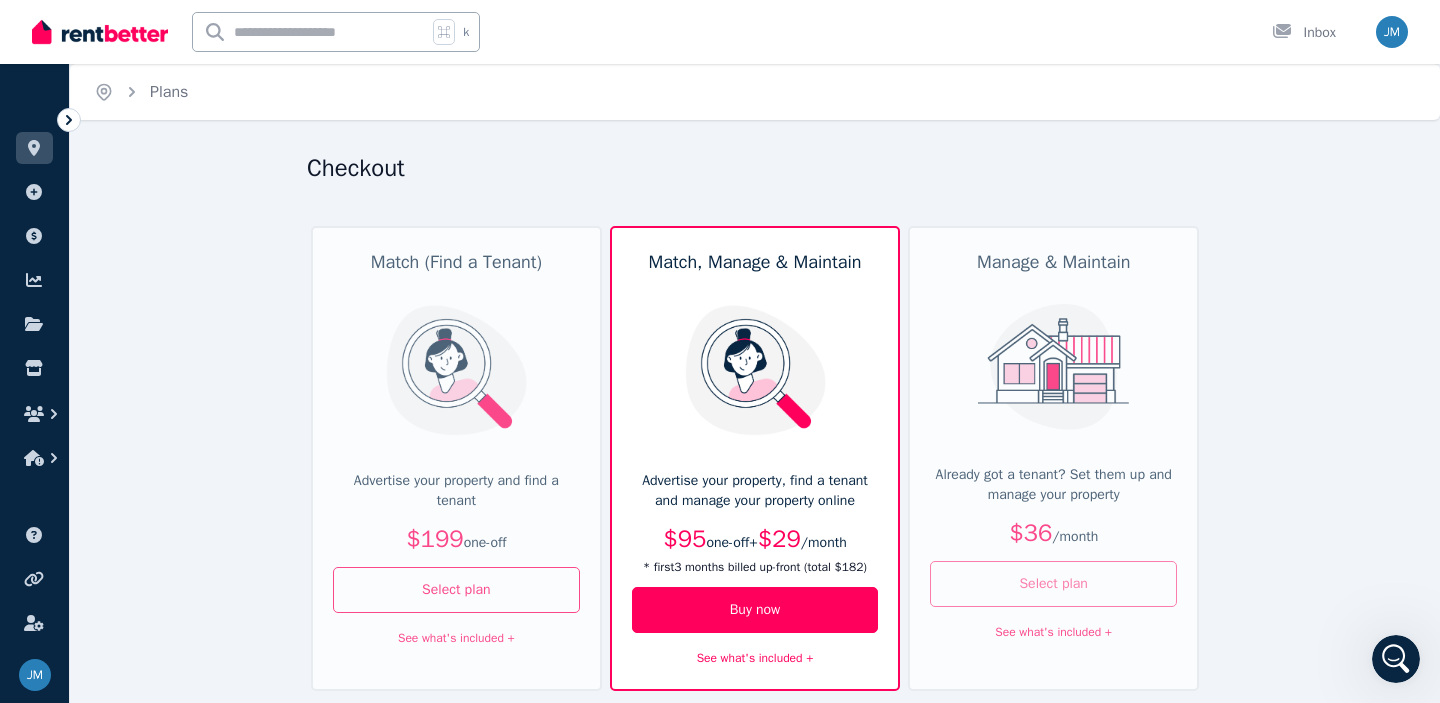 click on "Select plan" at bounding box center [1053, 584] 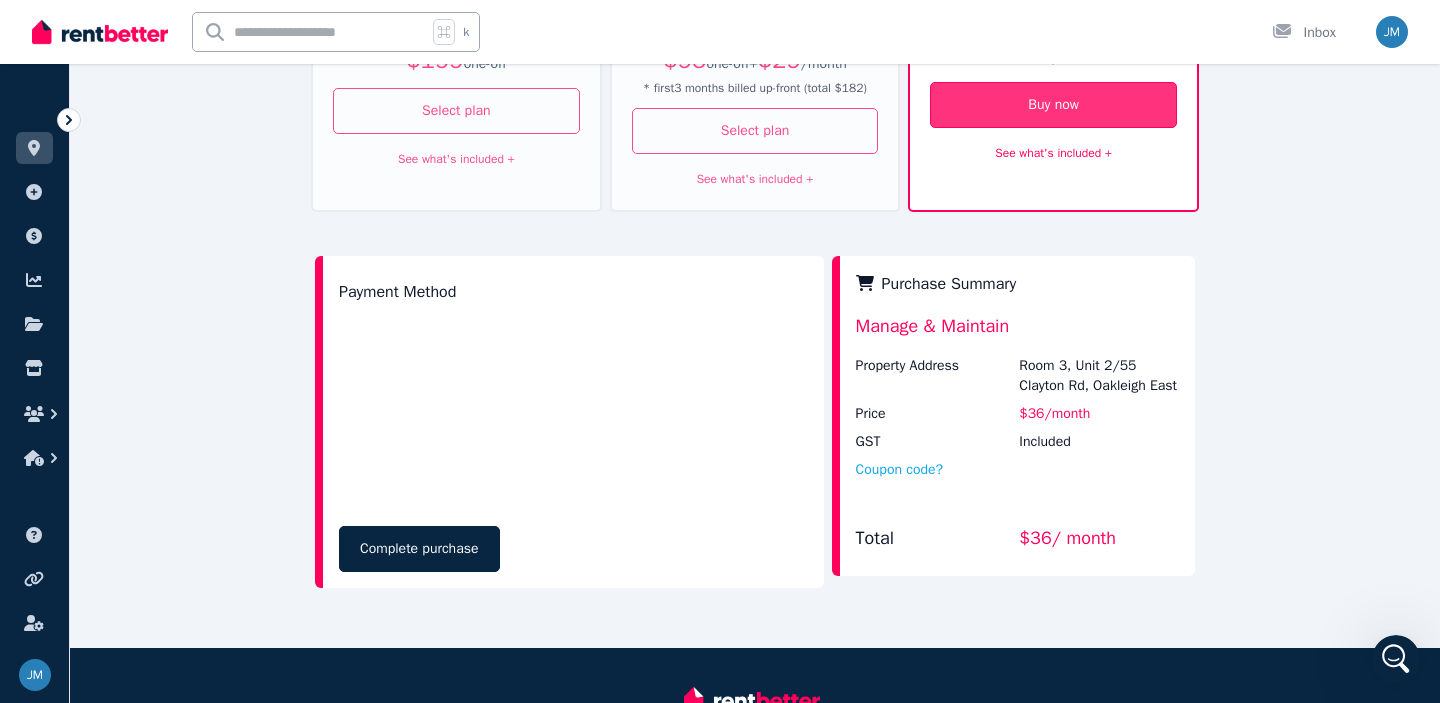 scroll, scrollTop: 499, scrollLeft: 0, axis: vertical 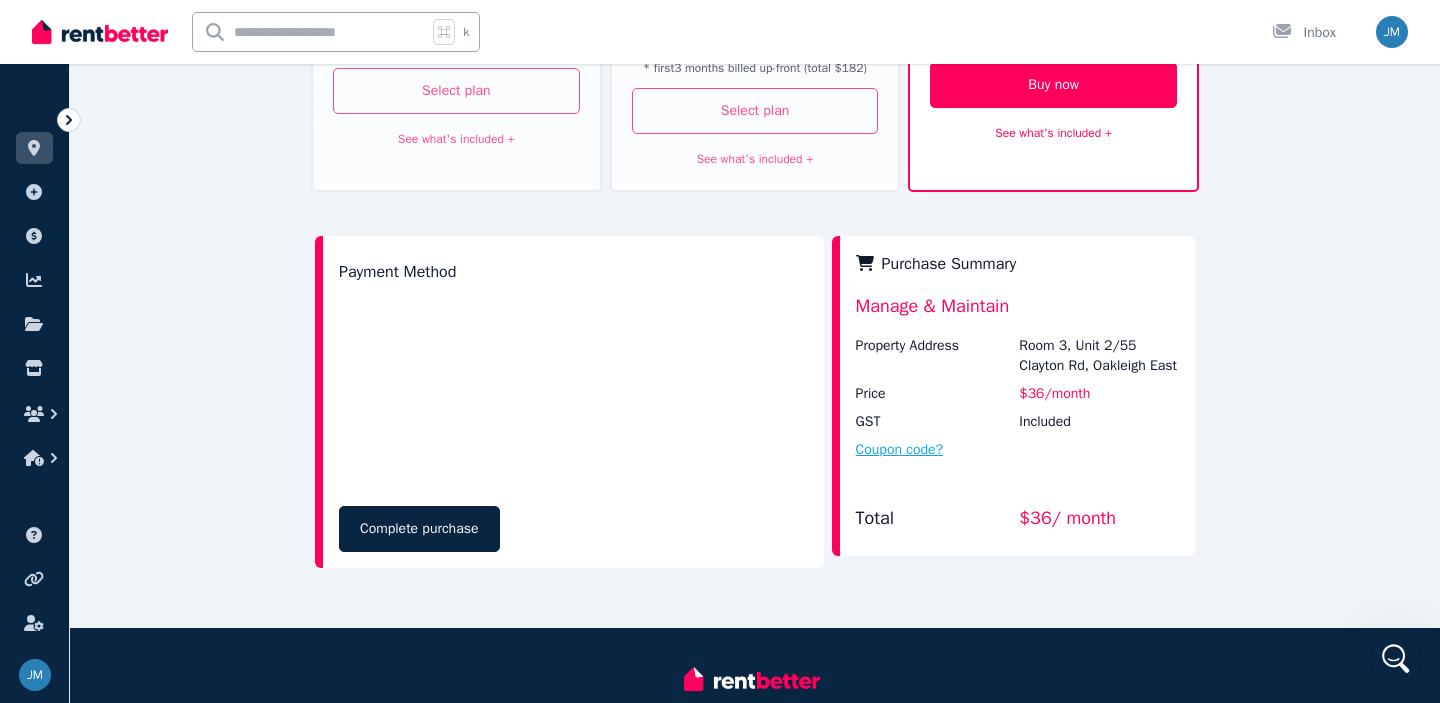 click on "Coupon code?" at bounding box center (900, 450) 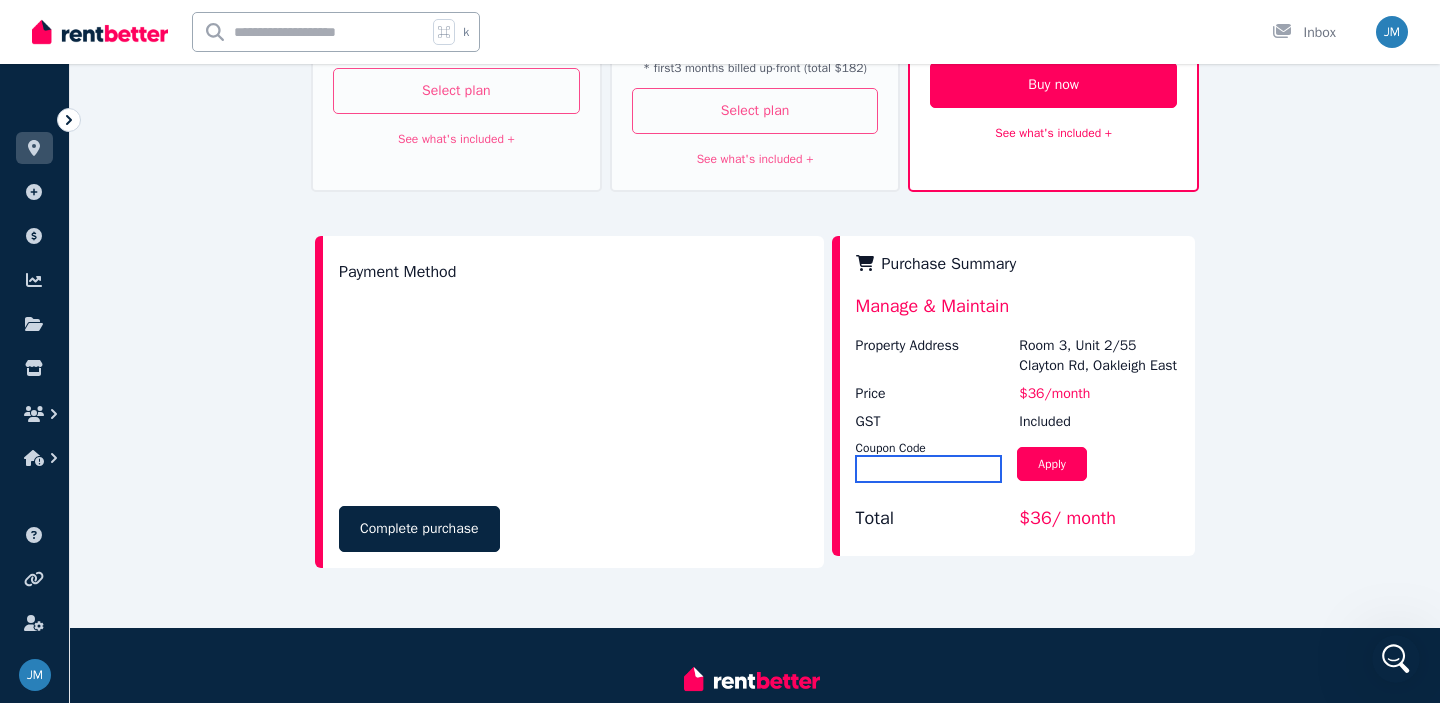 click at bounding box center [929, 469] 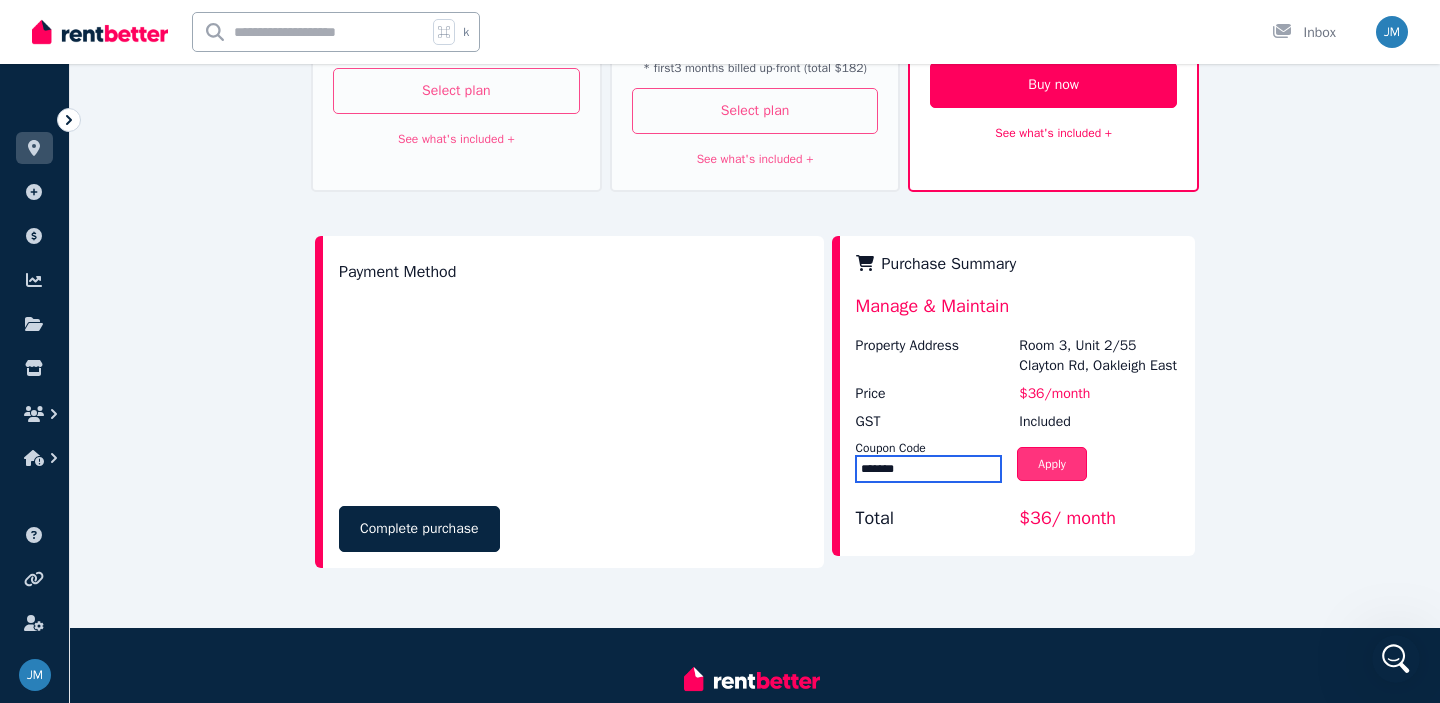 type on "*******" 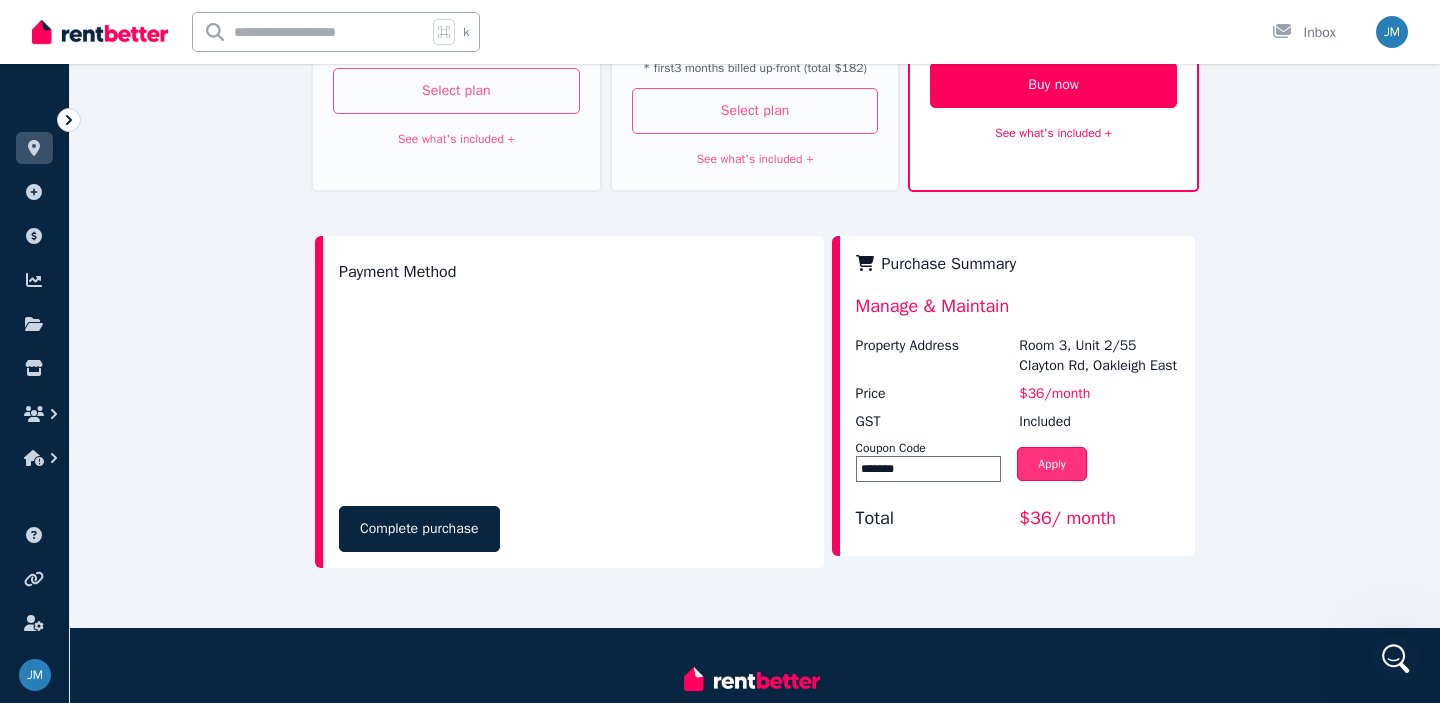 click on "Apply" at bounding box center (1052, 464) 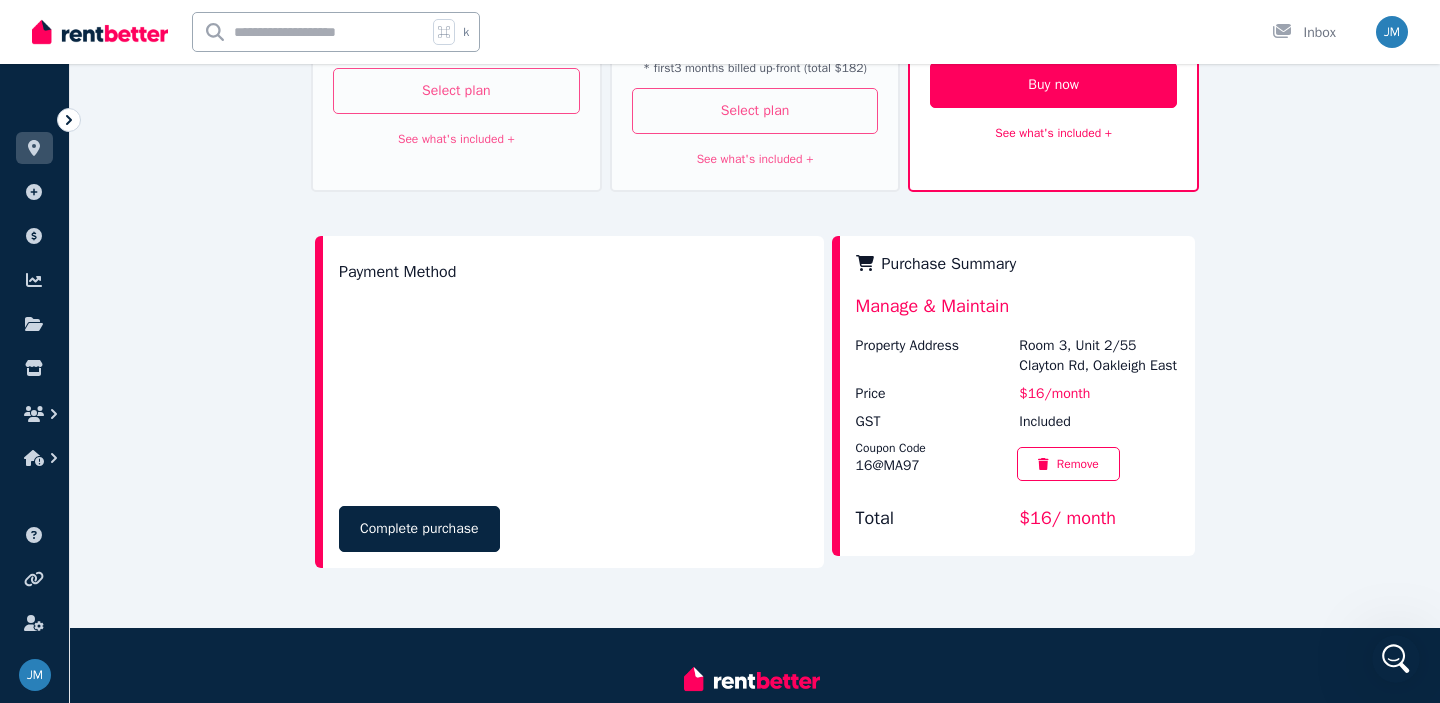 click at bounding box center [1396, 659] 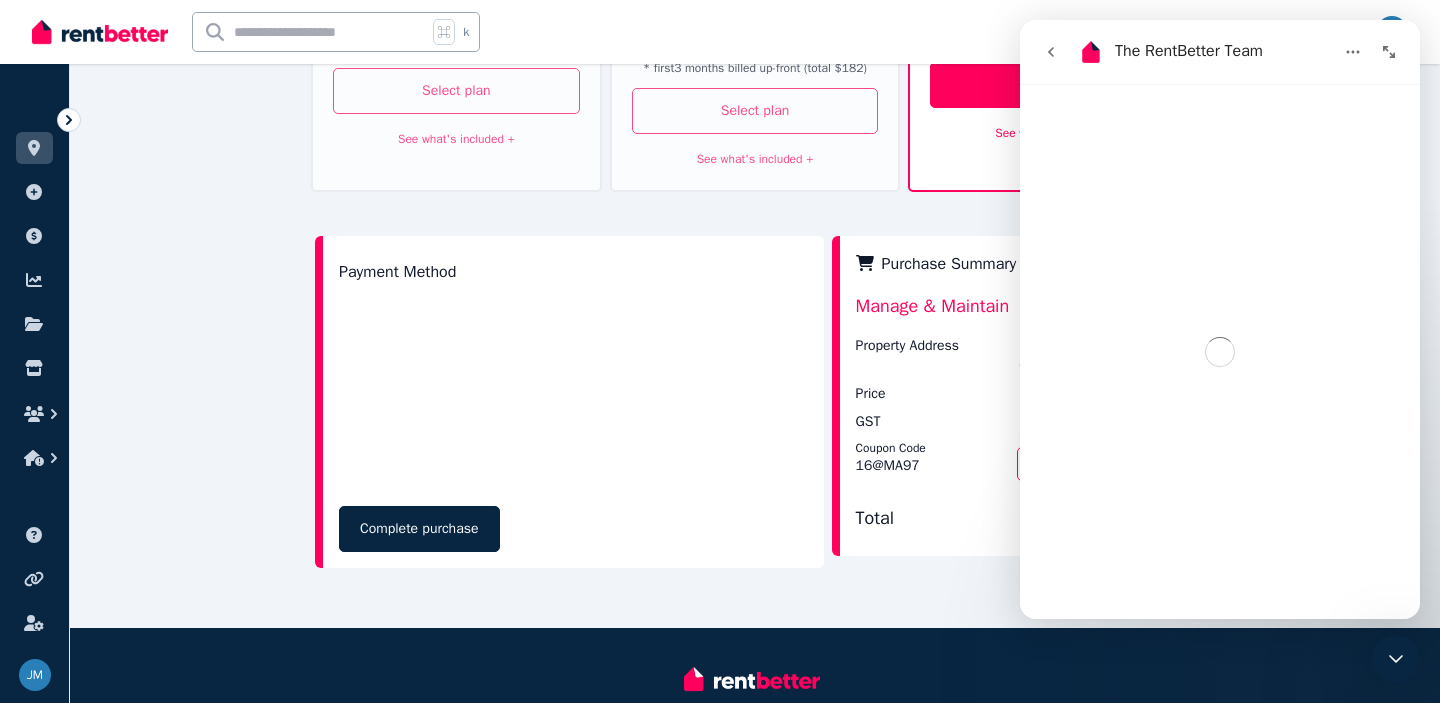 click at bounding box center (1051, 52) 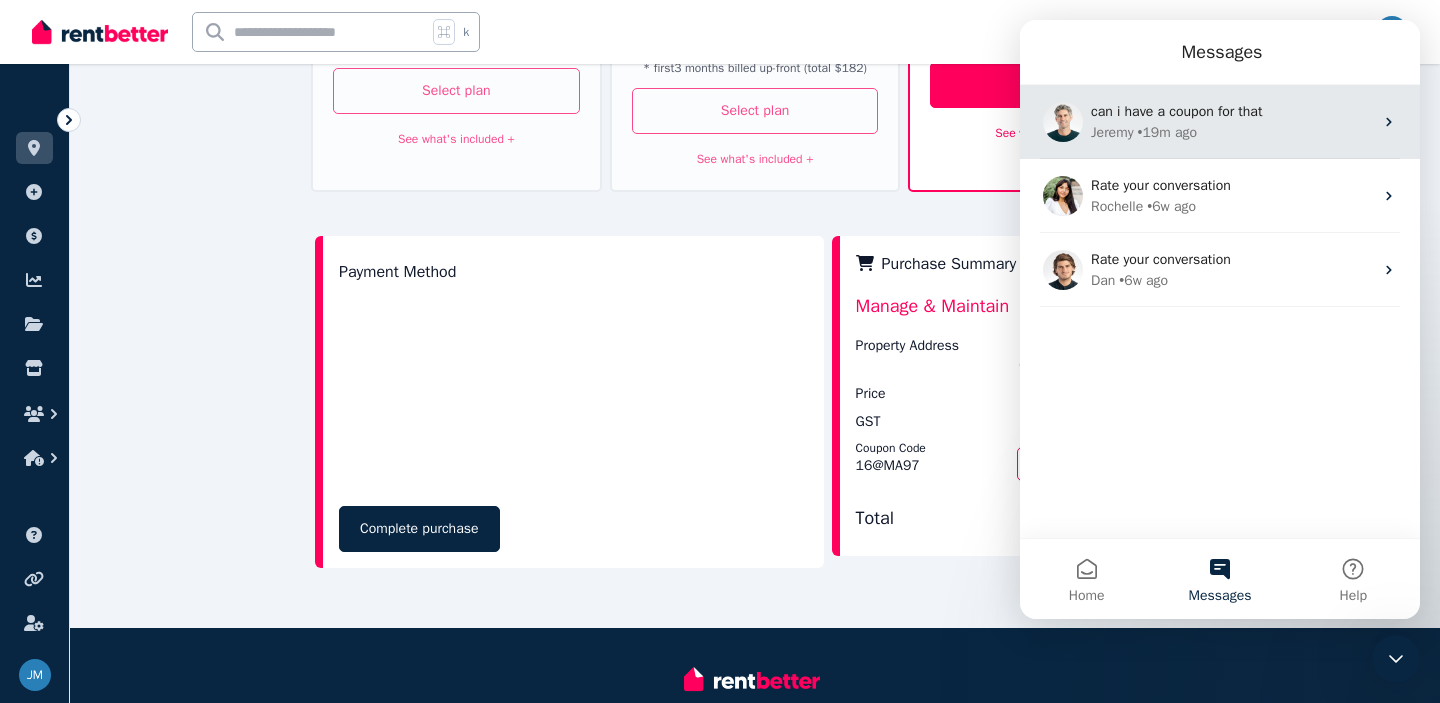 click on "can i have a coupon for that" at bounding box center (1176, 111) 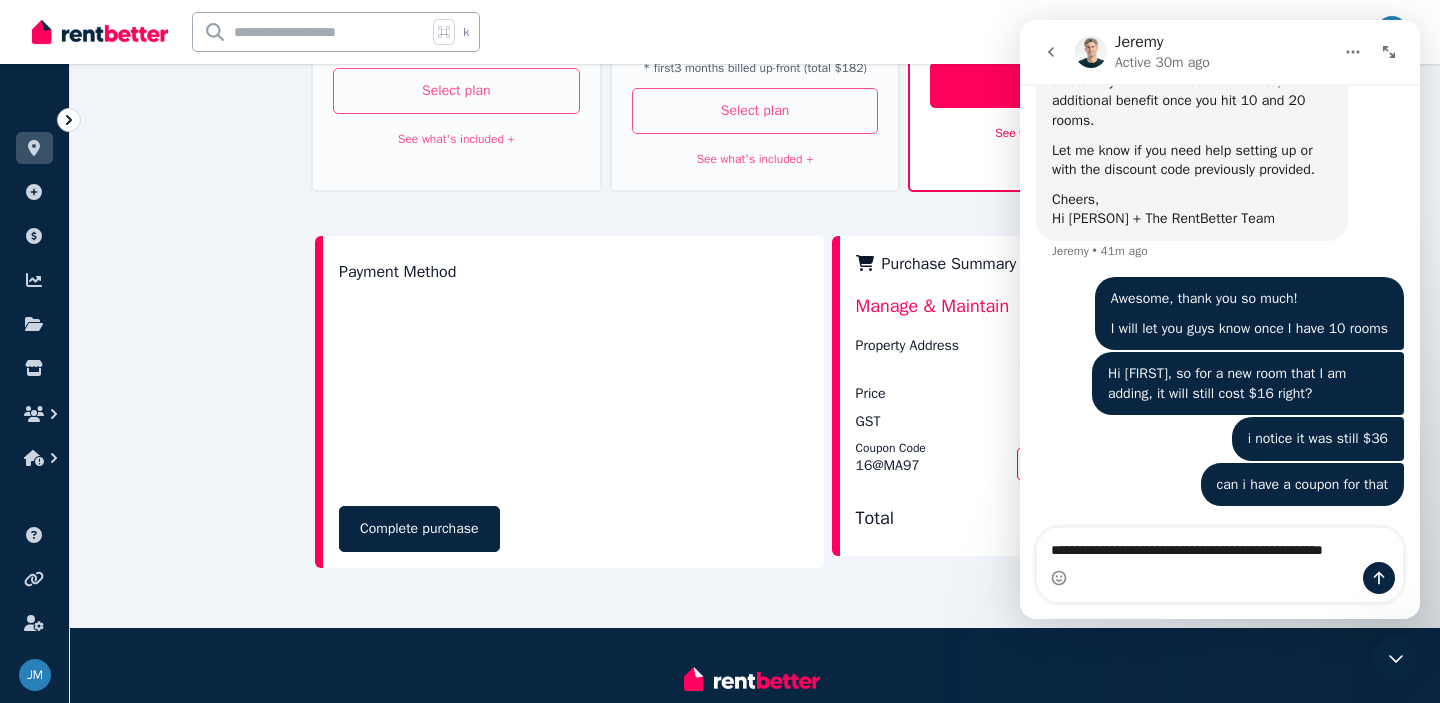 scroll, scrollTop: 4913, scrollLeft: 0, axis: vertical 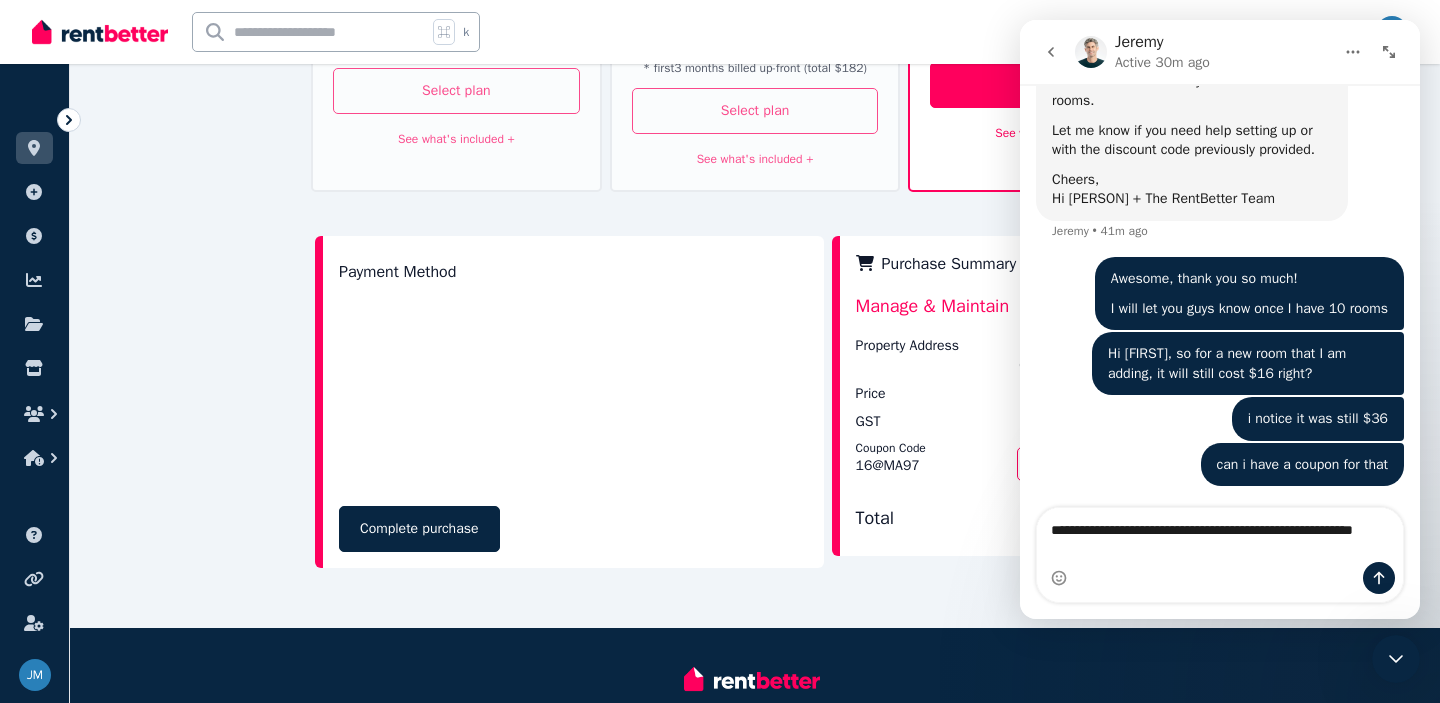 type on "**********" 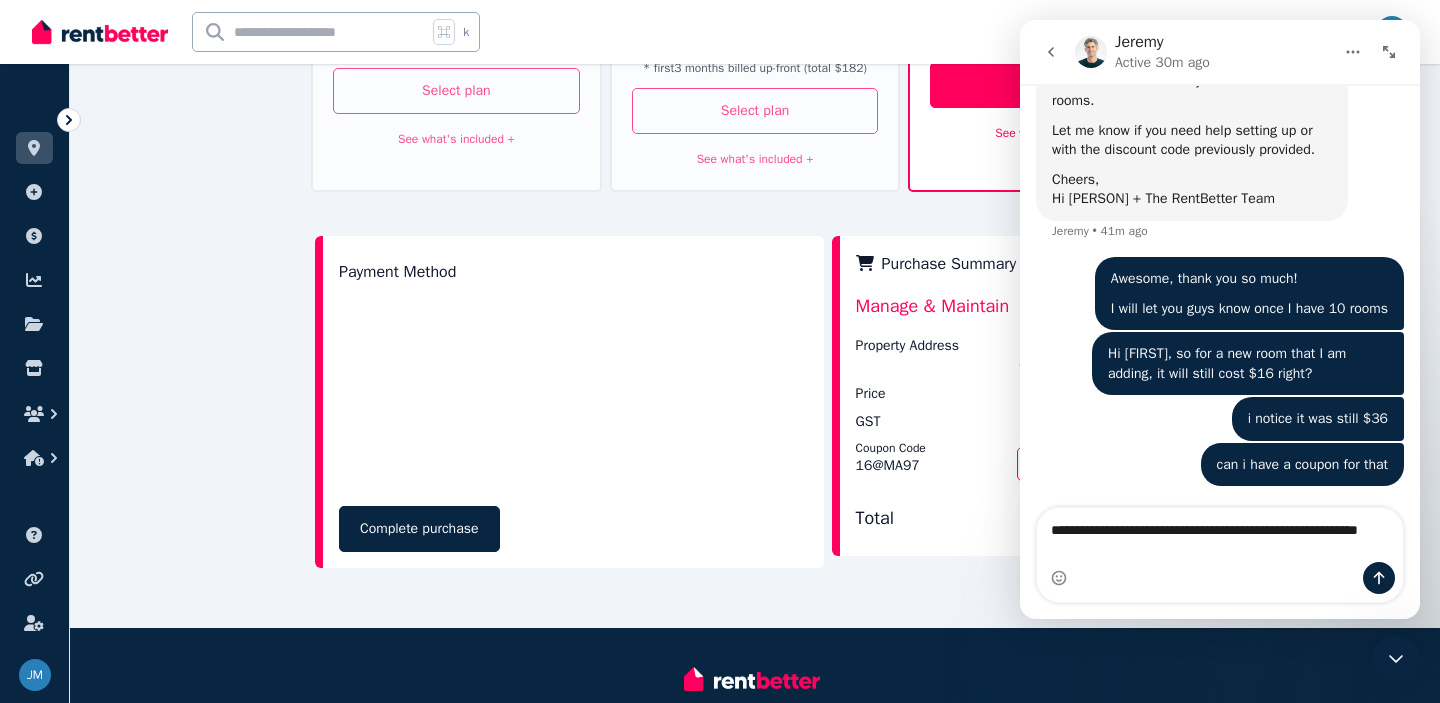 type 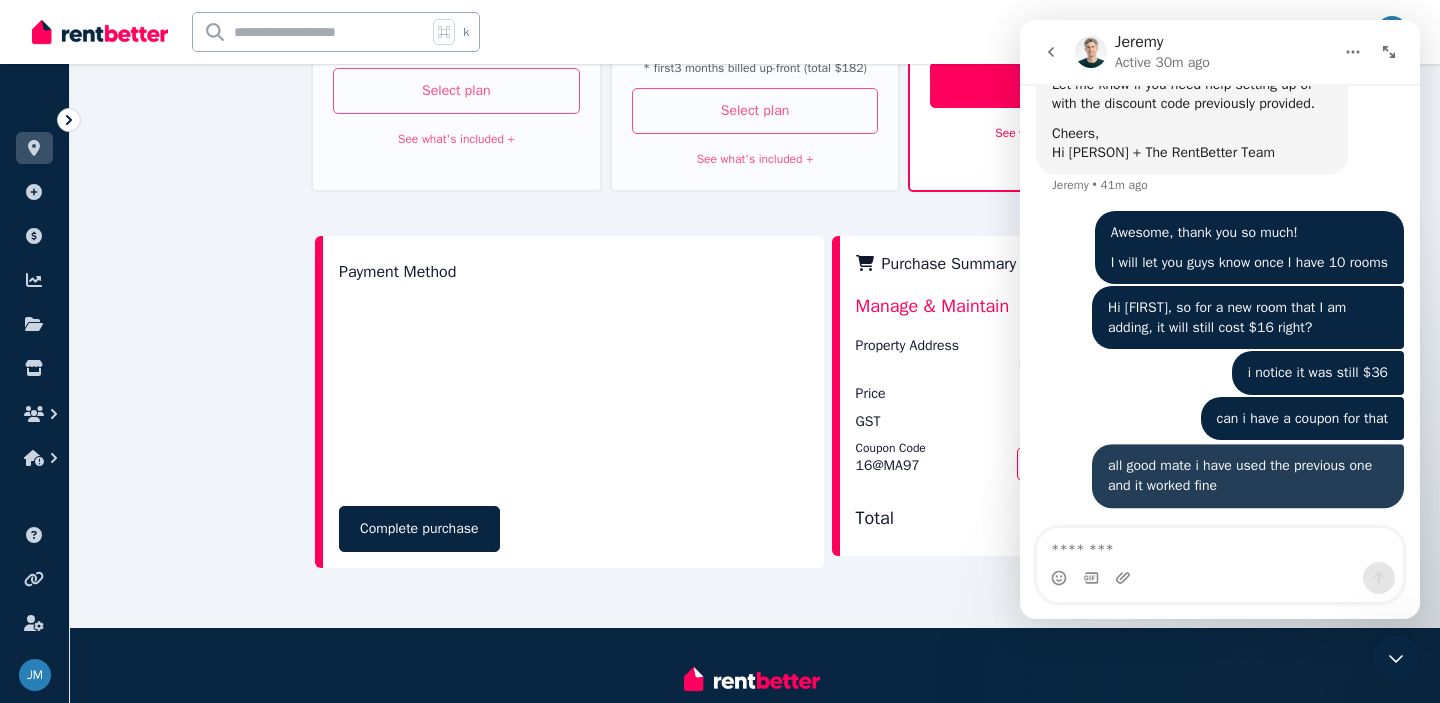 scroll, scrollTop: 4958, scrollLeft: 0, axis: vertical 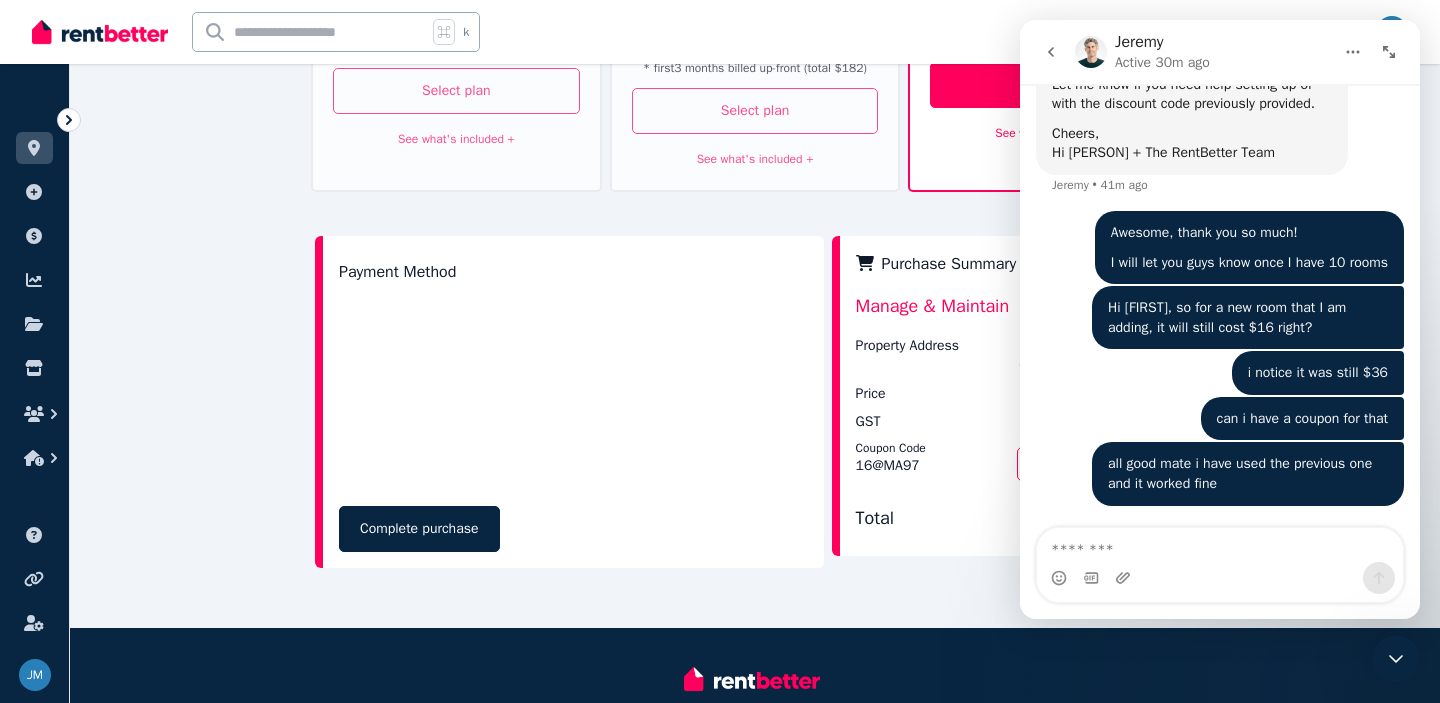 click on "Total" at bounding box center [936, 522] 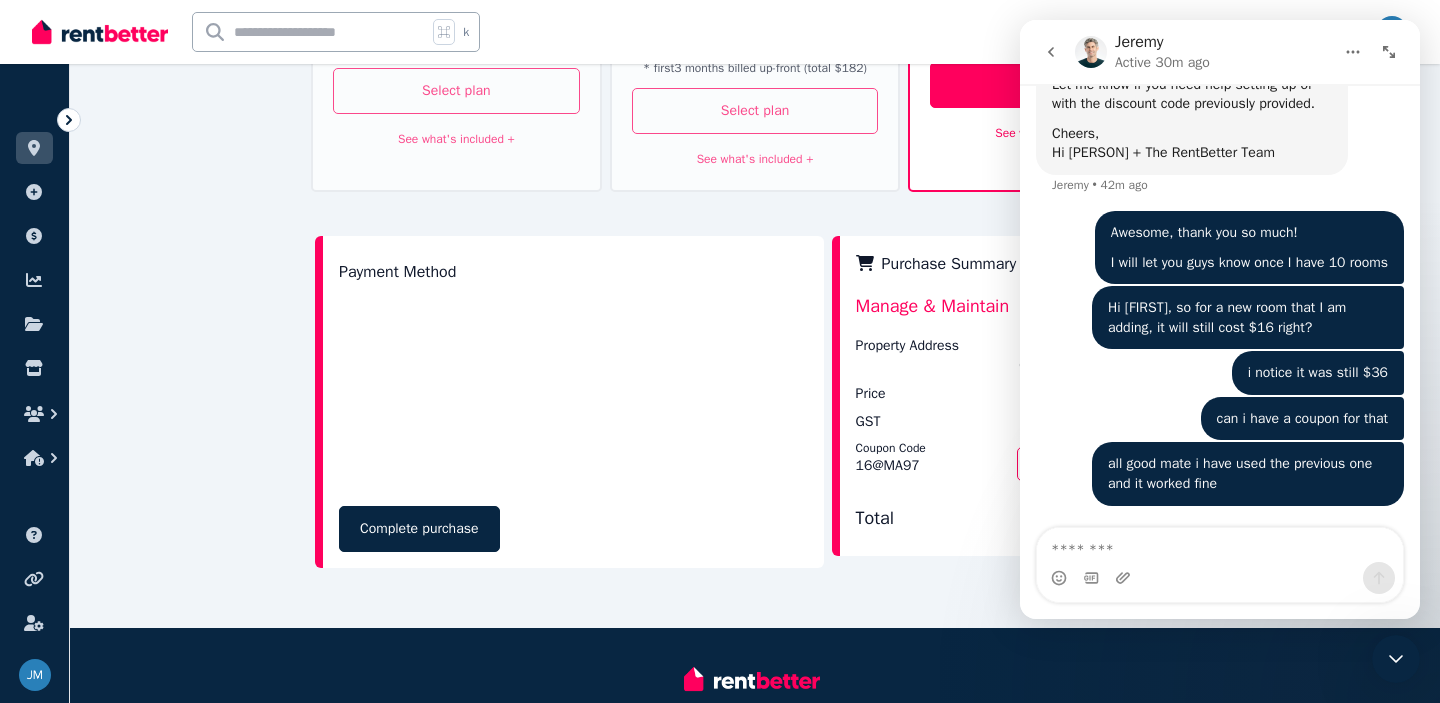 click 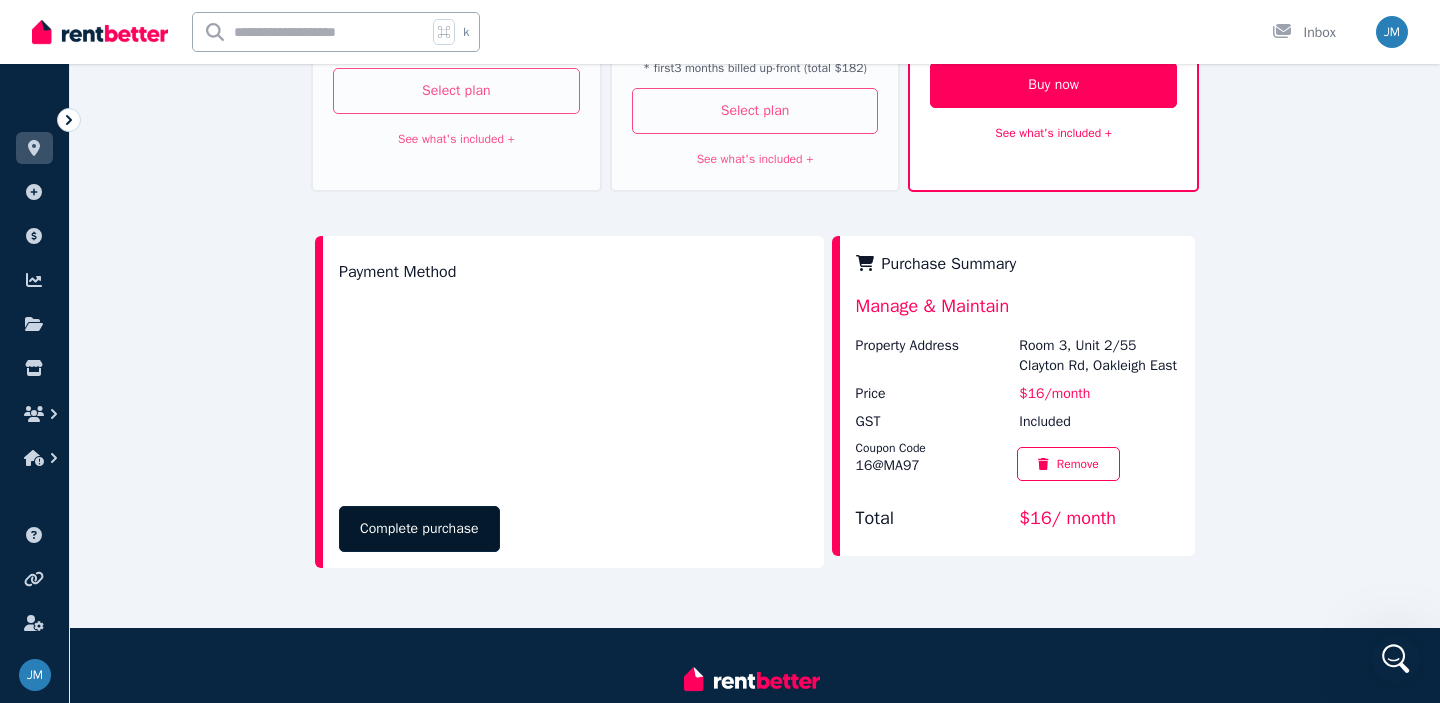 click on "Complete purchase" at bounding box center [419, 529] 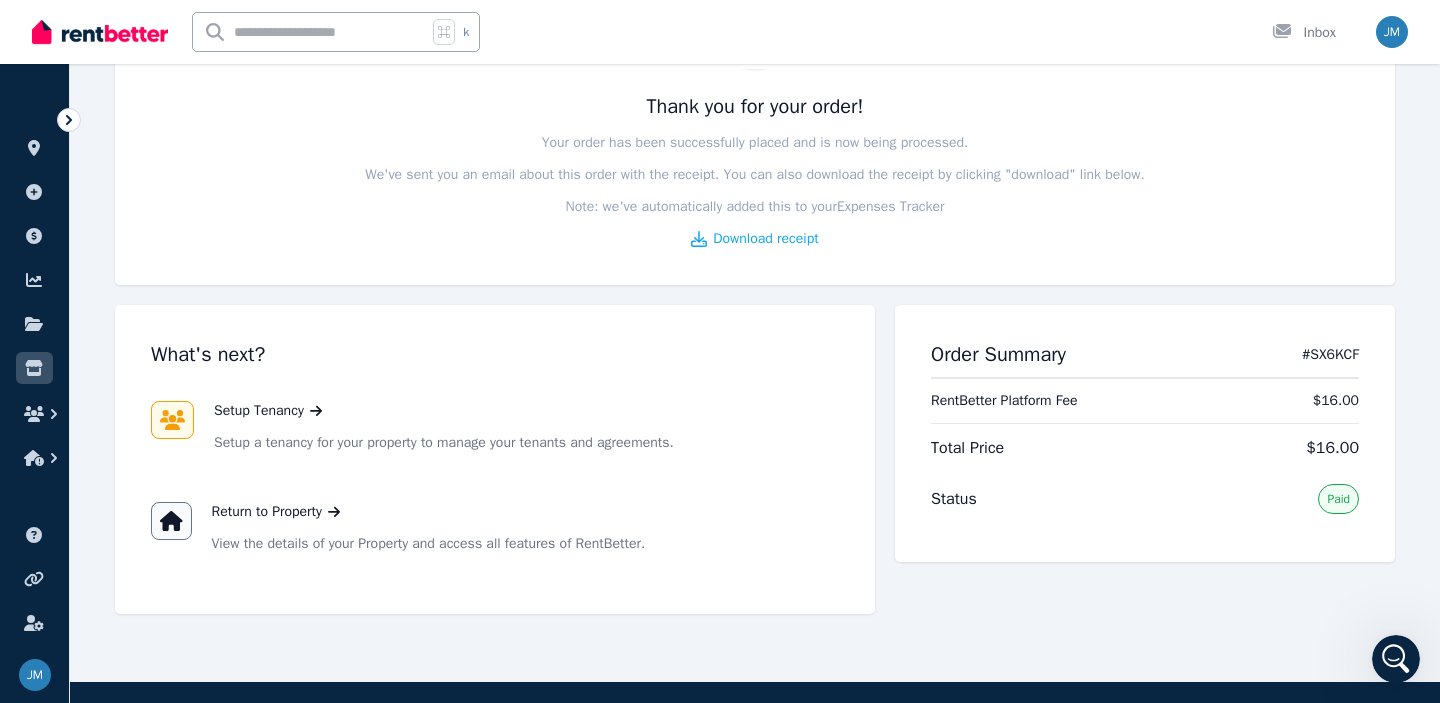 scroll, scrollTop: 0, scrollLeft: 0, axis: both 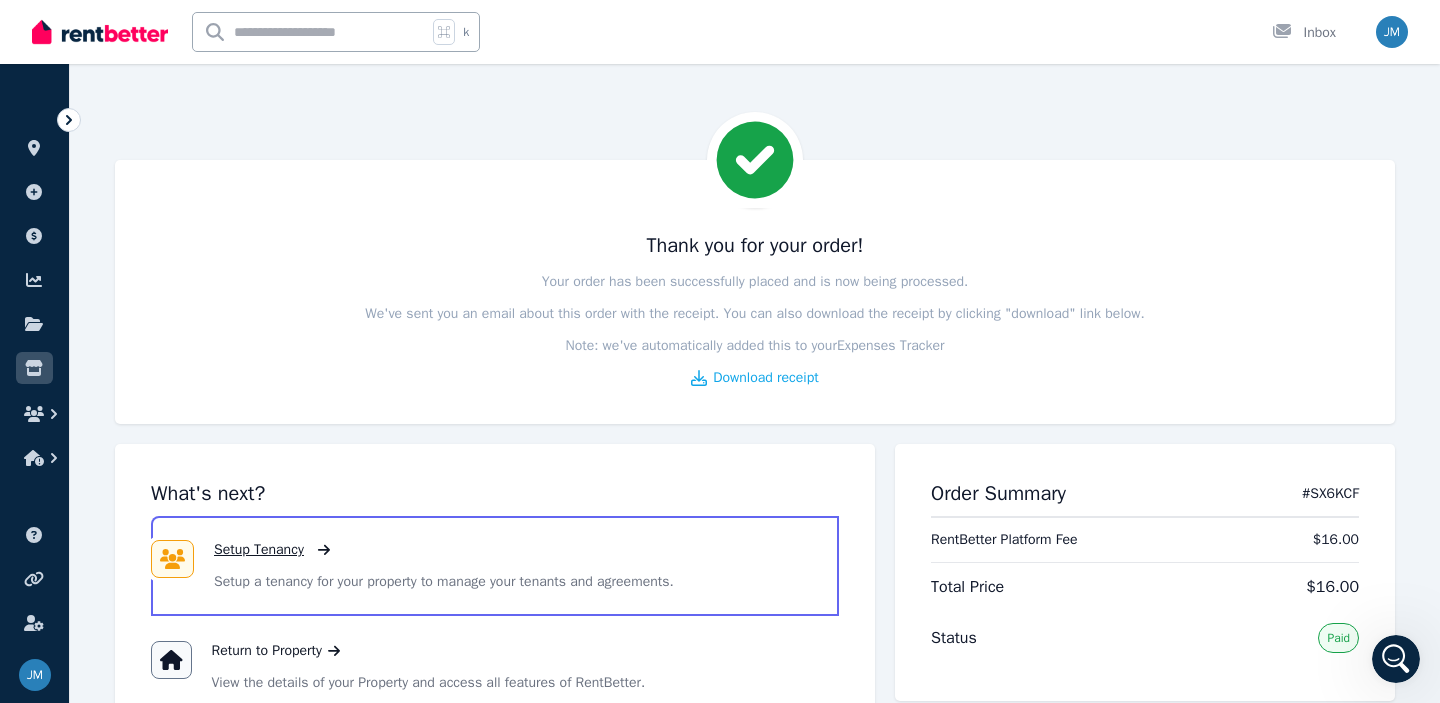 click on "Setup Tenancy" at bounding box center (259, 550) 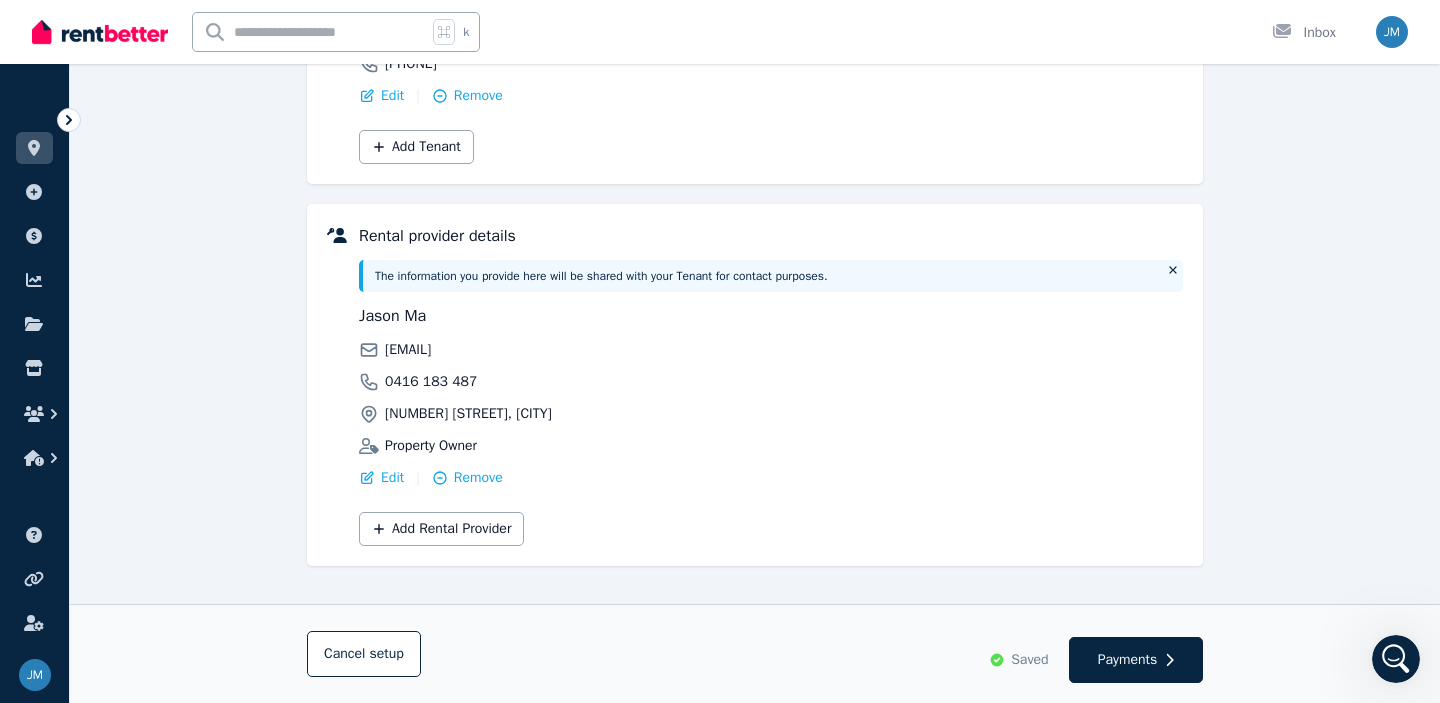 scroll, scrollTop: 404, scrollLeft: 0, axis: vertical 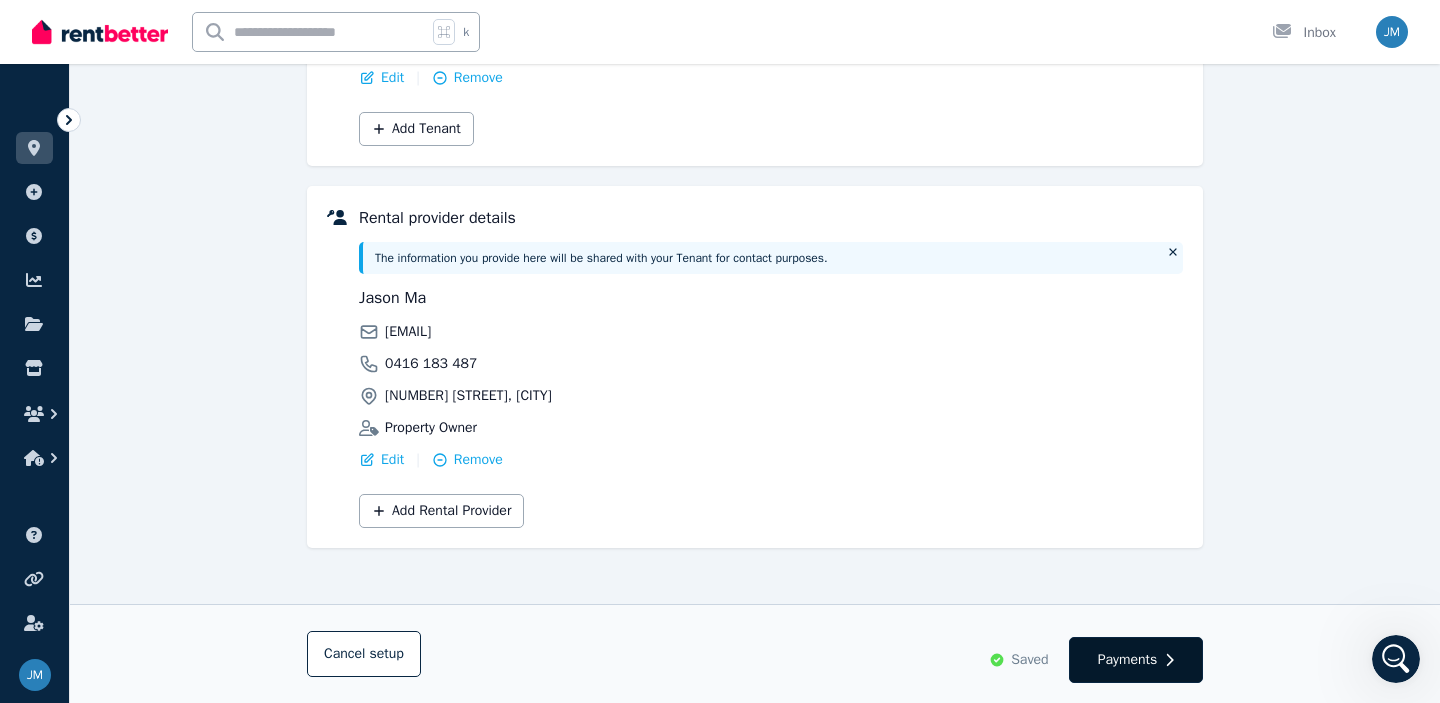 click on "Payments" at bounding box center [1128, 660] 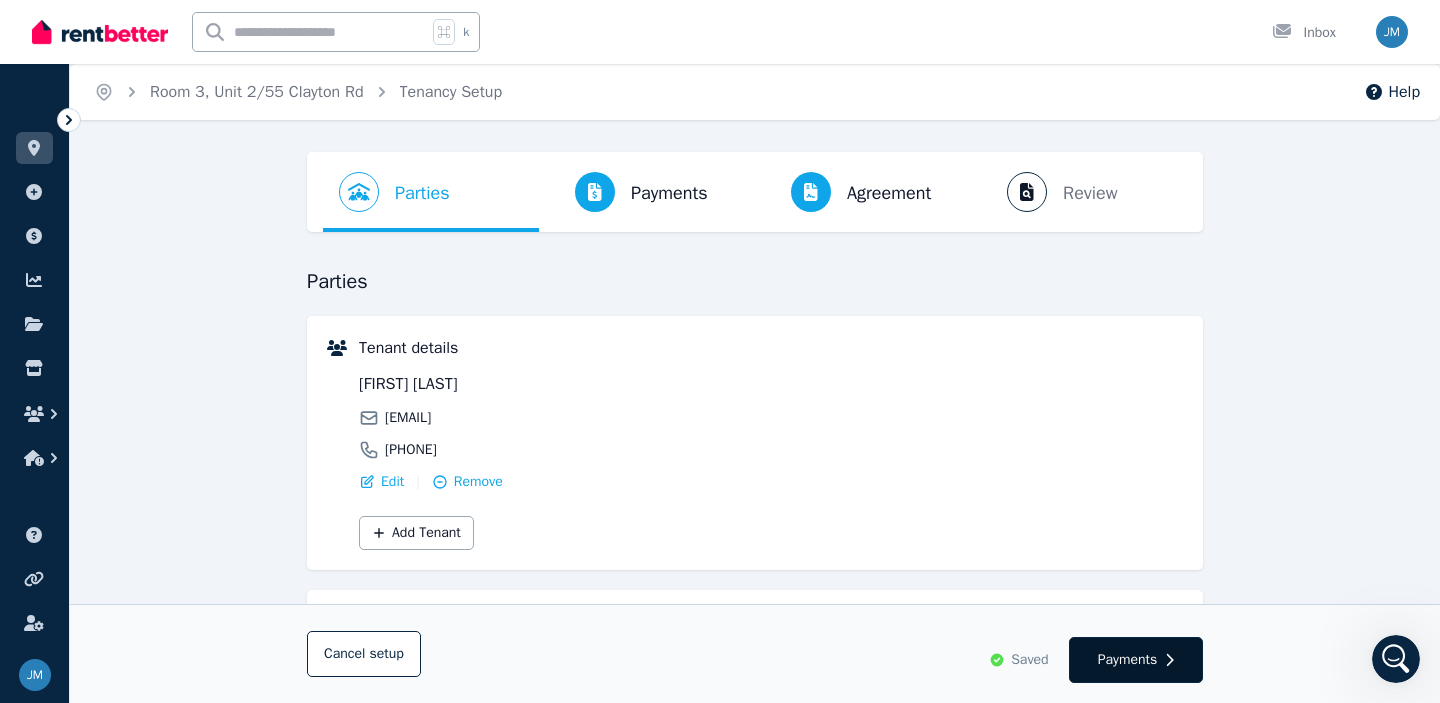 select on "**********" 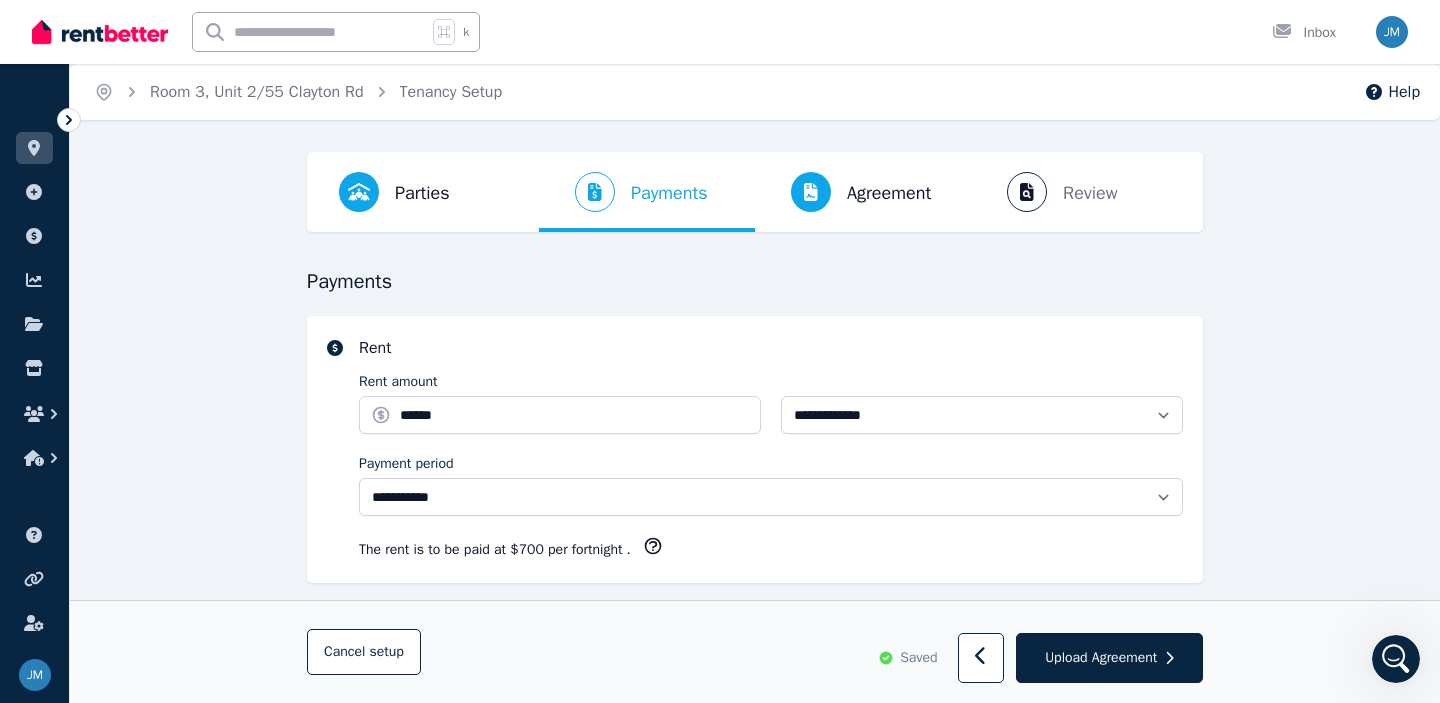 select on "**********" 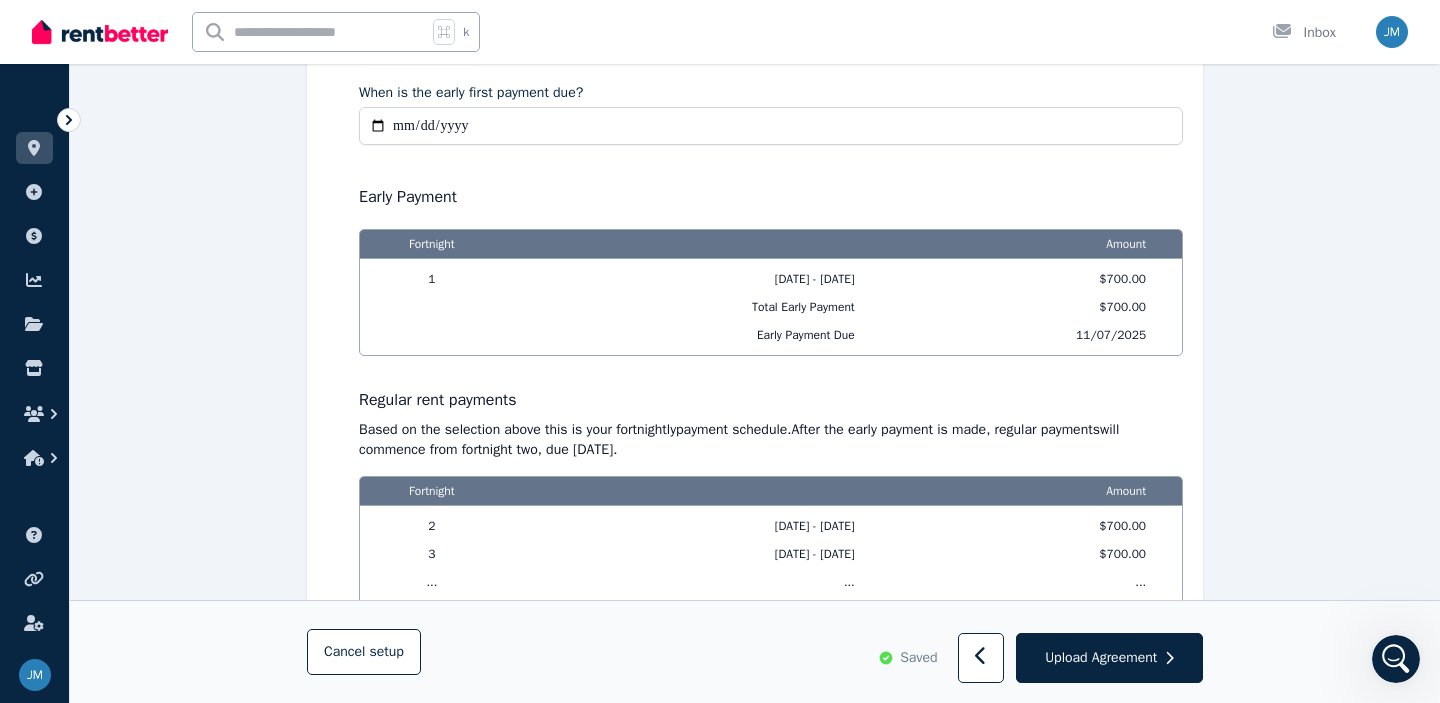 scroll, scrollTop: 2038, scrollLeft: 0, axis: vertical 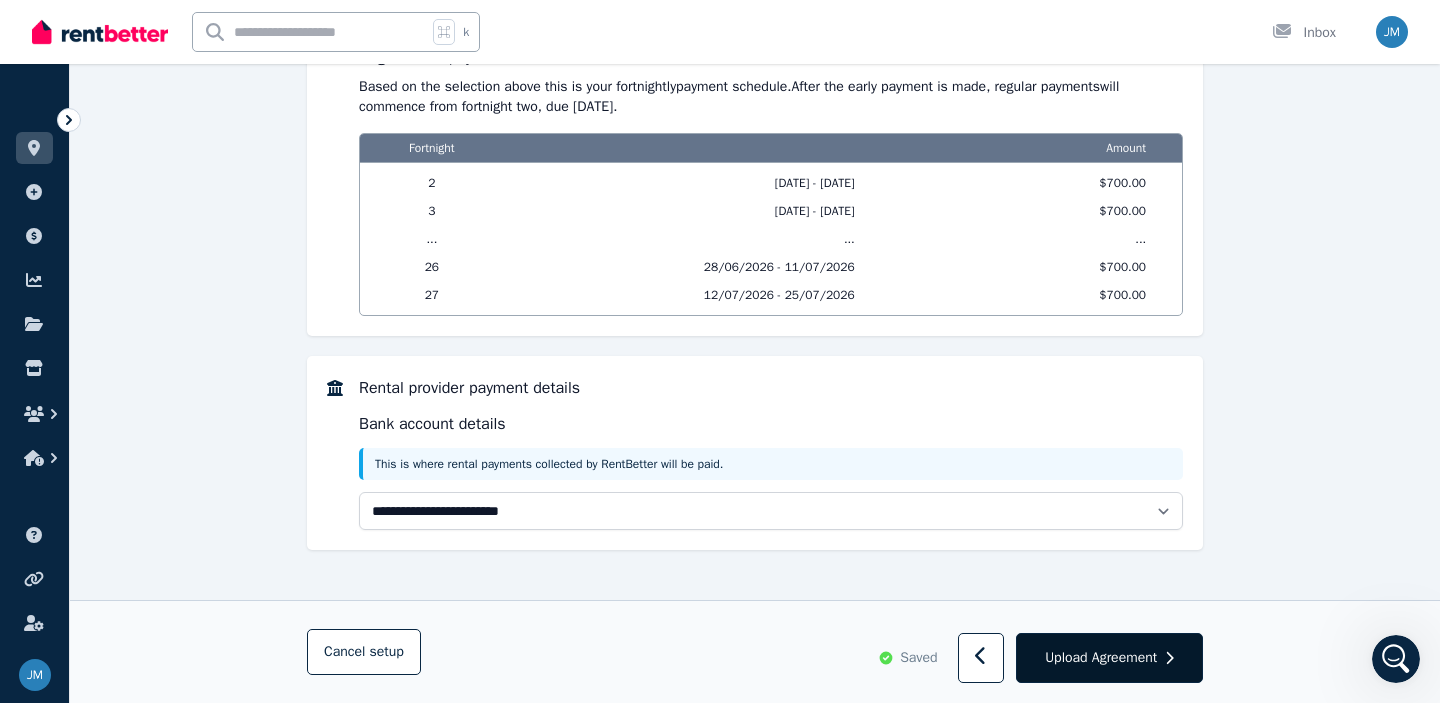 click on "Upload Agreement" at bounding box center (1101, 658) 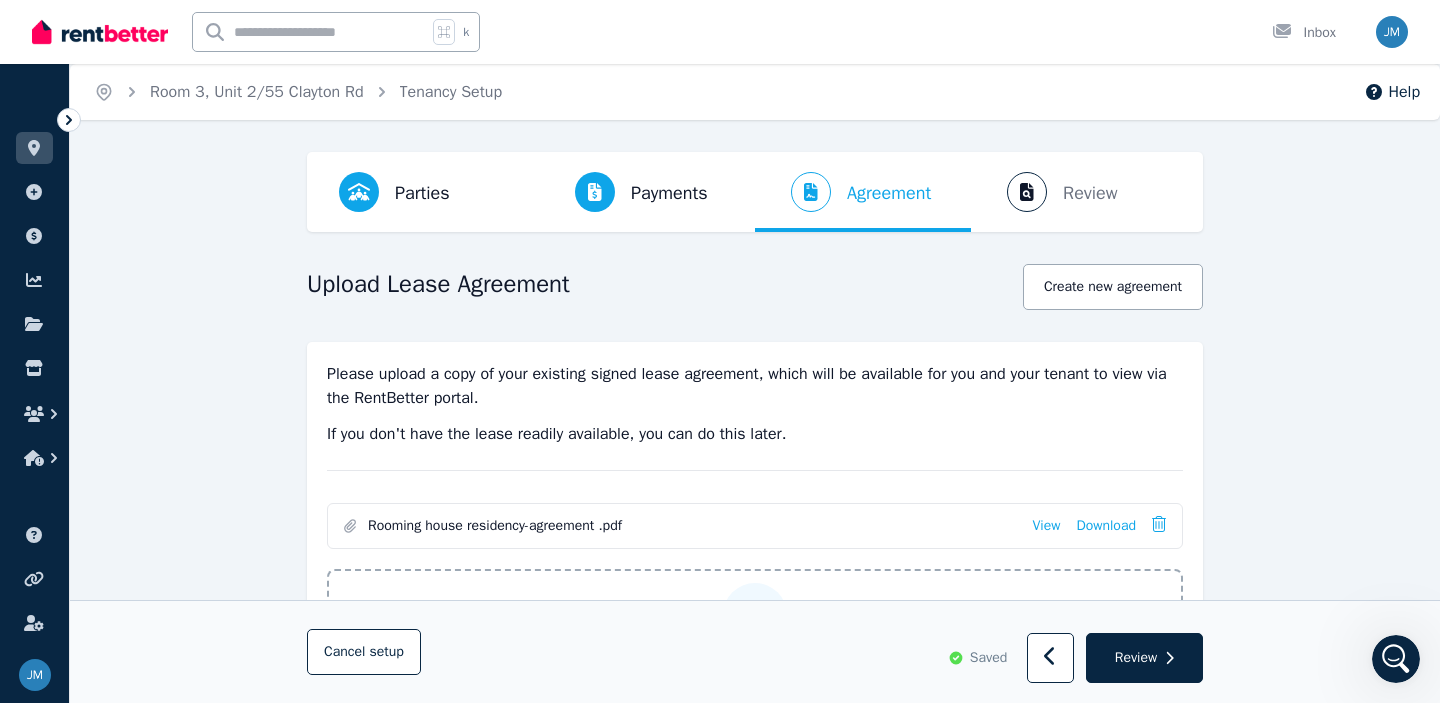 scroll, scrollTop: 262, scrollLeft: 0, axis: vertical 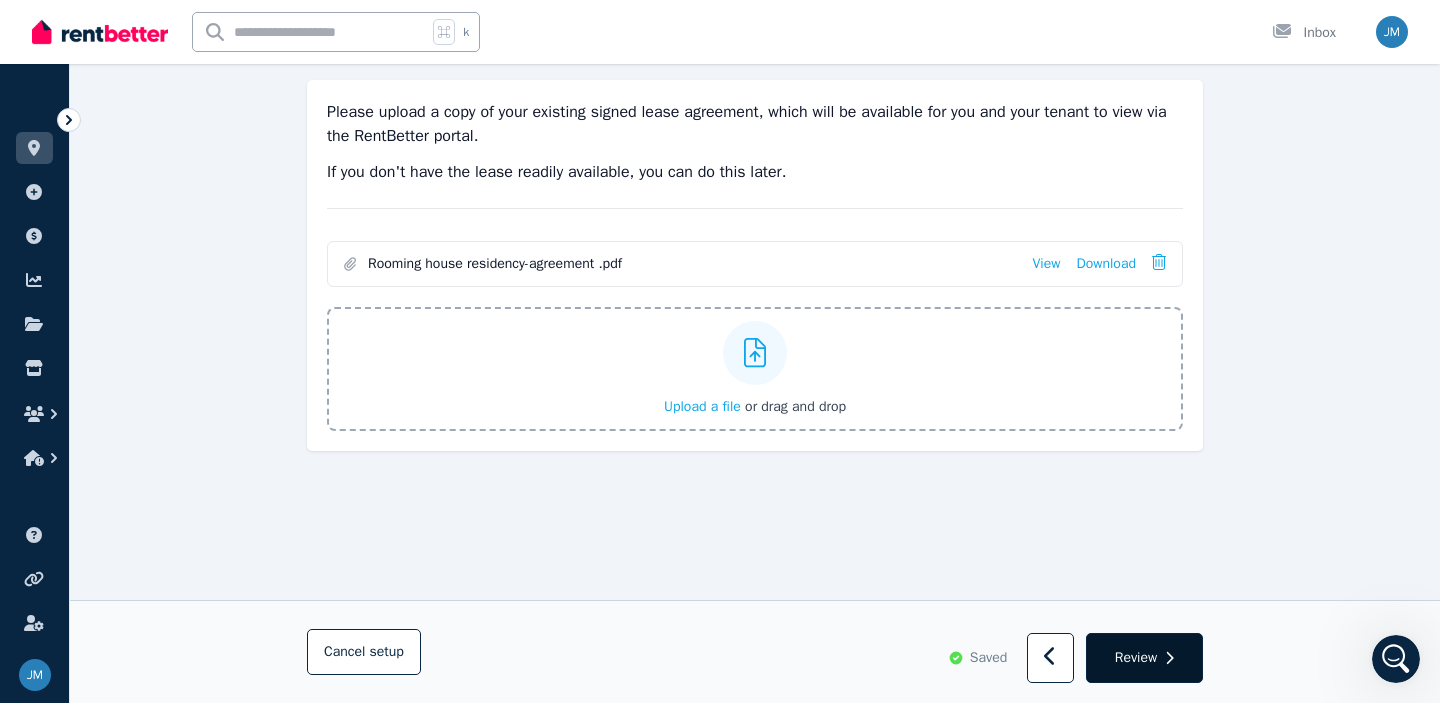 click on "Review" at bounding box center (1136, 658) 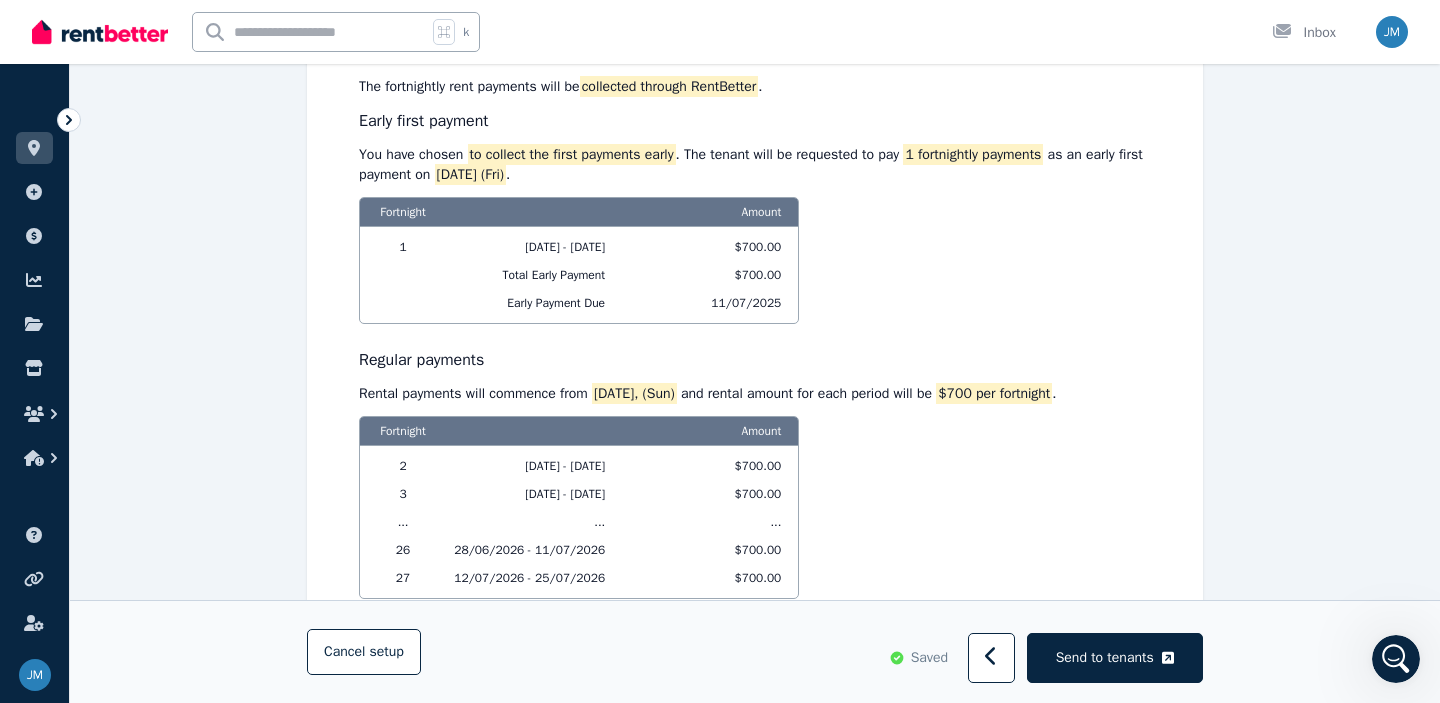scroll, scrollTop: 1017, scrollLeft: 0, axis: vertical 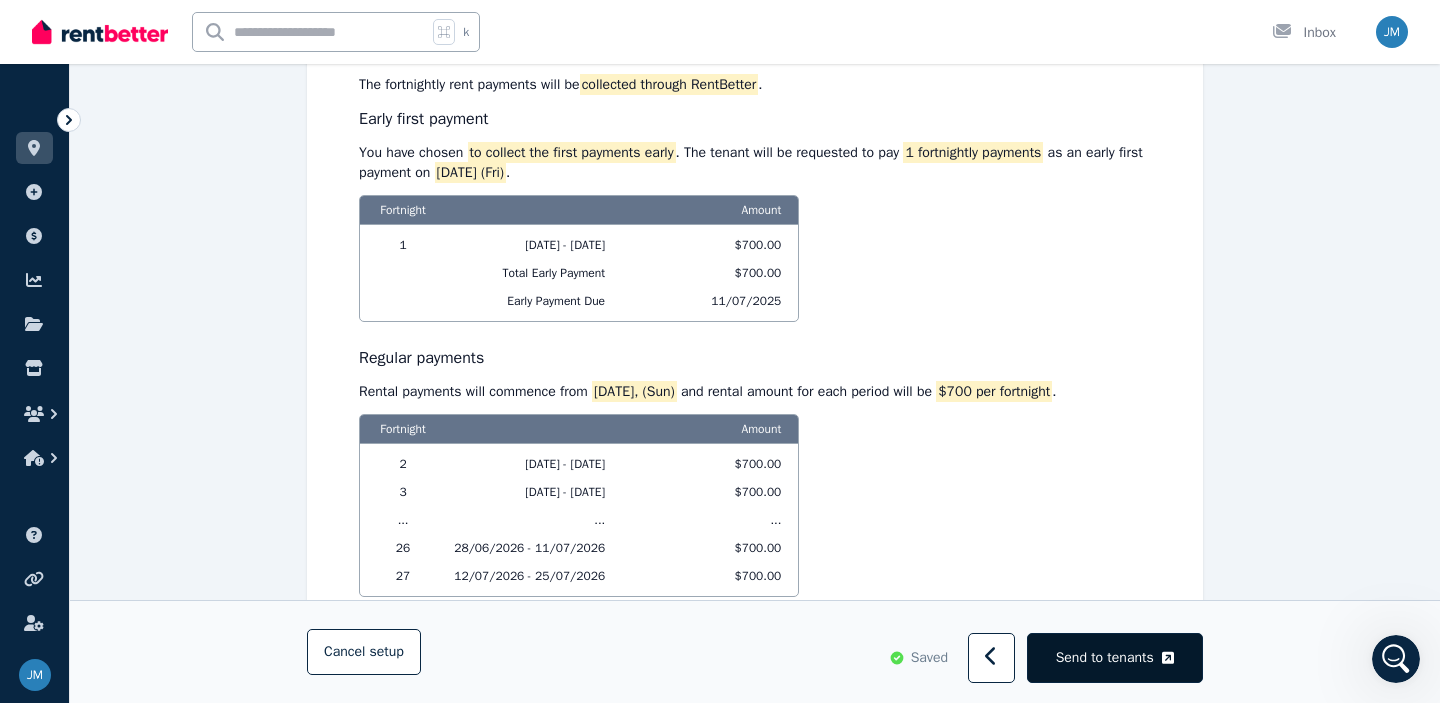 click on "Send to tenants" at bounding box center (1105, 658) 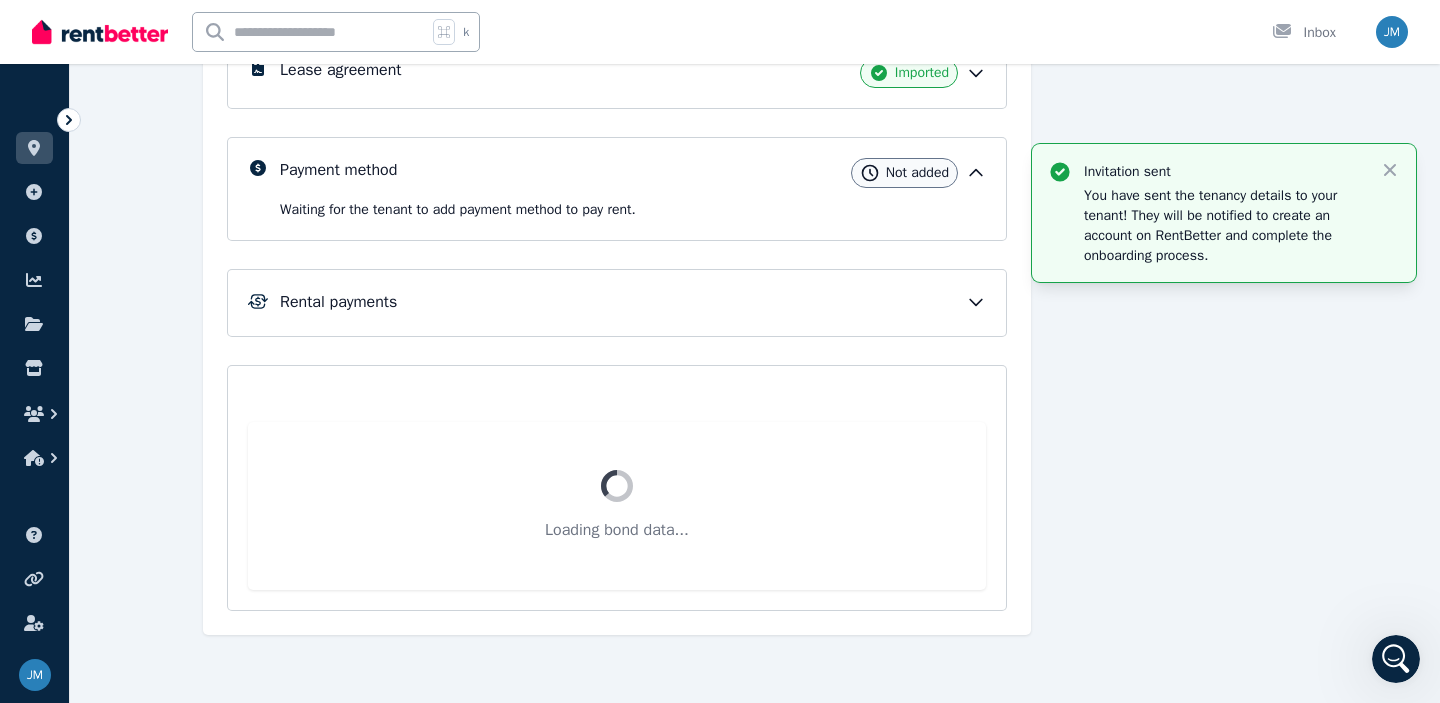 scroll, scrollTop: 255, scrollLeft: 0, axis: vertical 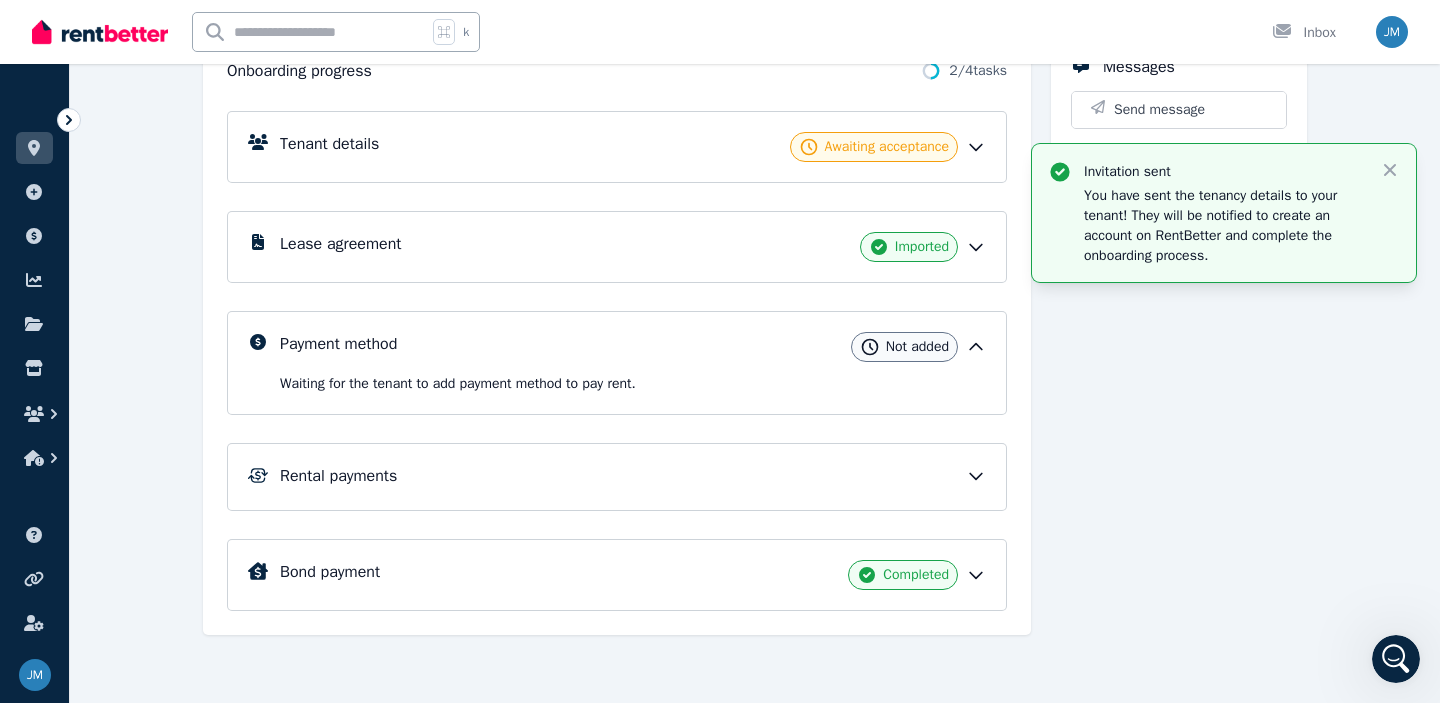 click 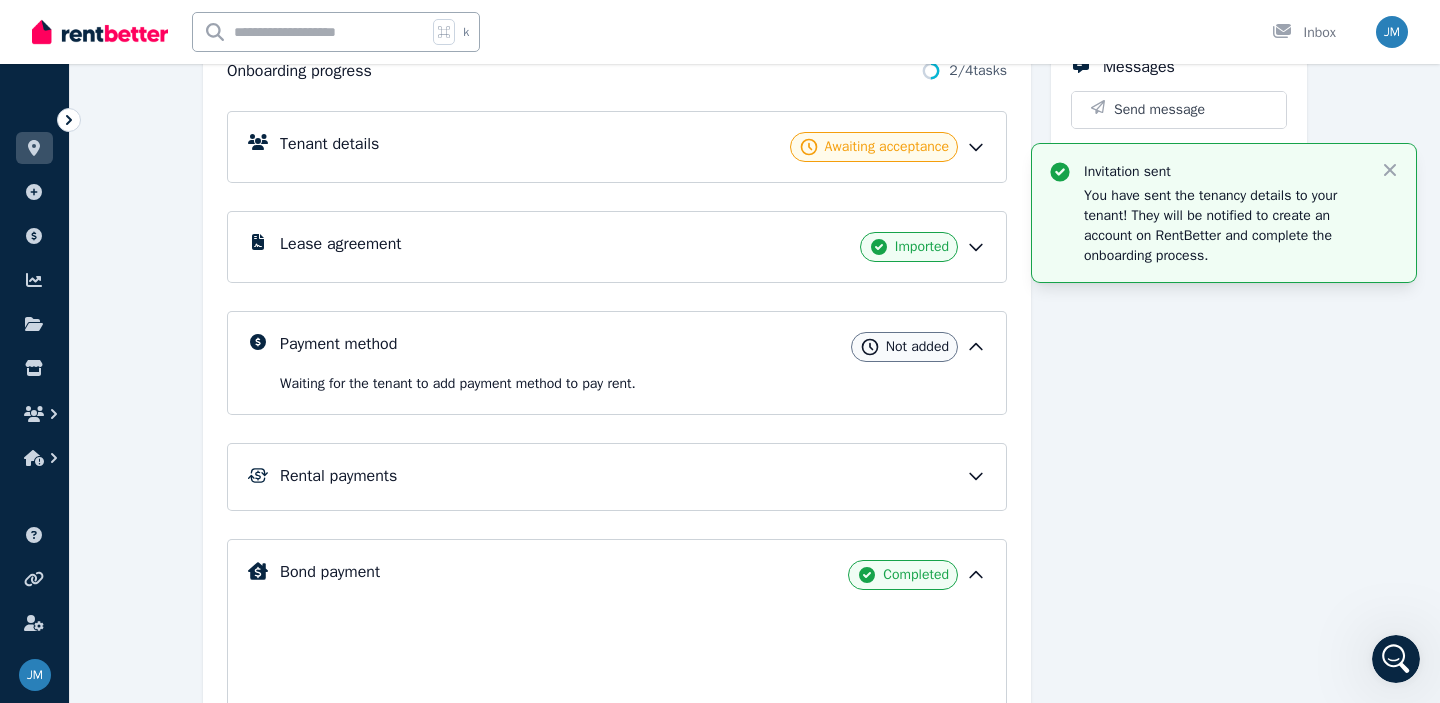 scroll, scrollTop: 583, scrollLeft: 0, axis: vertical 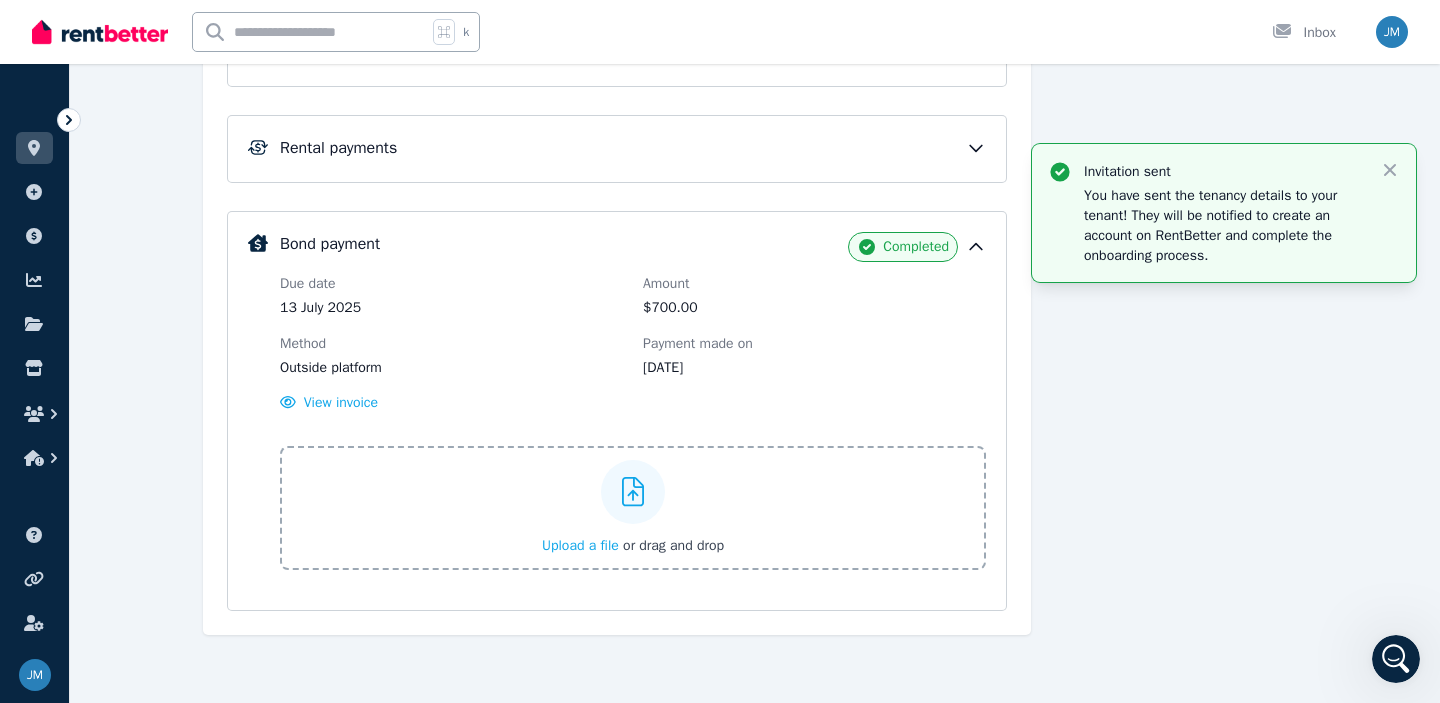 click 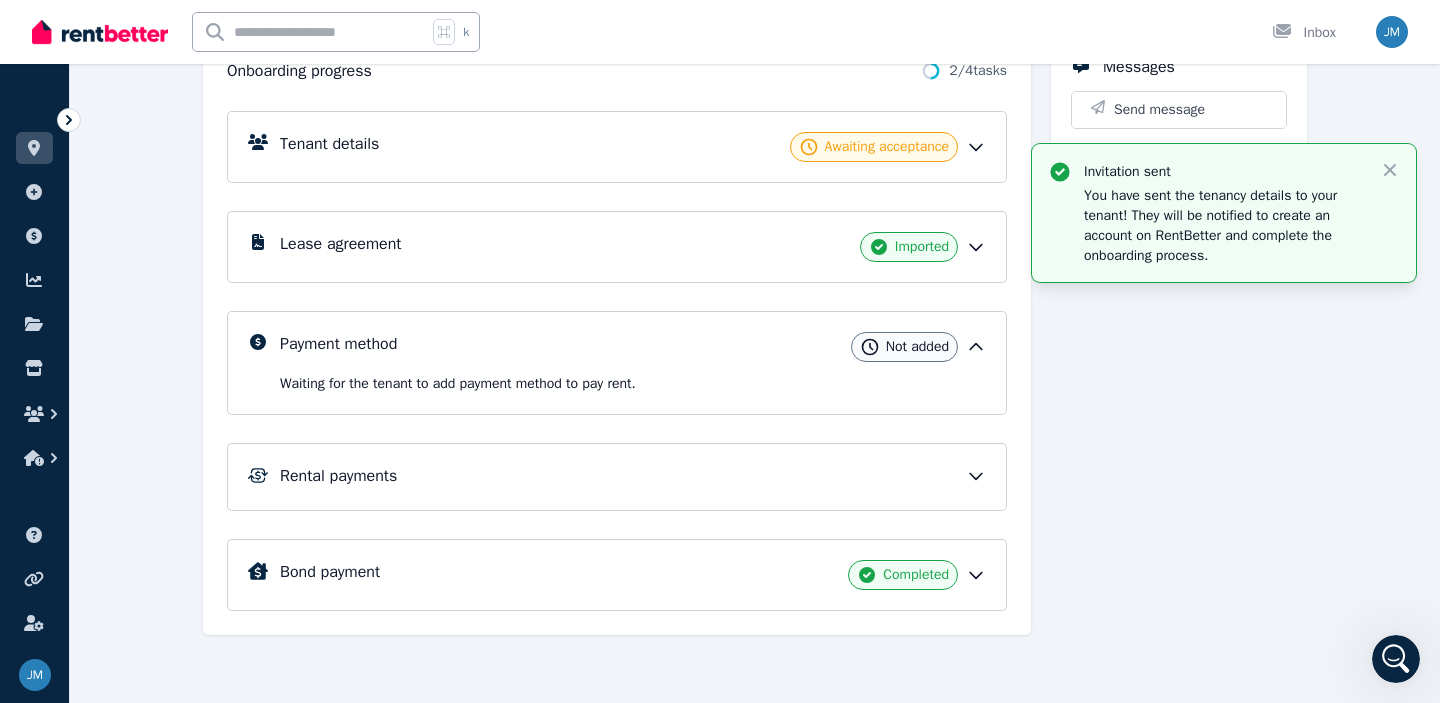 scroll, scrollTop: 255, scrollLeft: 0, axis: vertical 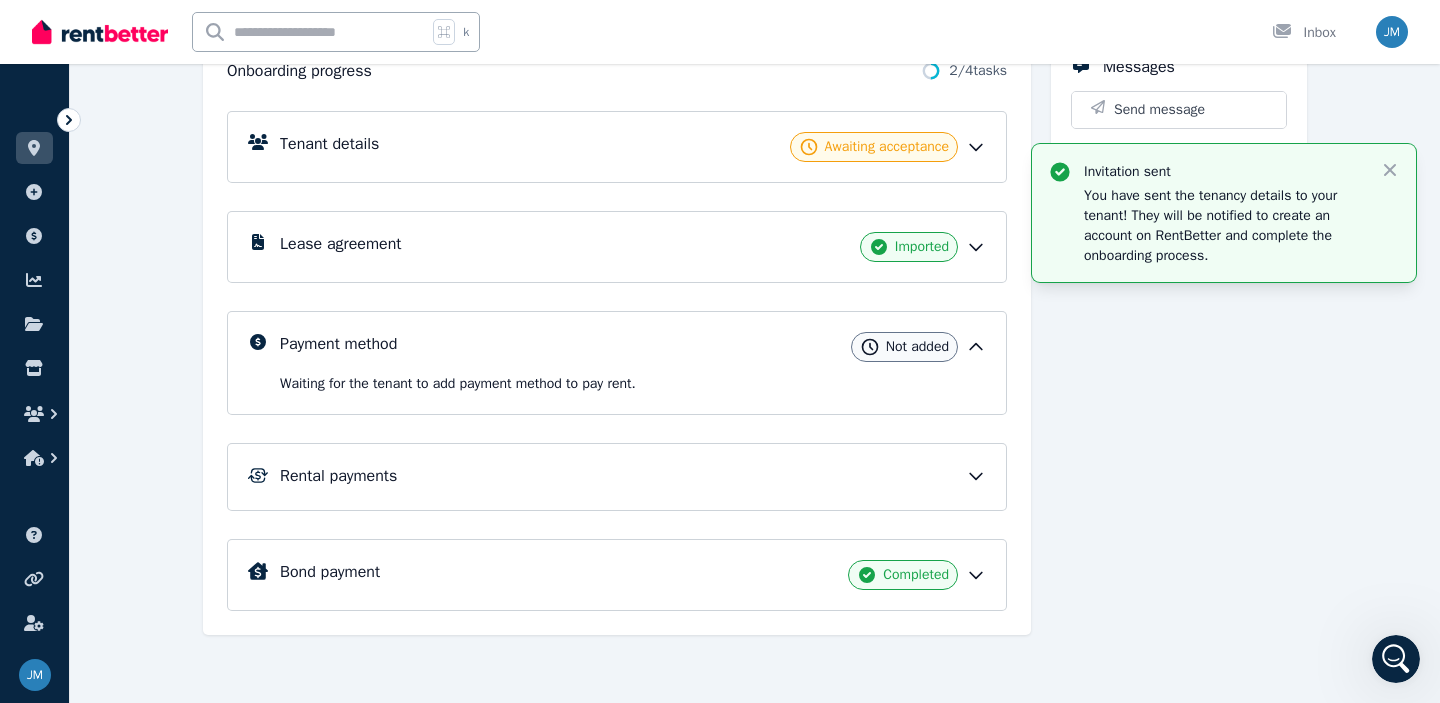 click on "Rental payments" at bounding box center [633, 476] 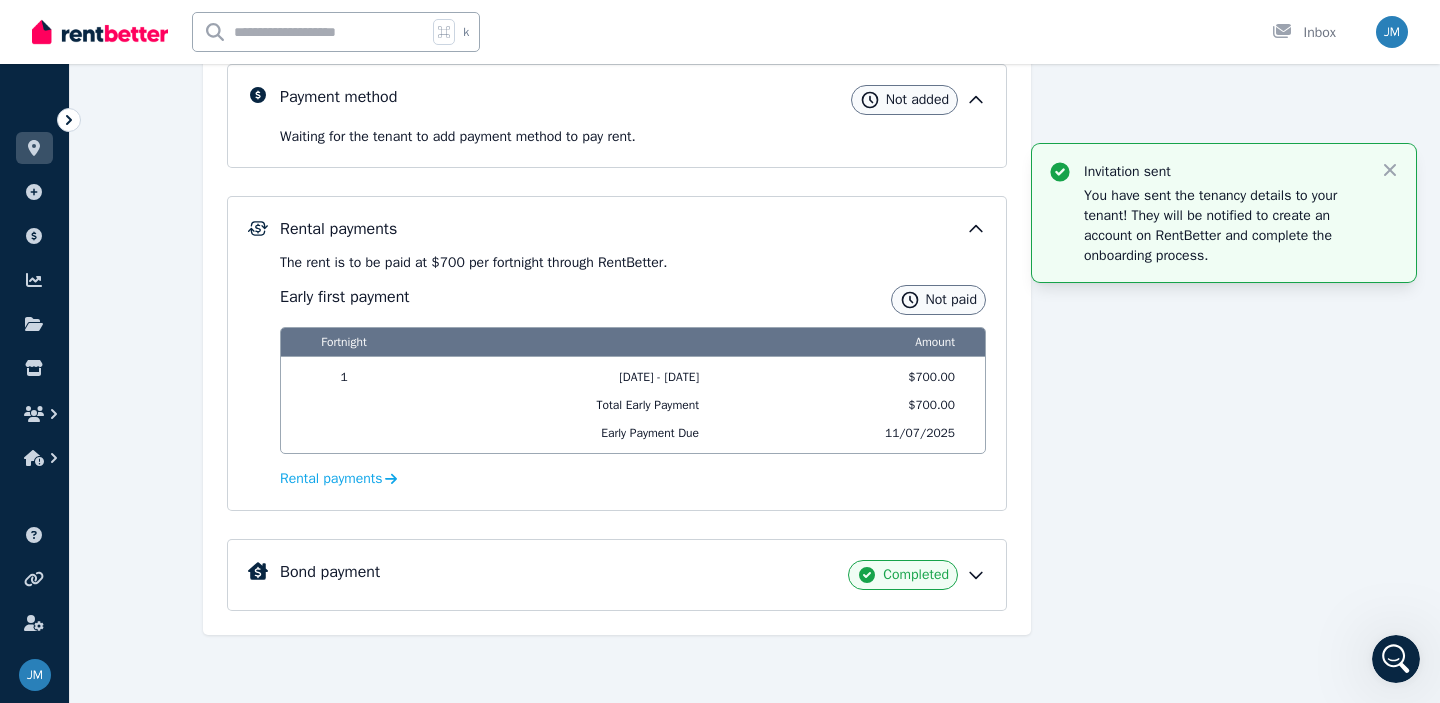 click 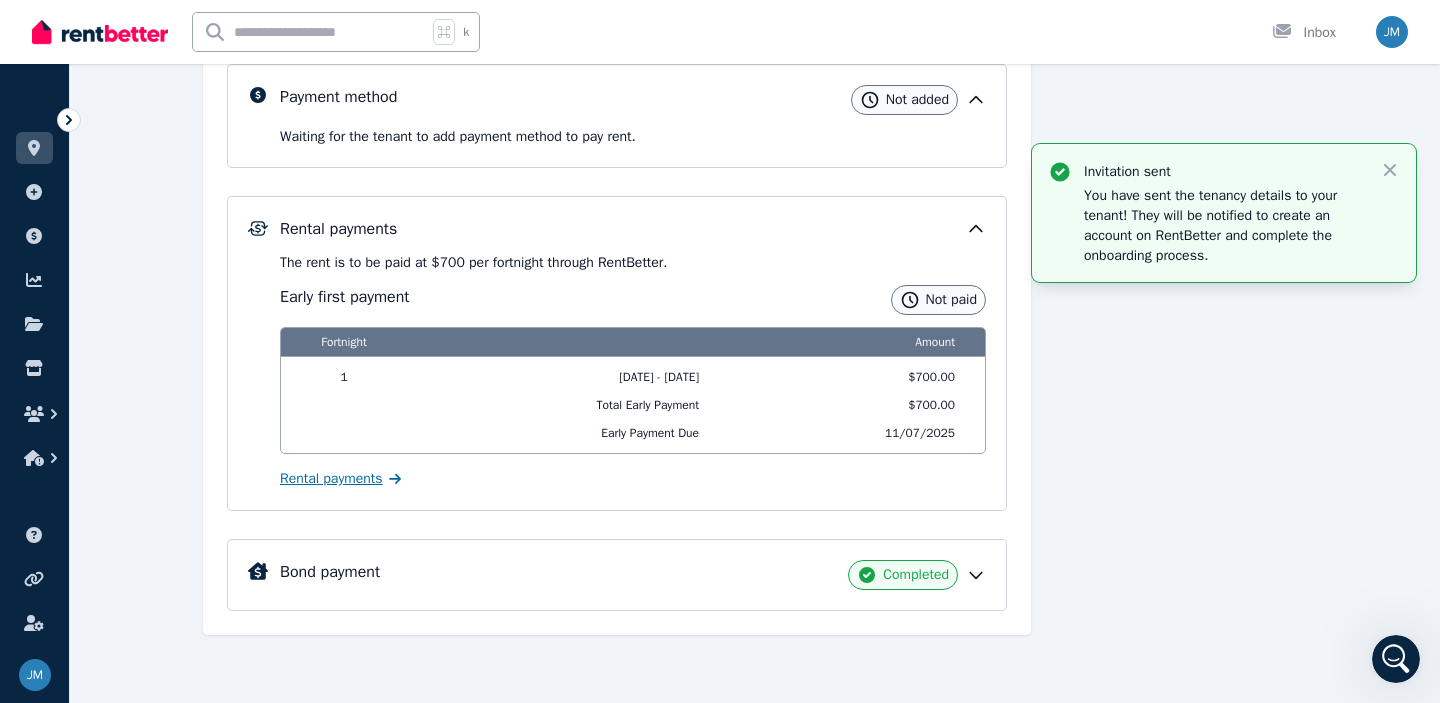 click on "Rental payments" at bounding box center (331, 479) 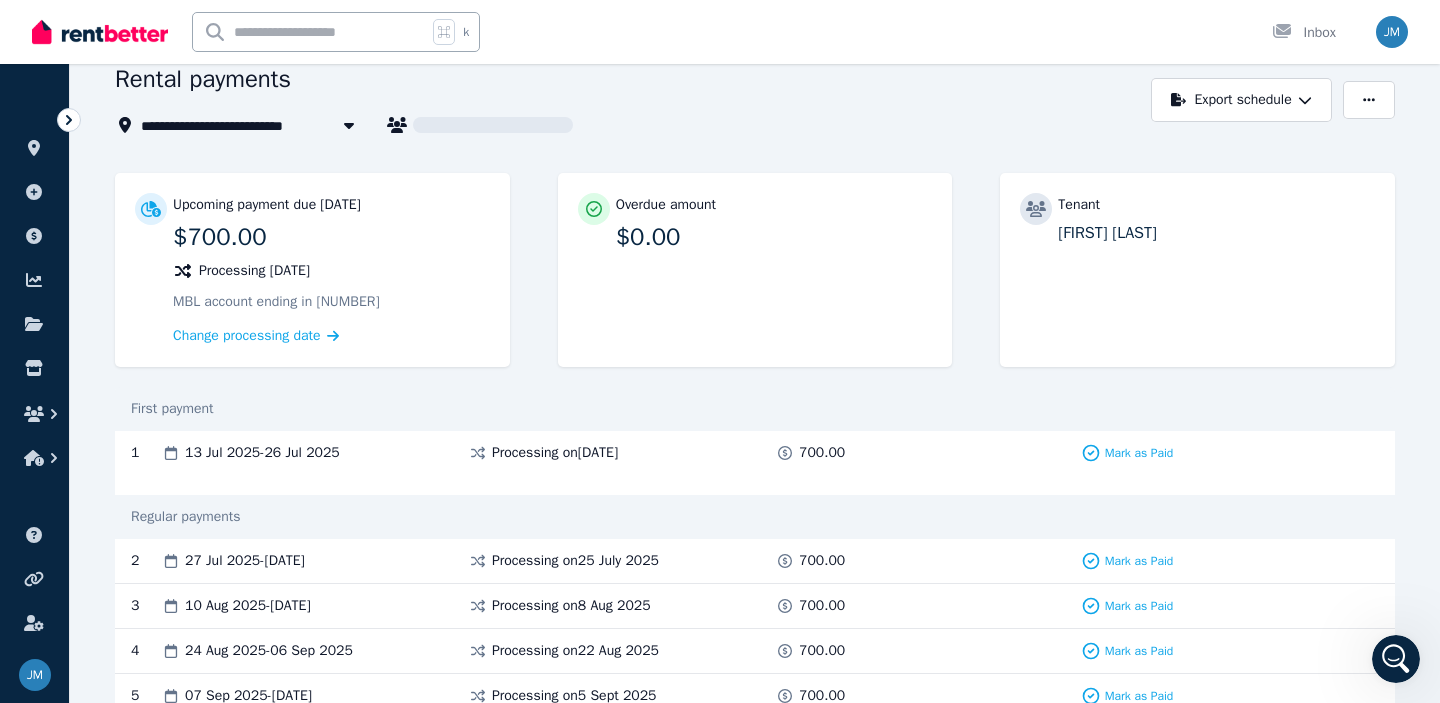 scroll, scrollTop: 92, scrollLeft: 0, axis: vertical 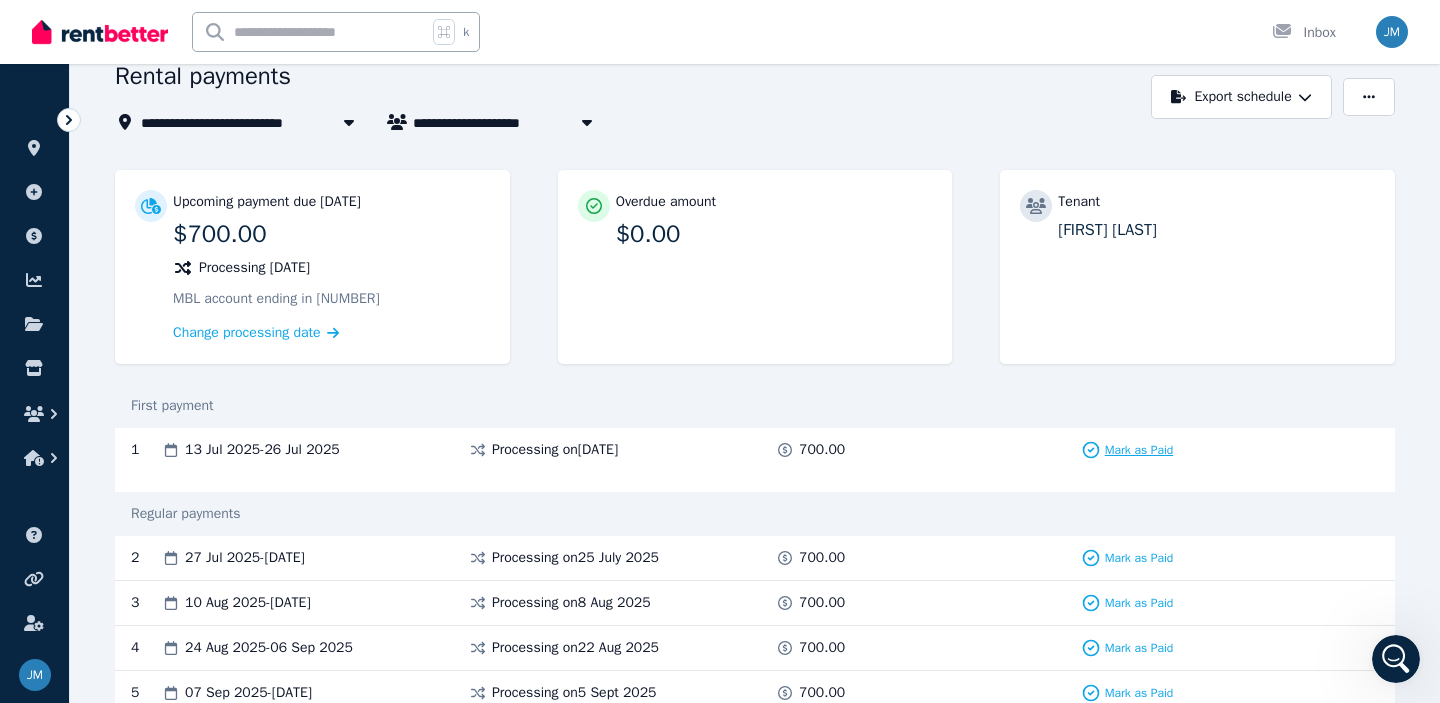 click on "Mark as Paid" at bounding box center (1139, 450) 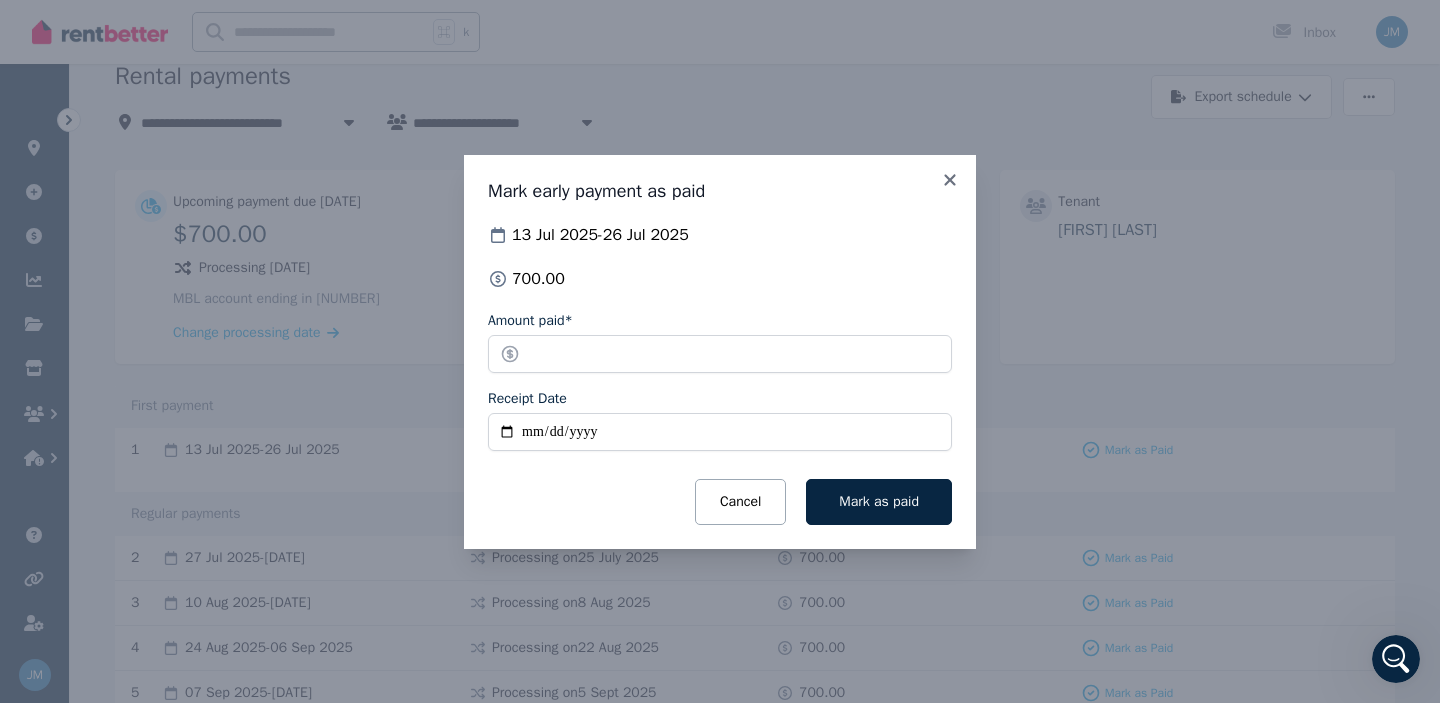 click on "Receipt Date" at bounding box center (720, 432) 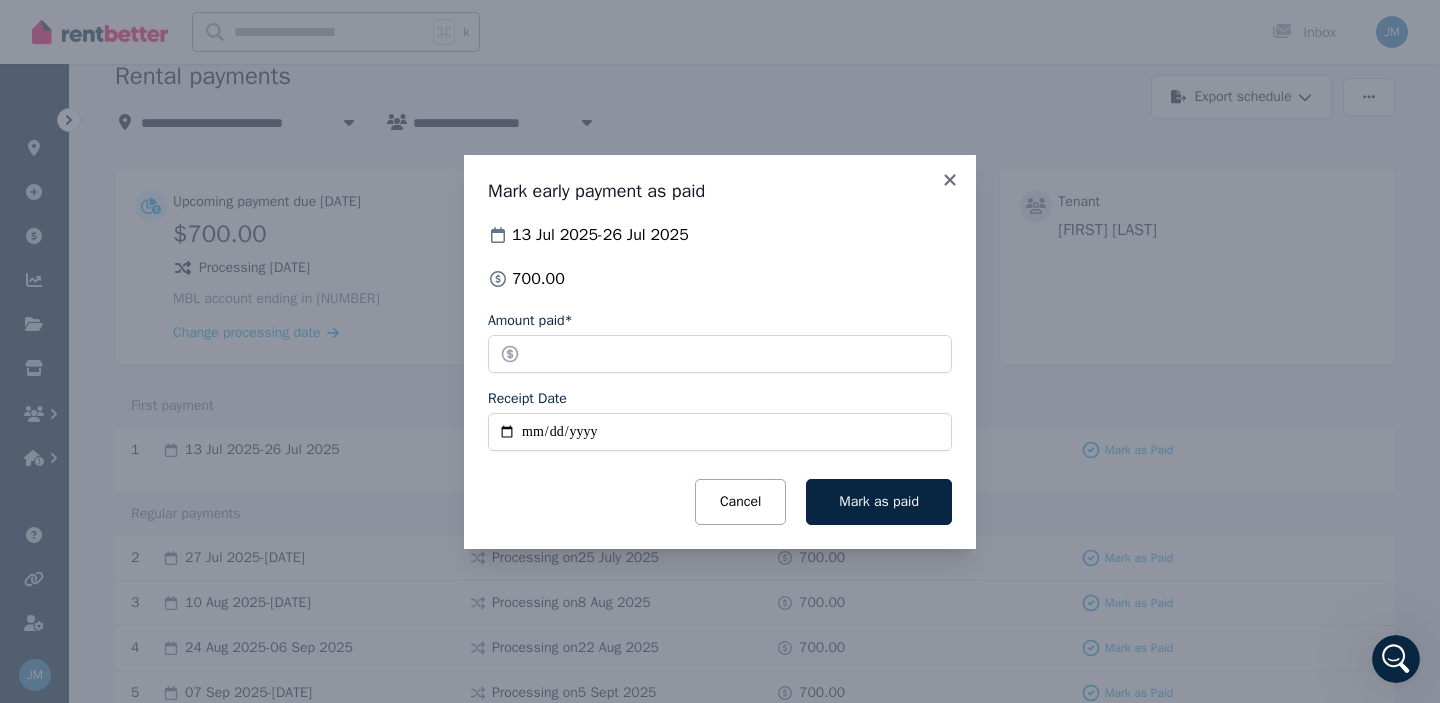 type on "**********" 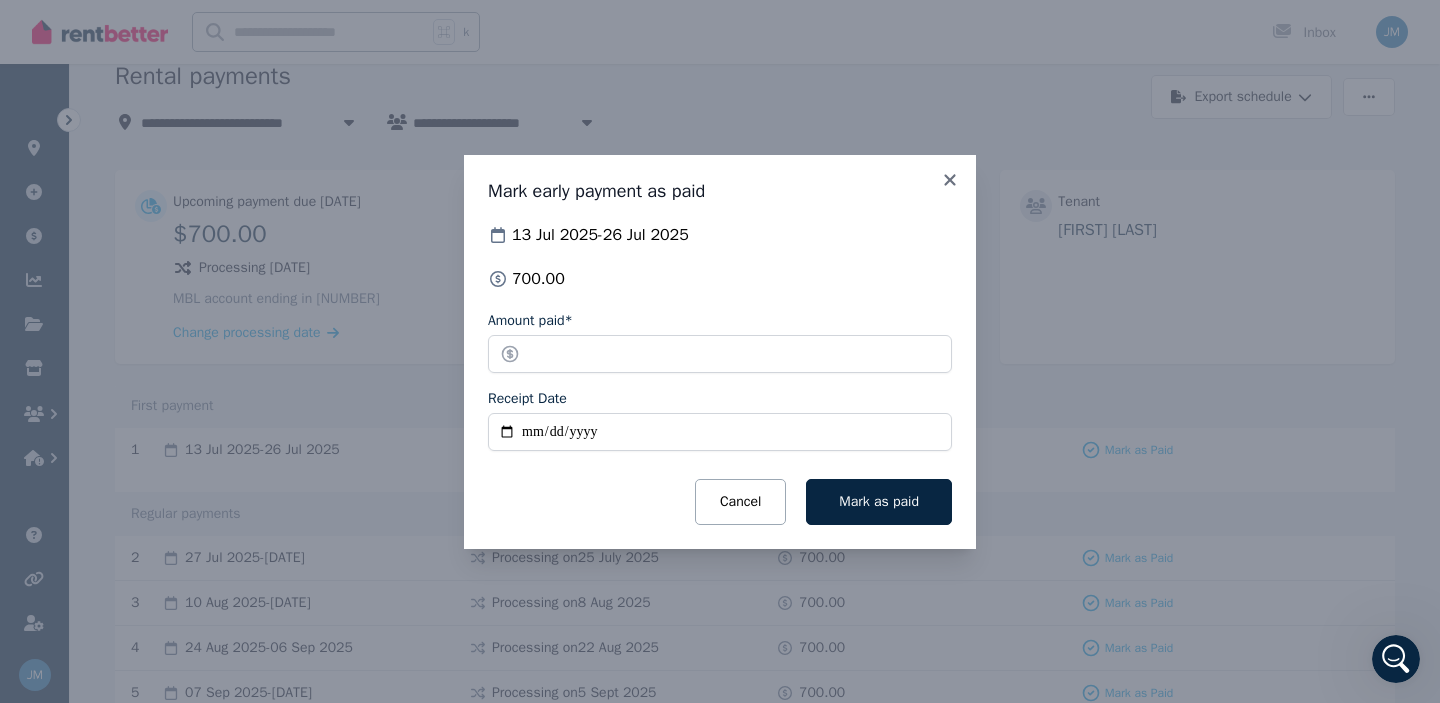 click on "**********" at bounding box center (720, 385) 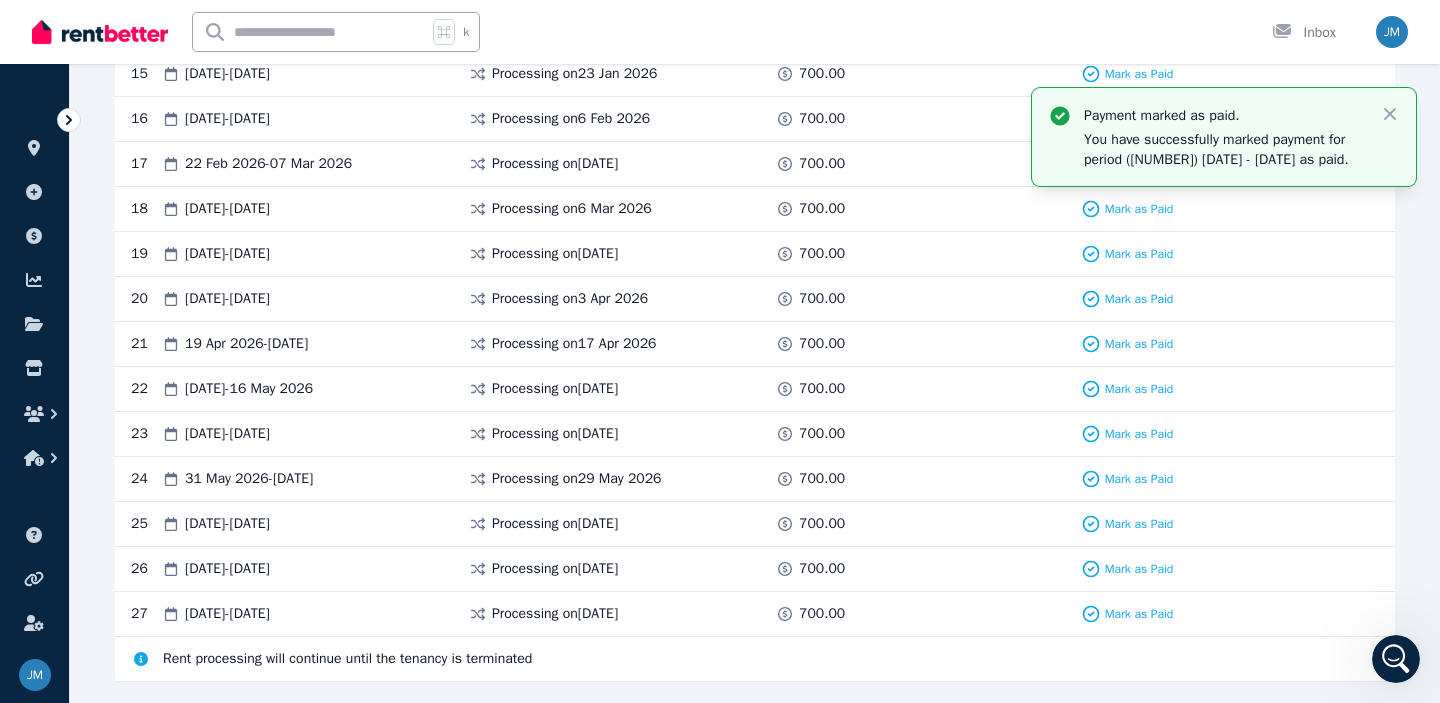 scroll, scrollTop: 1221, scrollLeft: 0, axis: vertical 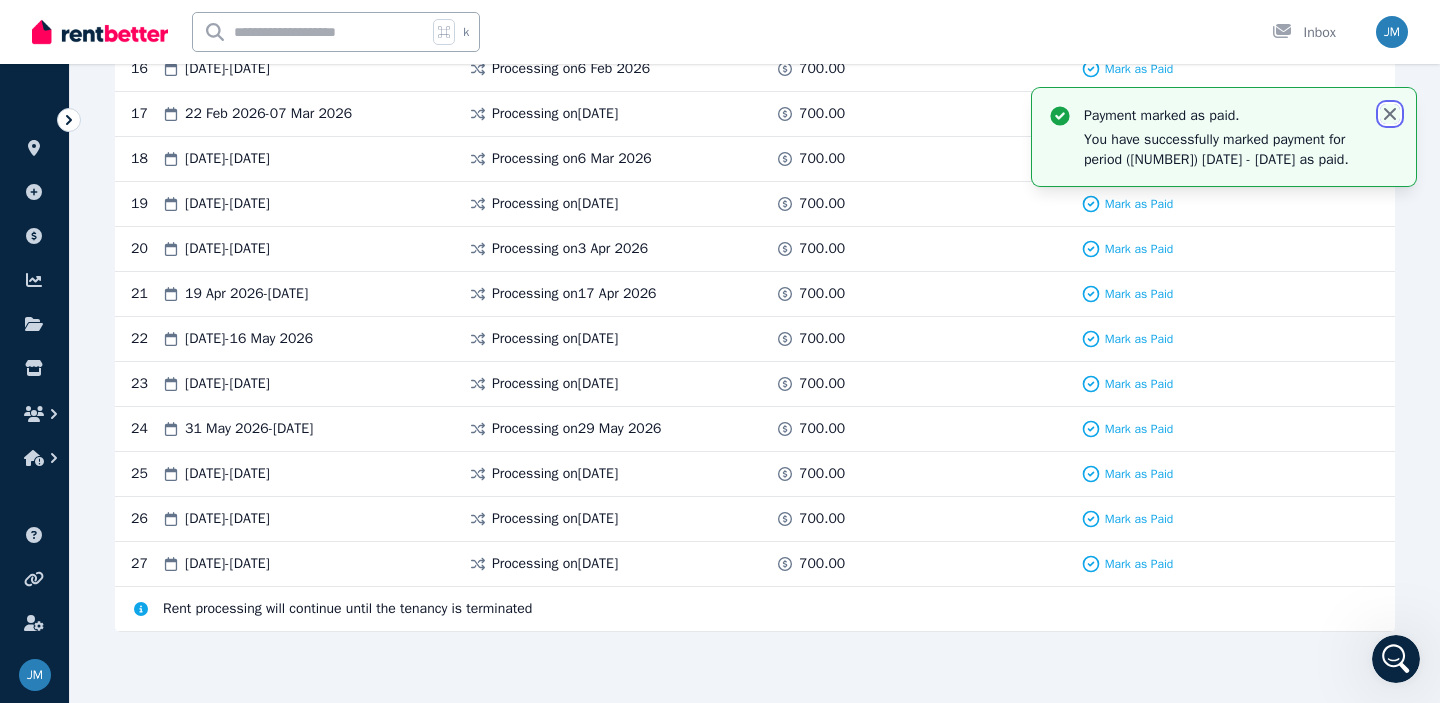 click 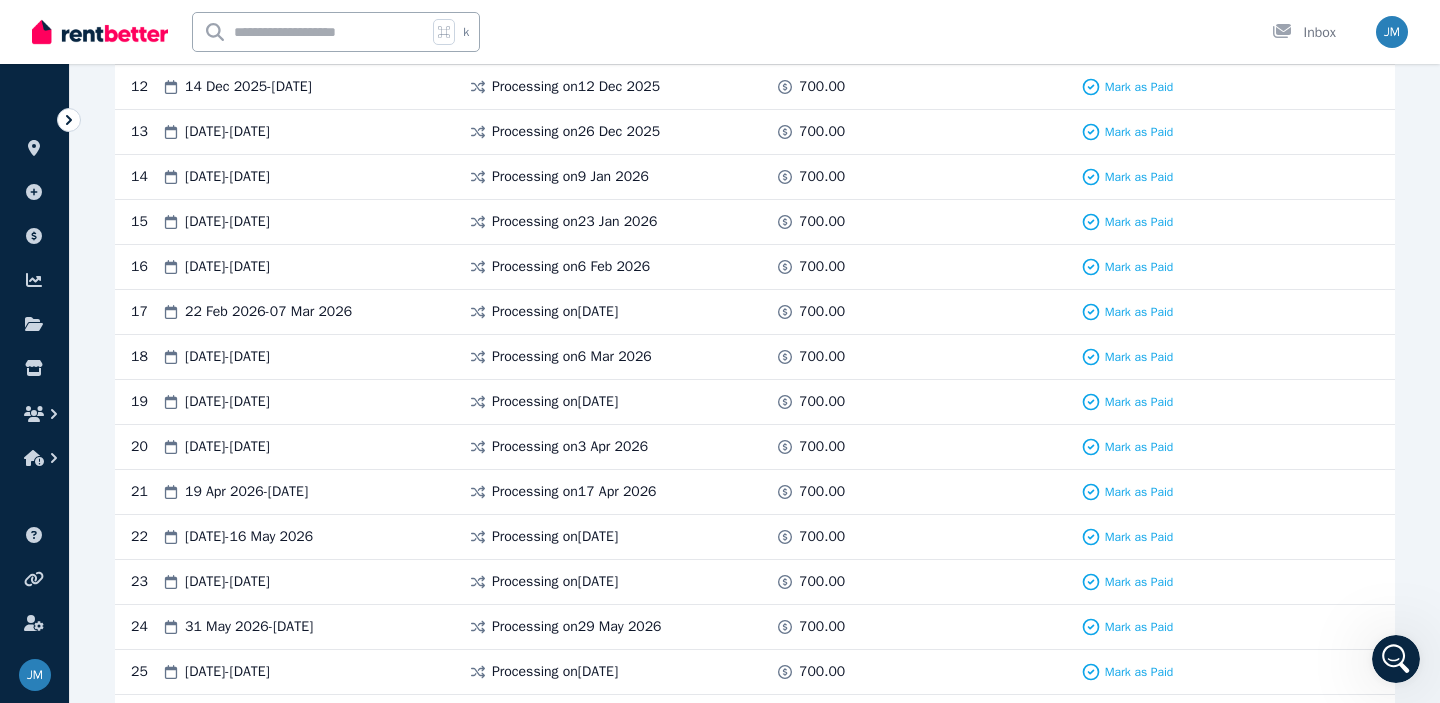 scroll, scrollTop: 1221, scrollLeft: 0, axis: vertical 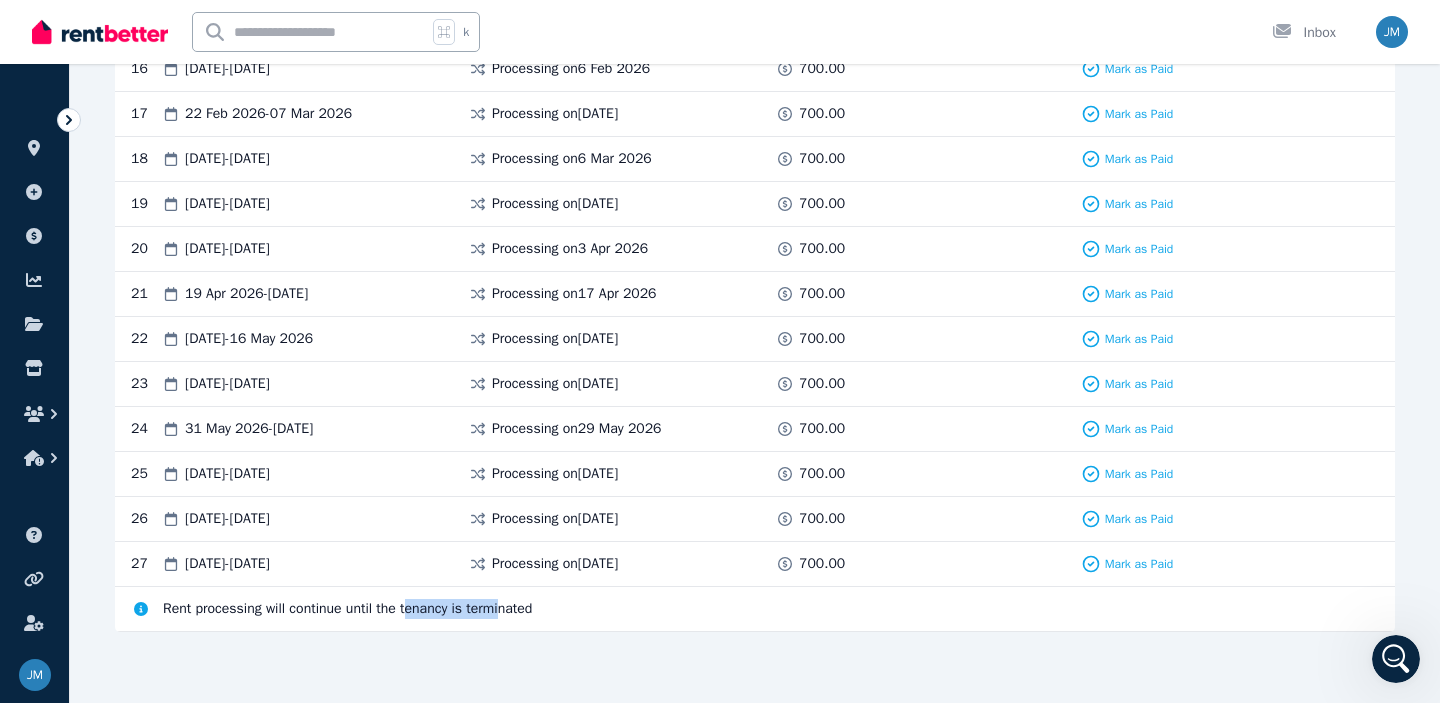 drag, startPoint x: 415, startPoint y: 609, endPoint x: 516, endPoint y: 611, distance: 101.0198 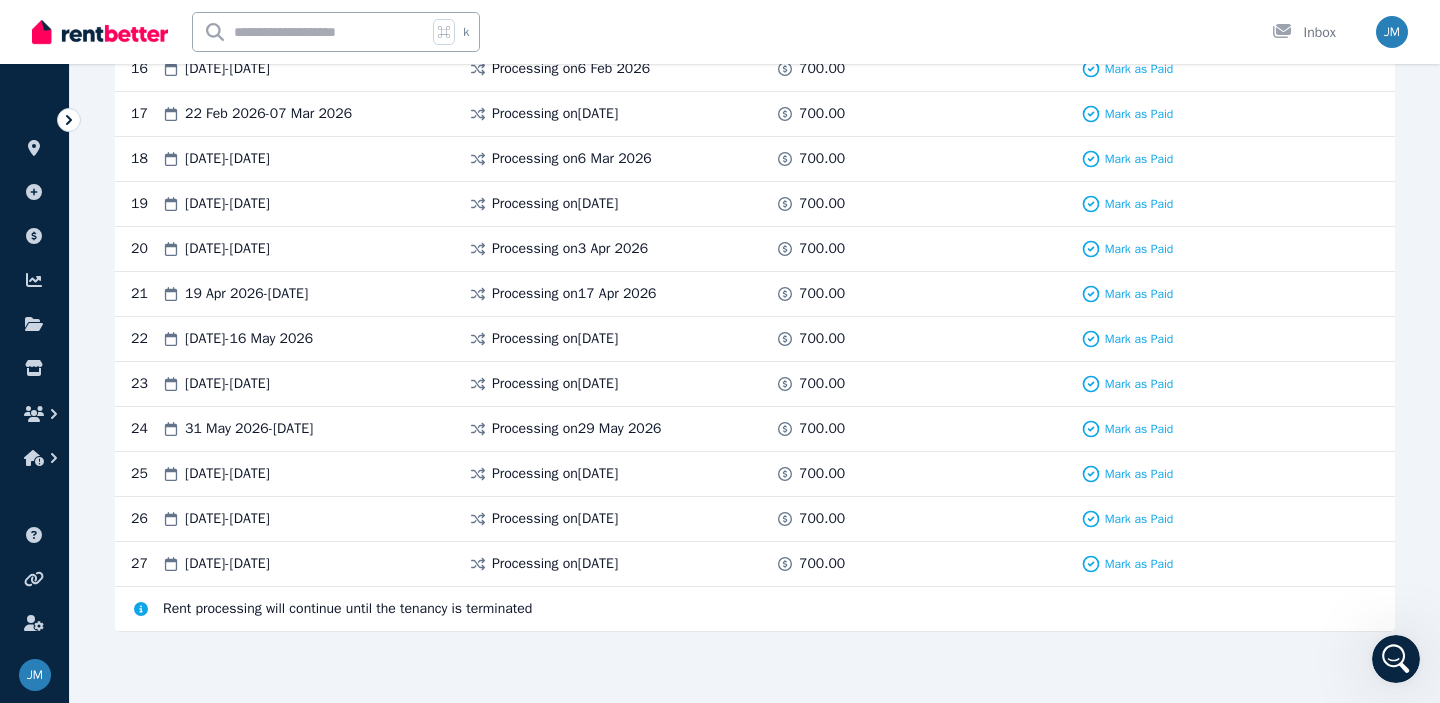 click 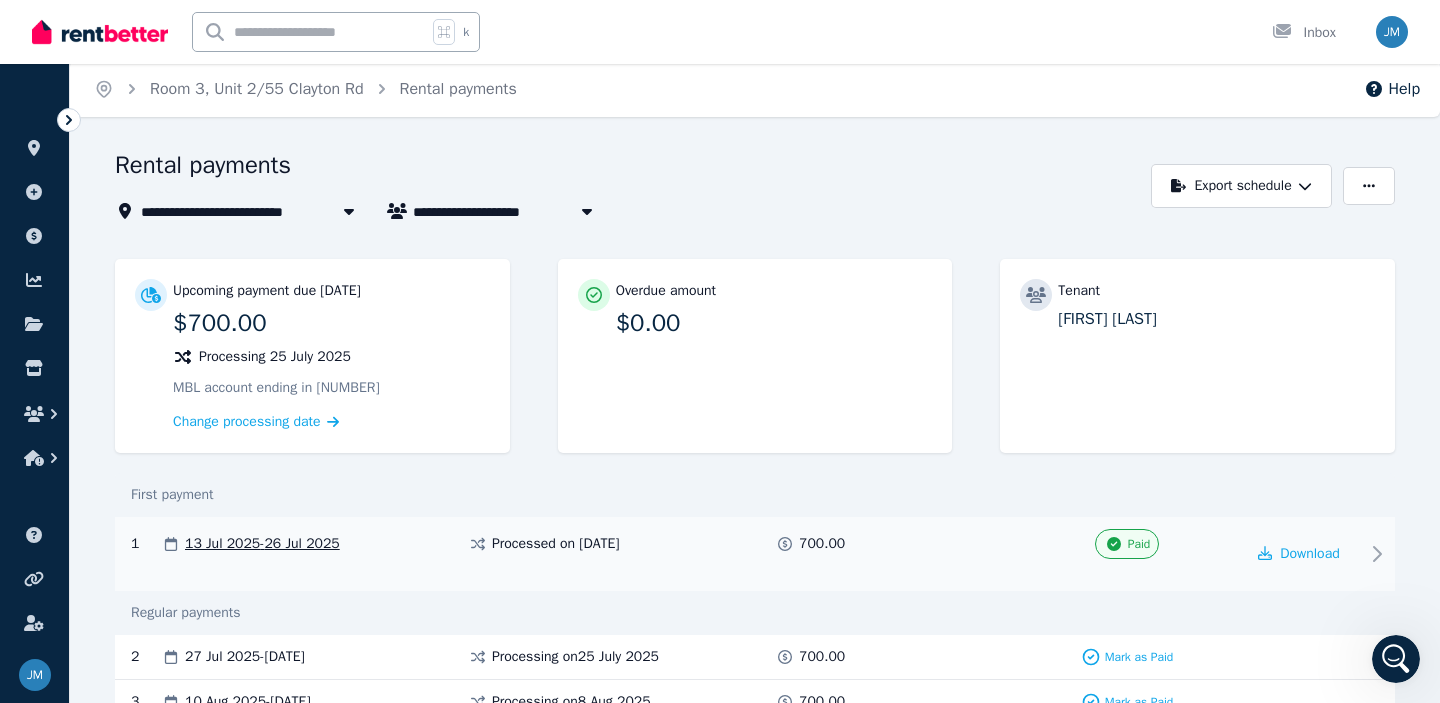 scroll, scrollTop: 0, scrollLeft: 0, axis: both 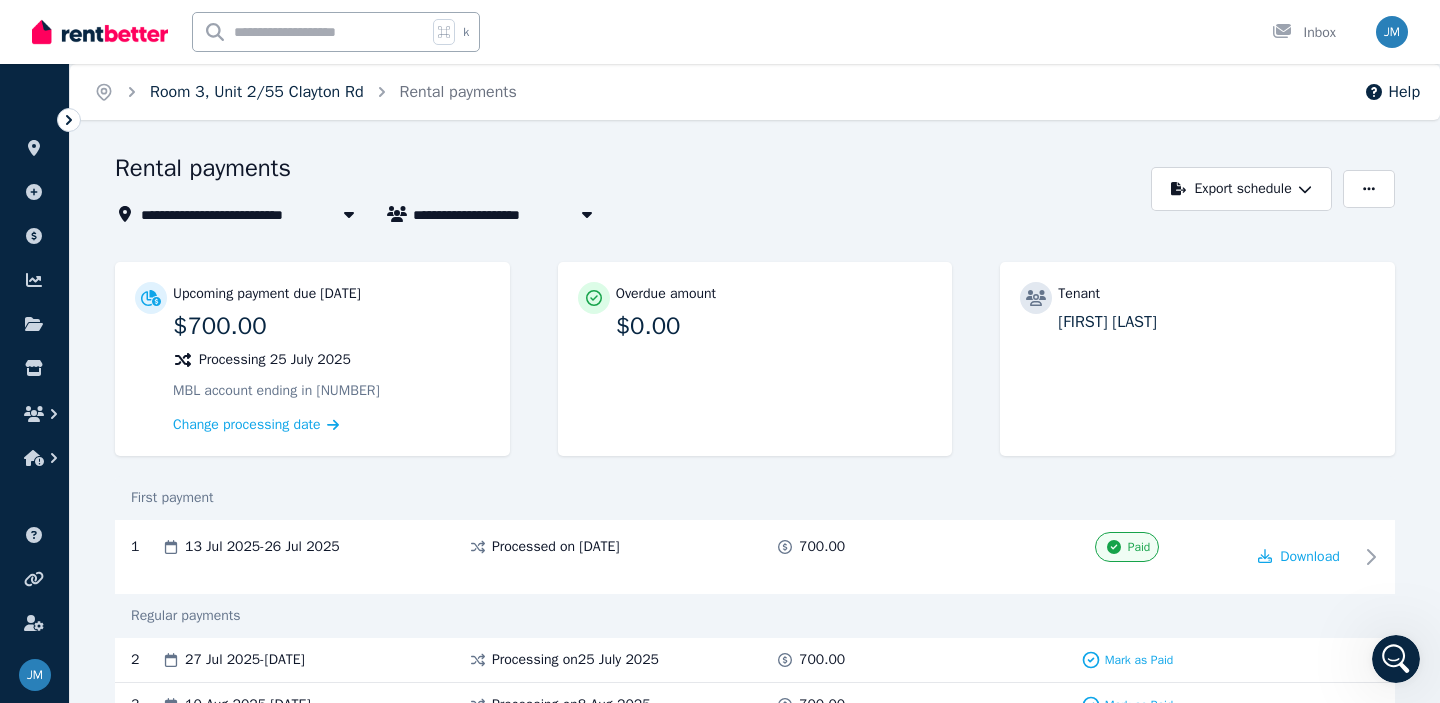 click on "Room 3, Unit 2/55 Clayton Rd" at bounding box center [257, 92] 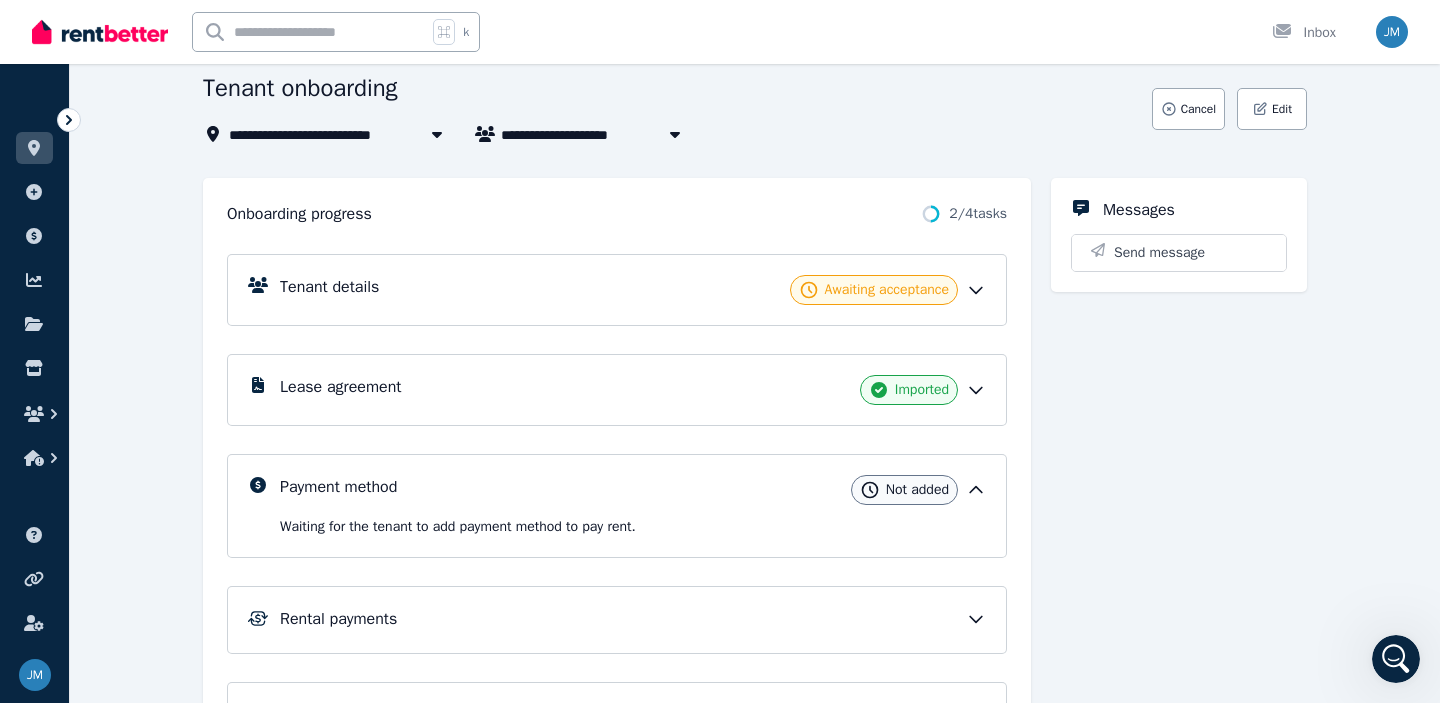 scroll, scrollTop: 110, scrollLeft: 0, axis: vertical 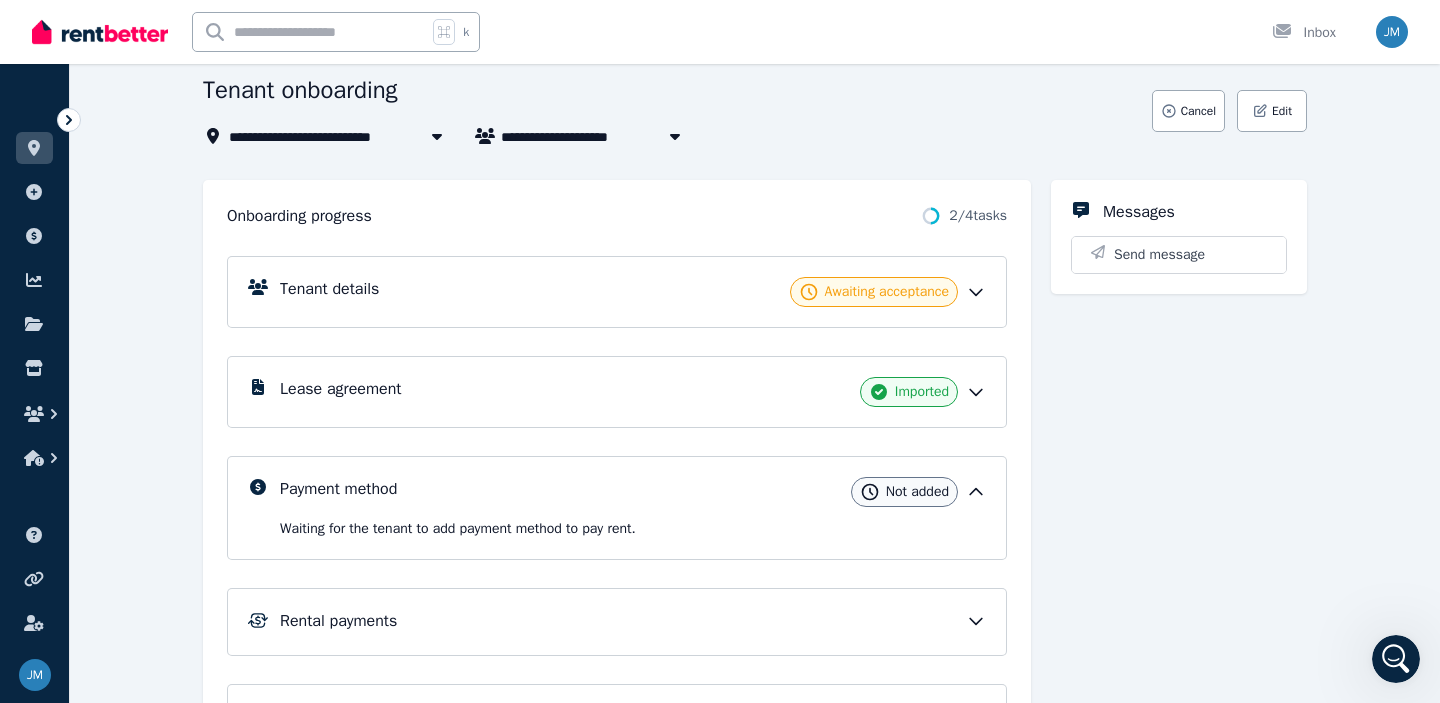 click 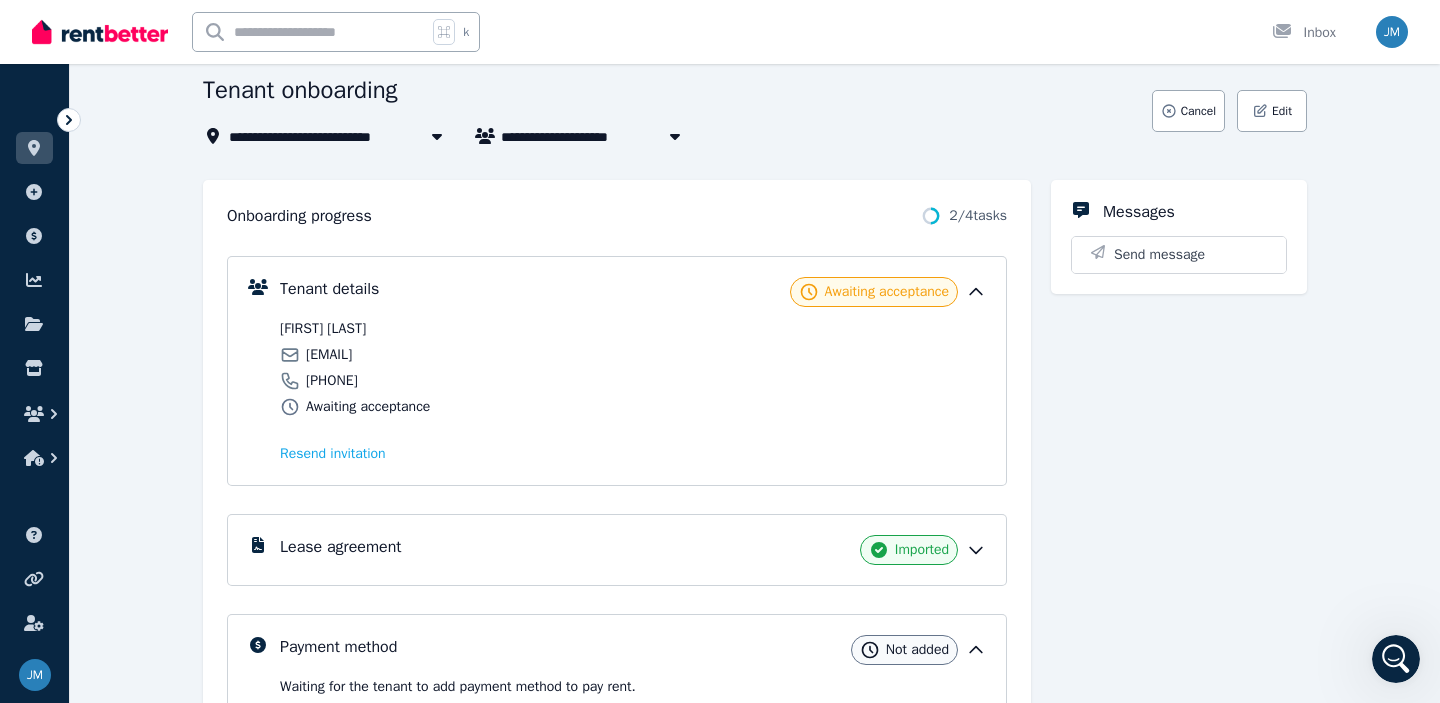 click 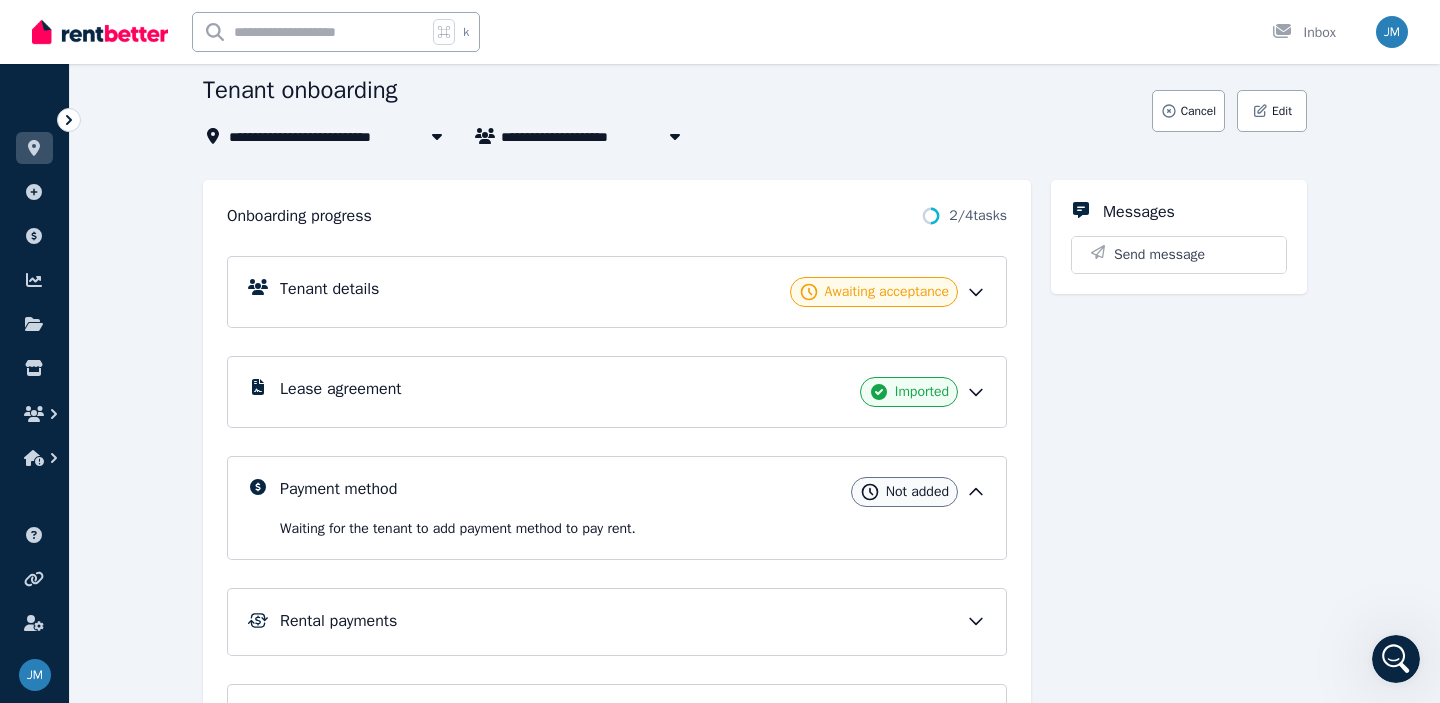 scroll, scrollTop: 0, scrollLeft: 0, axis: both 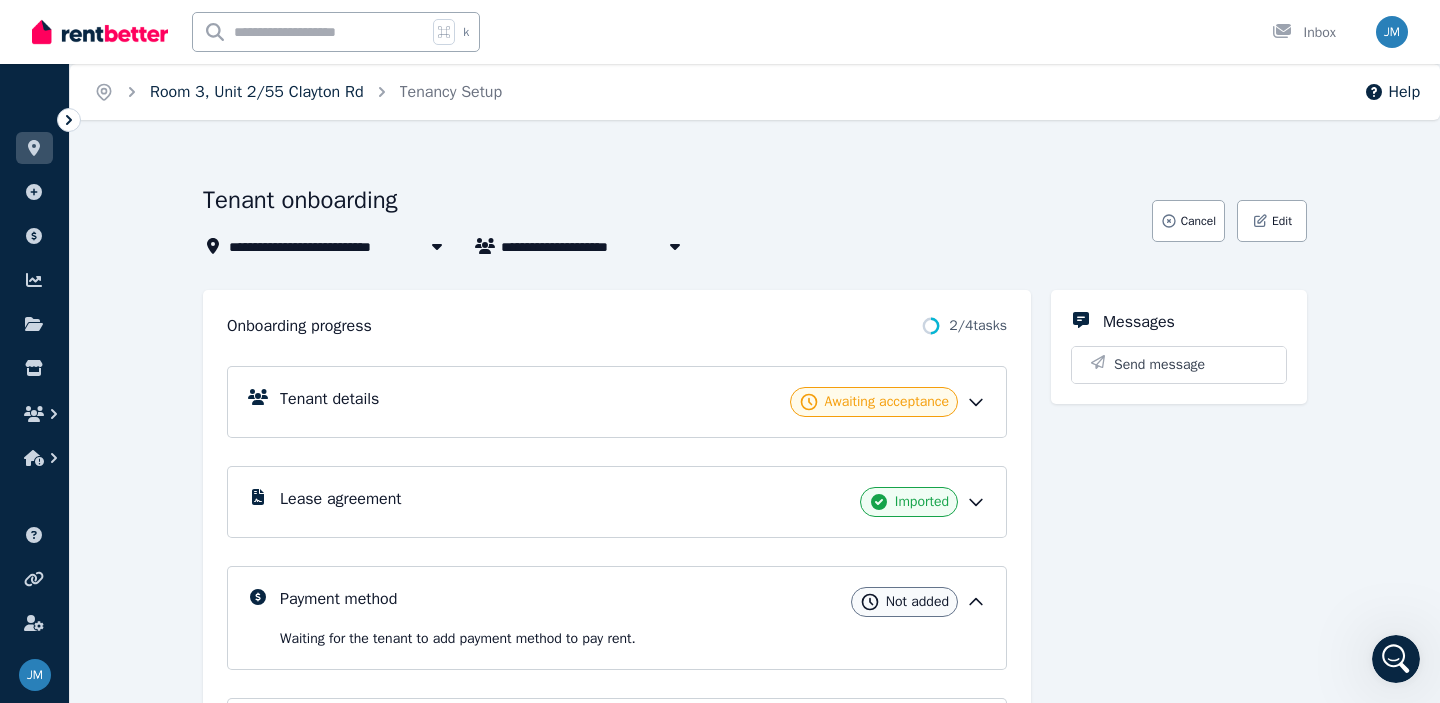 click on "Room 3, Unit 2/55 Clayton Rd" at bounding box center (257, 92) 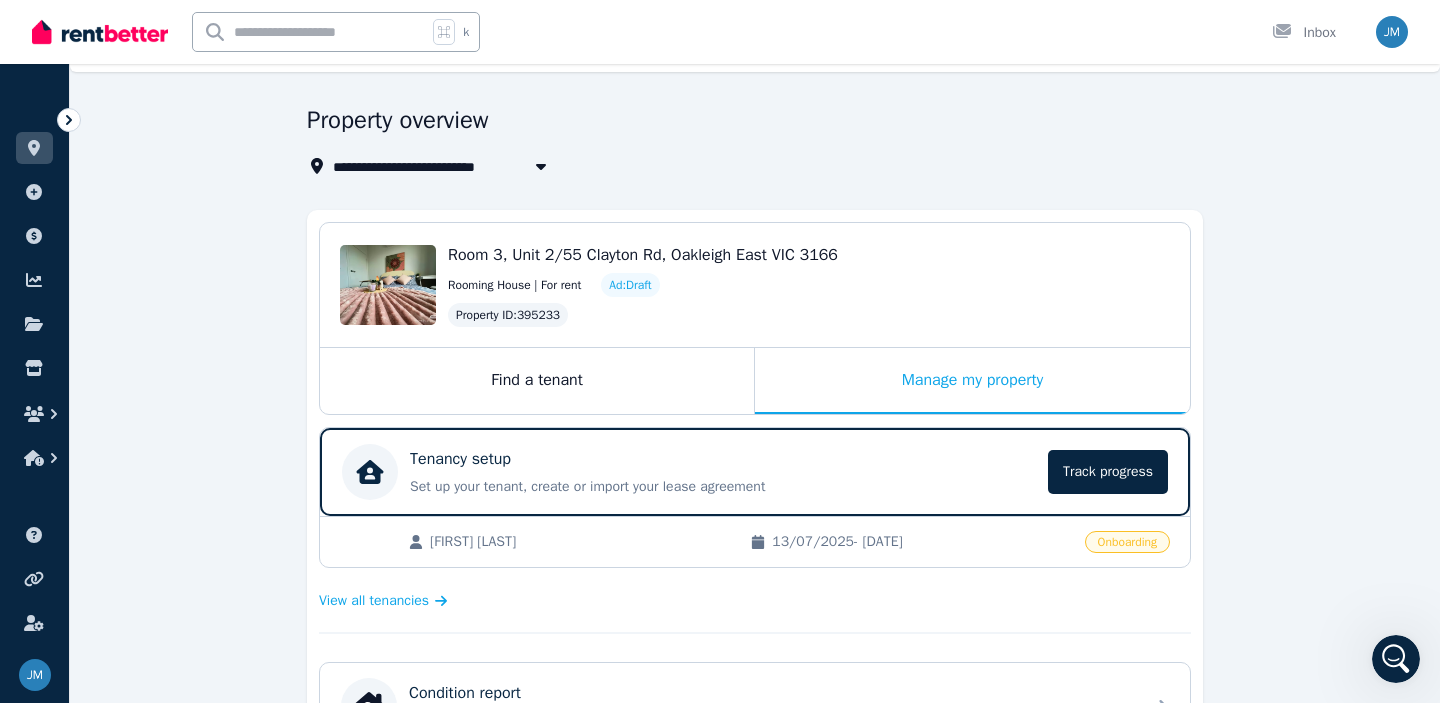 scroll, scrollTop: 0, scrollLeft: 0, axis: both 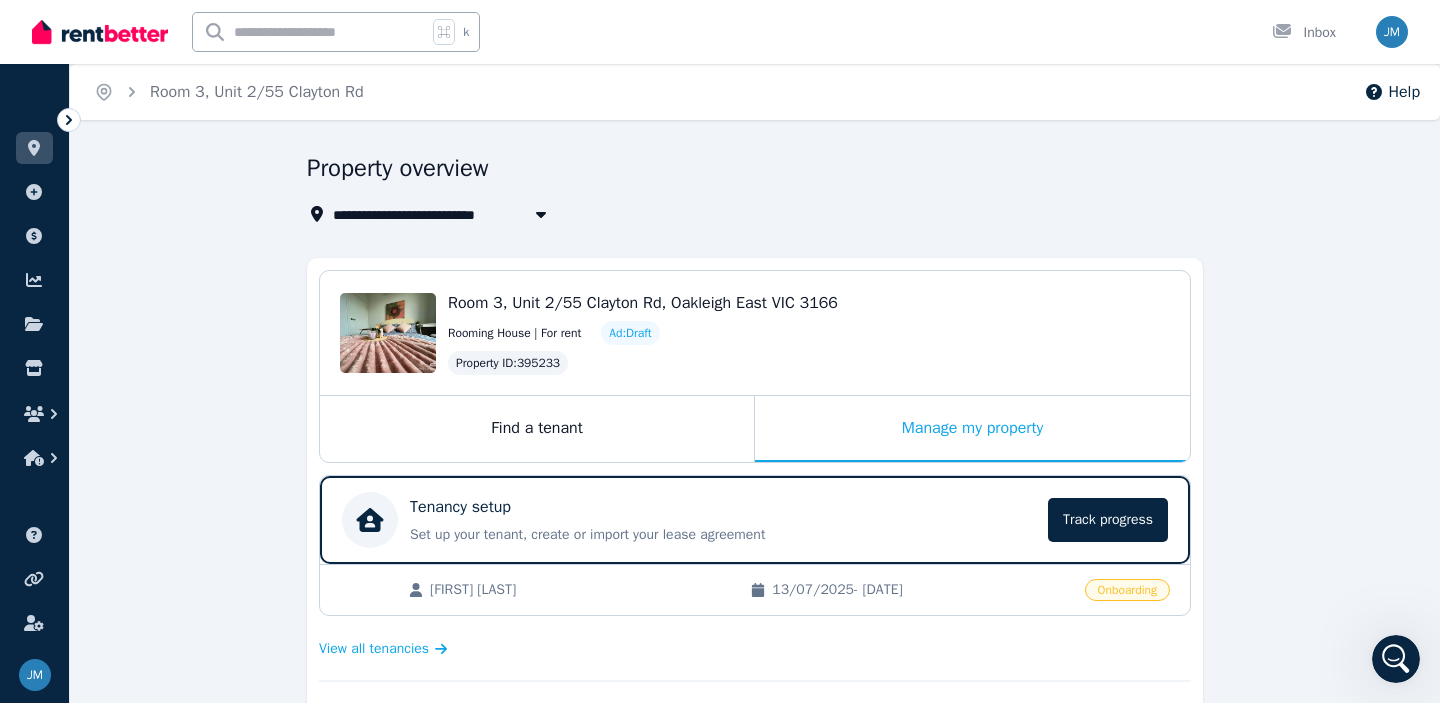 click on "Home Room [NUMBER], Unit [NUMBER]/[NUMBER] [STREET]" at bounding box center (229, 92) 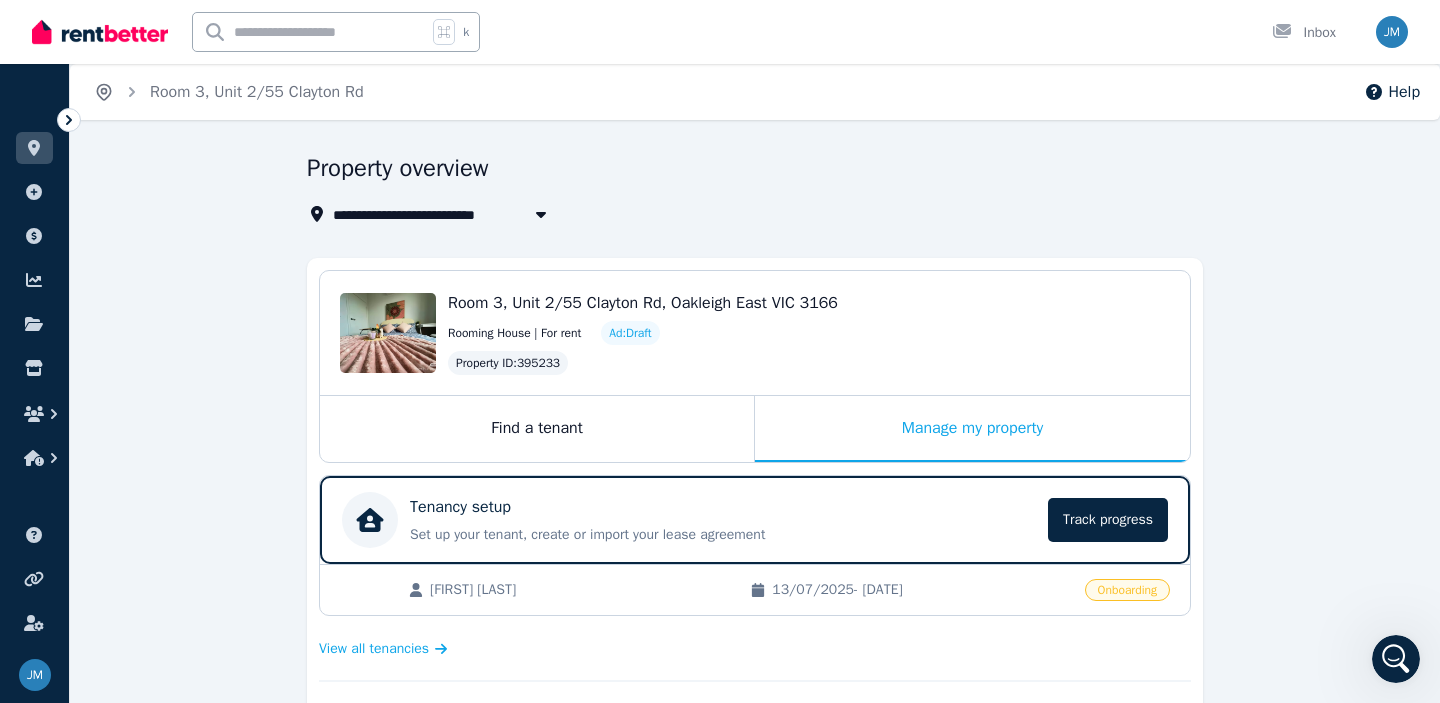 click 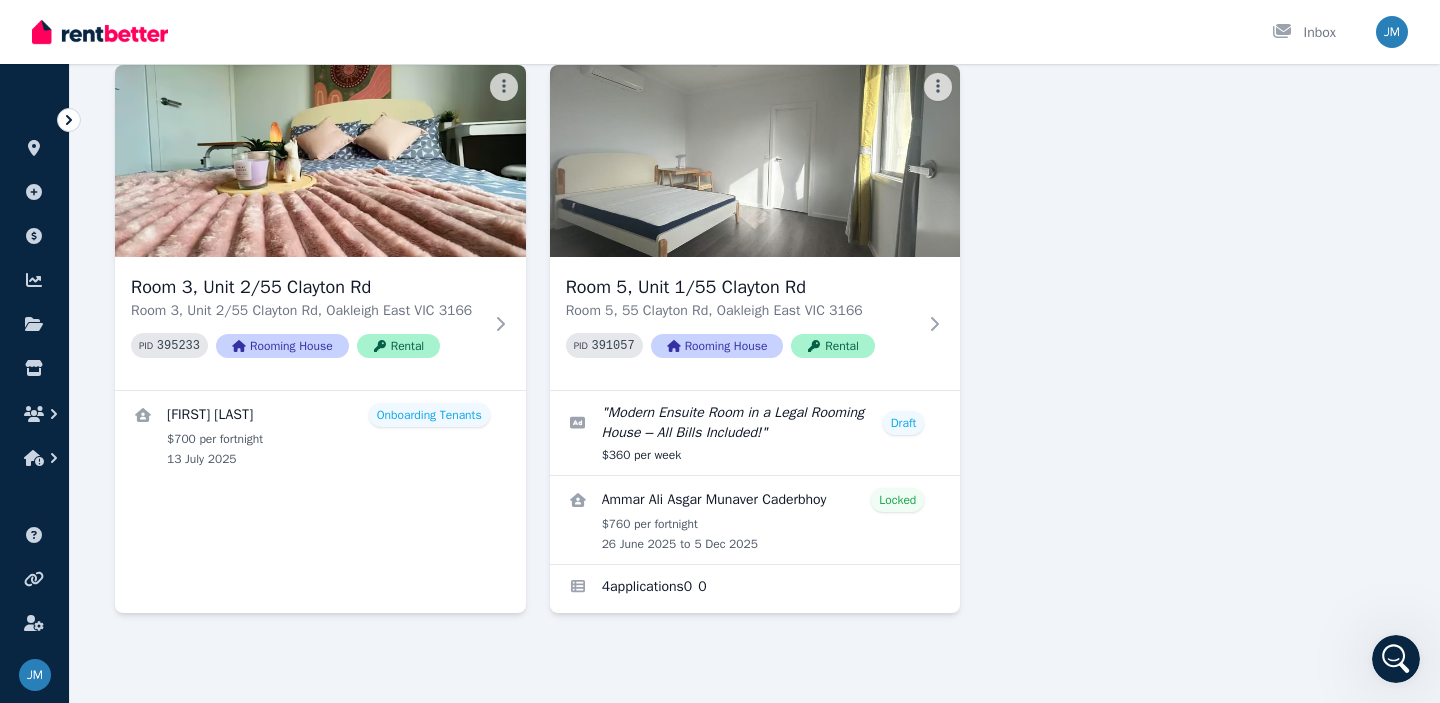 scroll, scrollTop: 153, scrollLeft: 0, axis: vertical 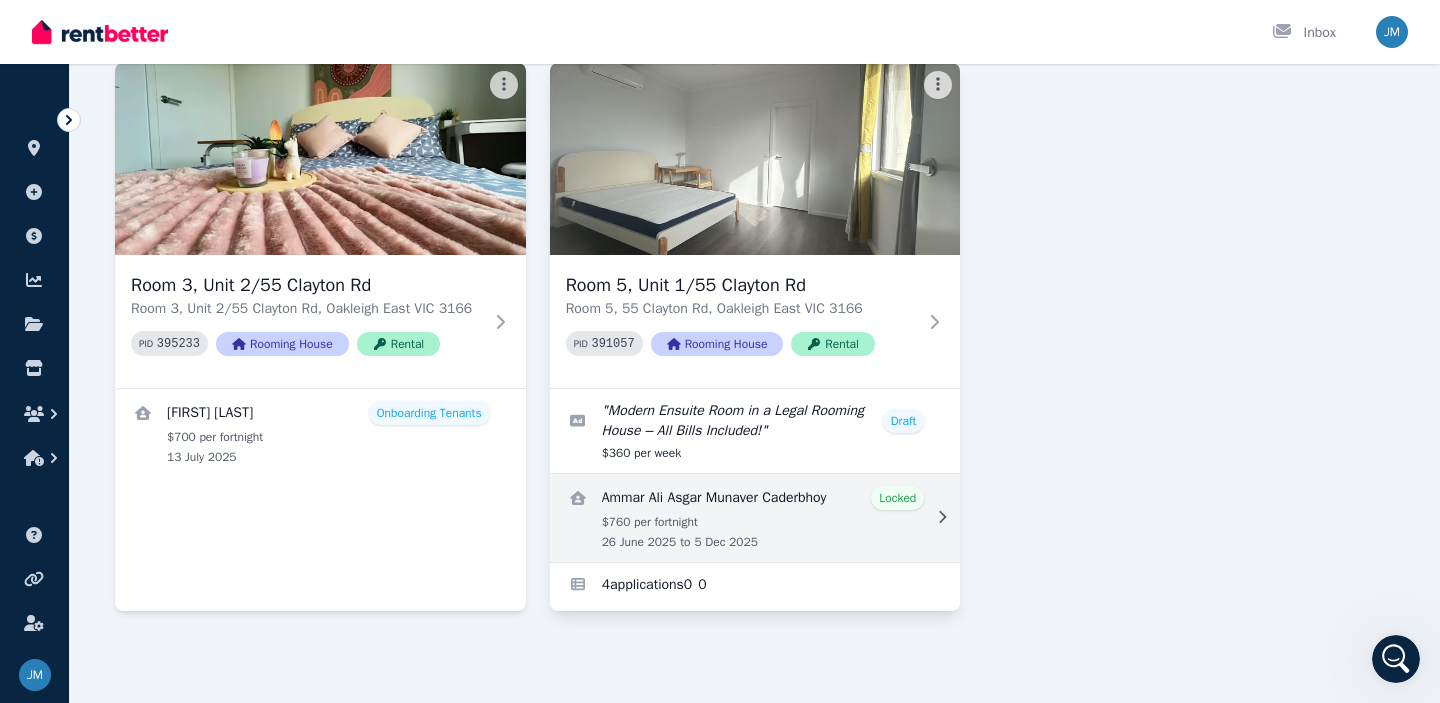 click at bounding box center (755, 518) 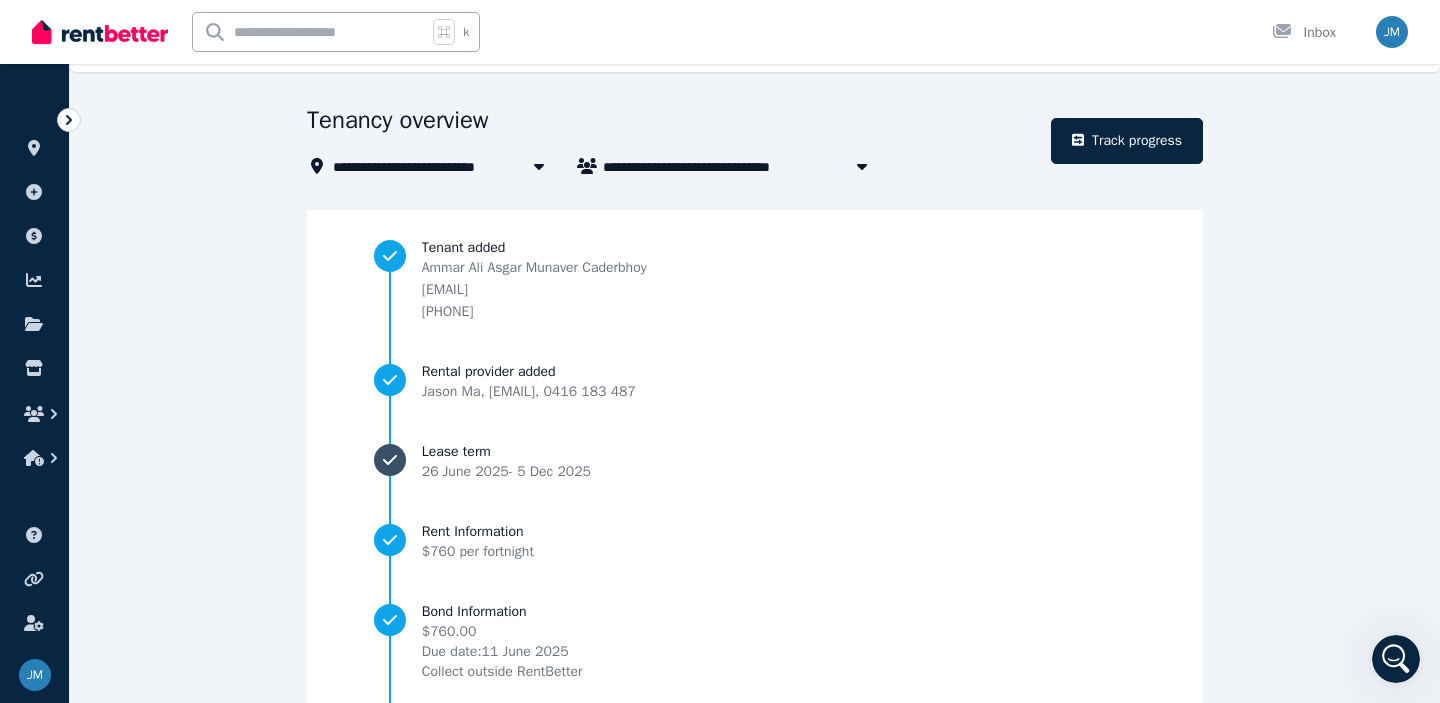 scroll, scrollTop: 0, scrollLeft: 0, axis: both 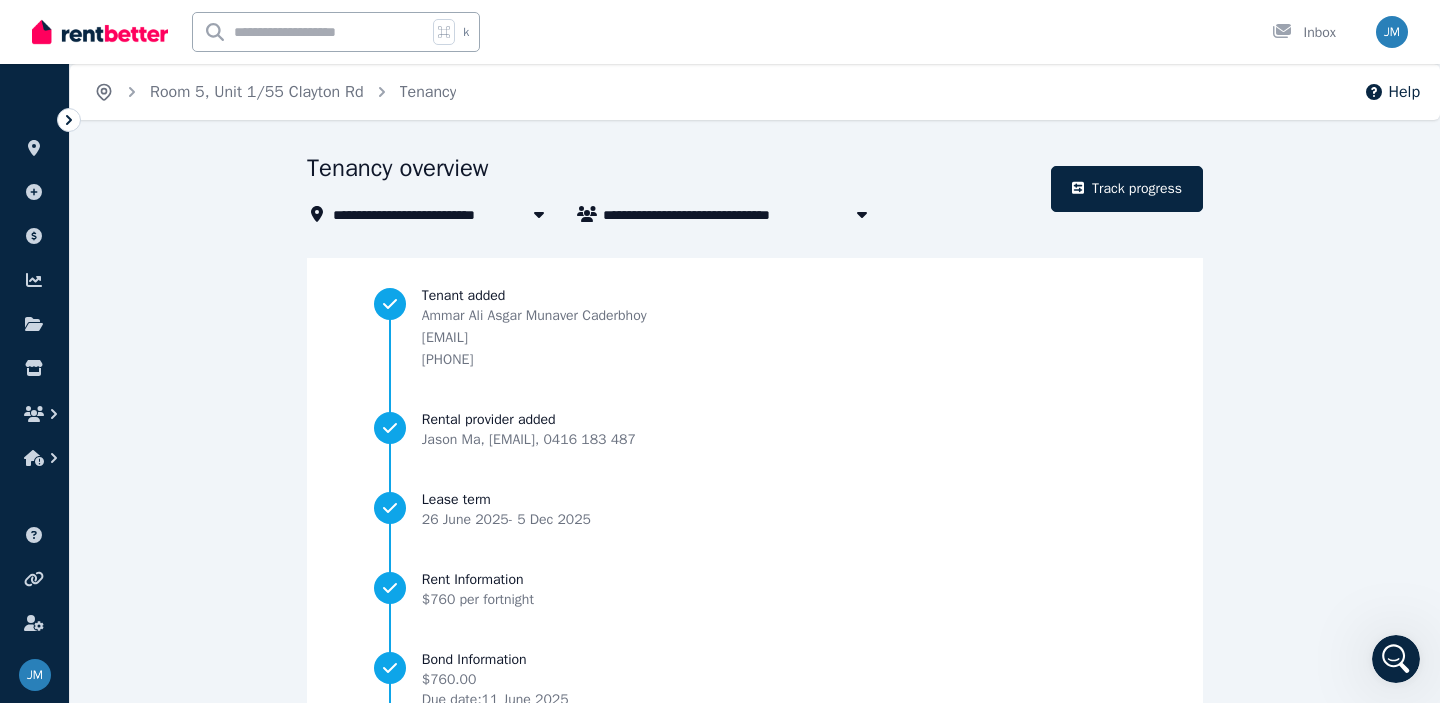 click 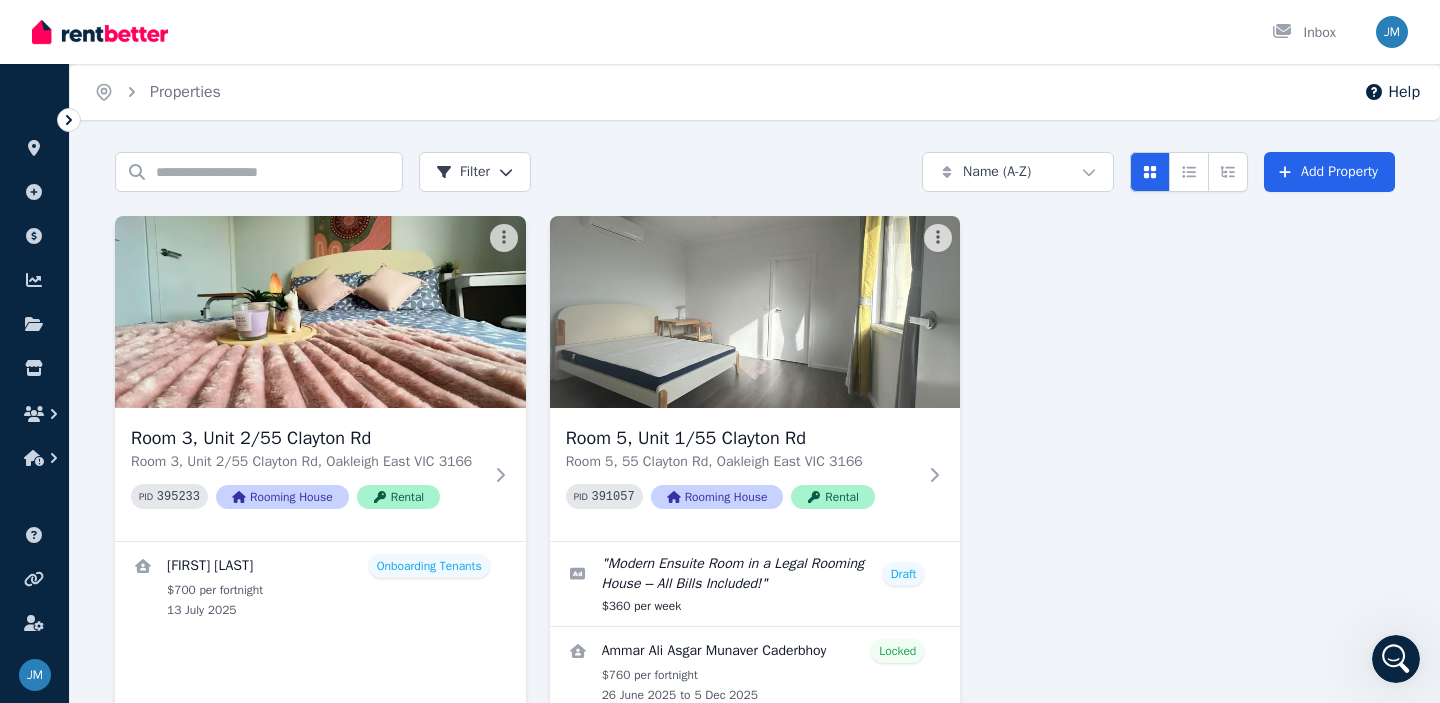 scroll, scrollTop: 5010, scrollLeft: 0, axis: vertical 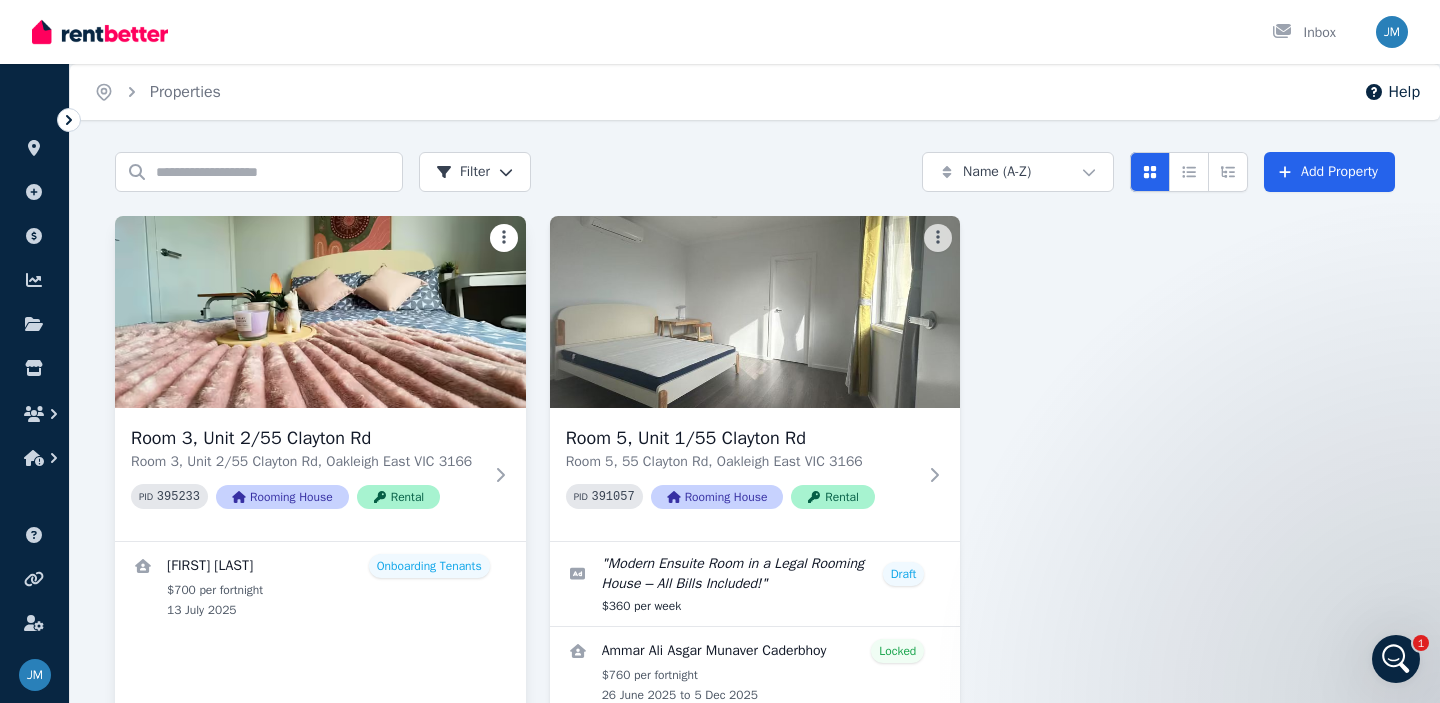 click on "Open main menu Inbox Open user menu ORGANISE Properties Add property Payments Finance report Documents Marketplace Help centre Refer a friend Account settings Your profile [PERSON] Home Properties Help Search properties Filter Name (A-Z) Add Property Room [NUMBER], Unit [NUMBER]/[NUMBER] [STREET] Room [NUMBER], Unit [NUMBER]/[NUMBER], [CITY] [STATE] [POSTCODE] PID   [NUMBER] Rooming House Rental [PERSON] Onboarding Tenants $[NUMBER] per fortnight [DATE] Room [NUMBER], Unit [NUMBER]/[NUMBER] [STREET] Room [NUMBER], [NUMBER] [STREET], [CITY] [STATE] [POSTCODE] PID   [NUMBER] Rooming House Rental " Modern Ensuite Room in a Legal Rooming House – All Bills Included! " Draft $[NUMBER] per week [PERSON] [PERSON] Locked $[NUMBER] per fortnight [DATE] to [DATE] [NUMBER]  application  s [NUMBER] [NUMBER] /portal
[NUMBER]" at bounding box center [720, 351] 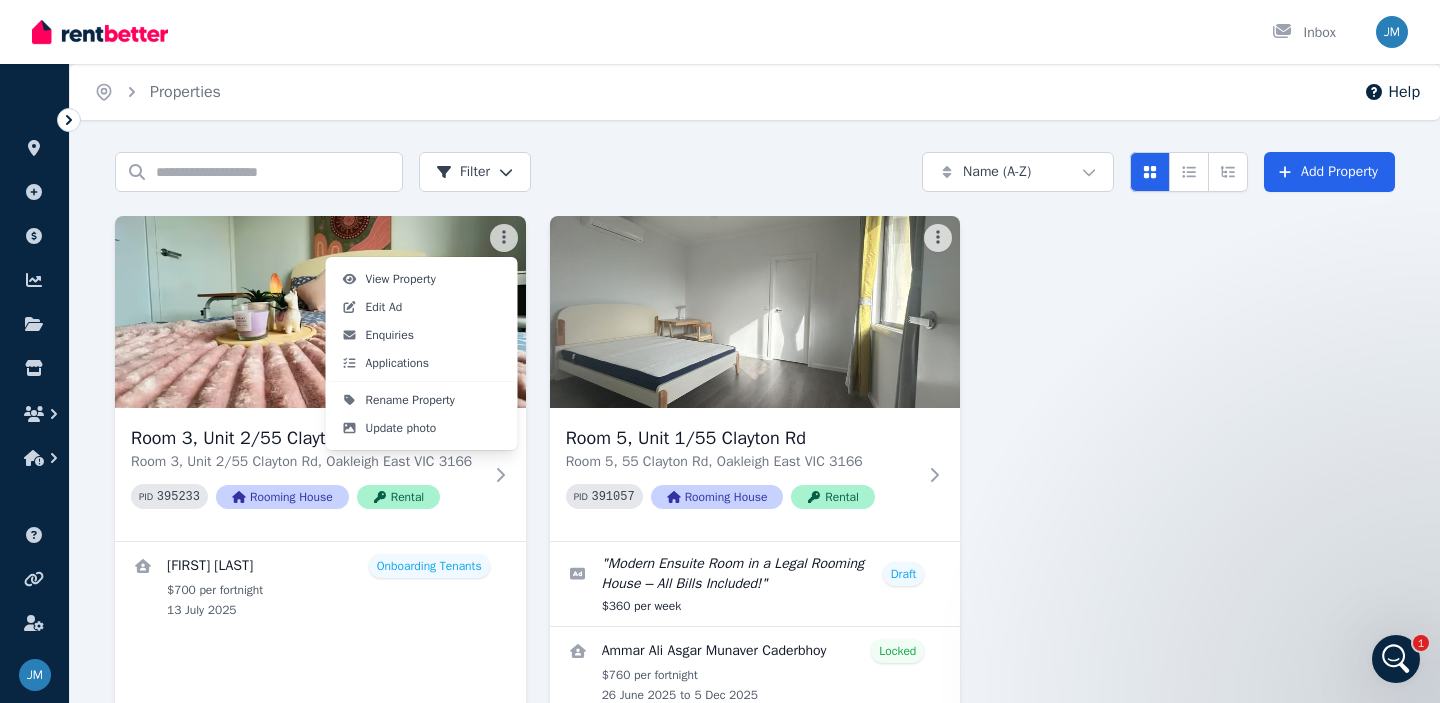 scroll, scrollTop: 5037, scrollLeft: 0, axis: vertical 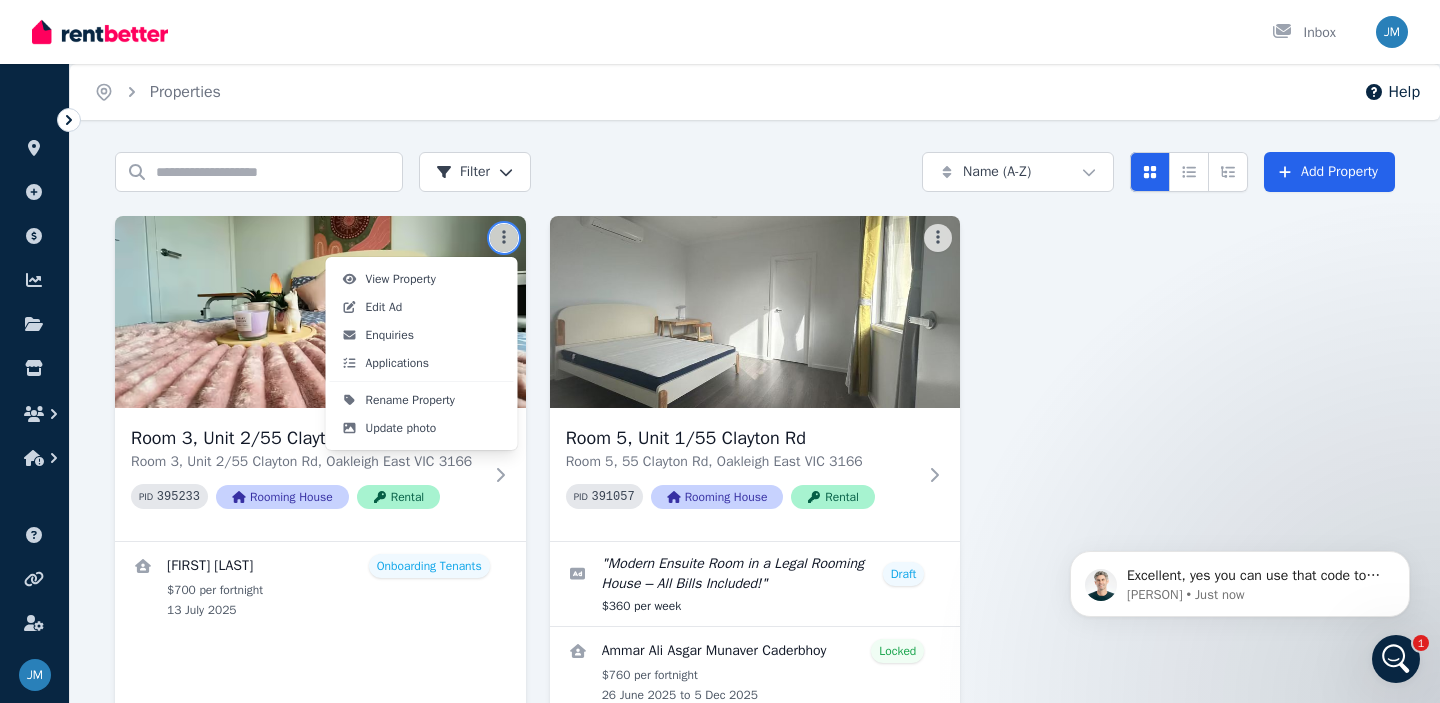 click on "Open main menu Inbox Open user menu ORGANISE Properties Add property Payments Finance report Documents Marketplace Help centre Refer a friend Account settings Your profile [LAST] [LAST] Home Properties Help Search properties Filter Name (A-Z) Add Property Room 3, Unit 2/55 Clayton Rd Room 3, Unit 2/55 Clayton Rd, [CITY] [STATE] [ZIP] PID 395233 Rooming House Rental [FIRST] [LAST] Onboarding Tenants $700 per fortnight [DATE] Room 5, Unit 1/55 Clayton Rd Room 5, 55 Clayton Rd, [CITY] [STATE] [ZIP] PID 391057 Rooming House Rental " Modern Ensuite Room in a Legal Rooming House – All Bills Included! " Draft $360 per week [LAST] [LAST] Locked $760 per fortnight [DATE] to [DATE] 4 application s 0 0 /portal 1 View Property Edit Ad Enquiries Applications Rename Property Update photo" at bounding box center [720, 351] 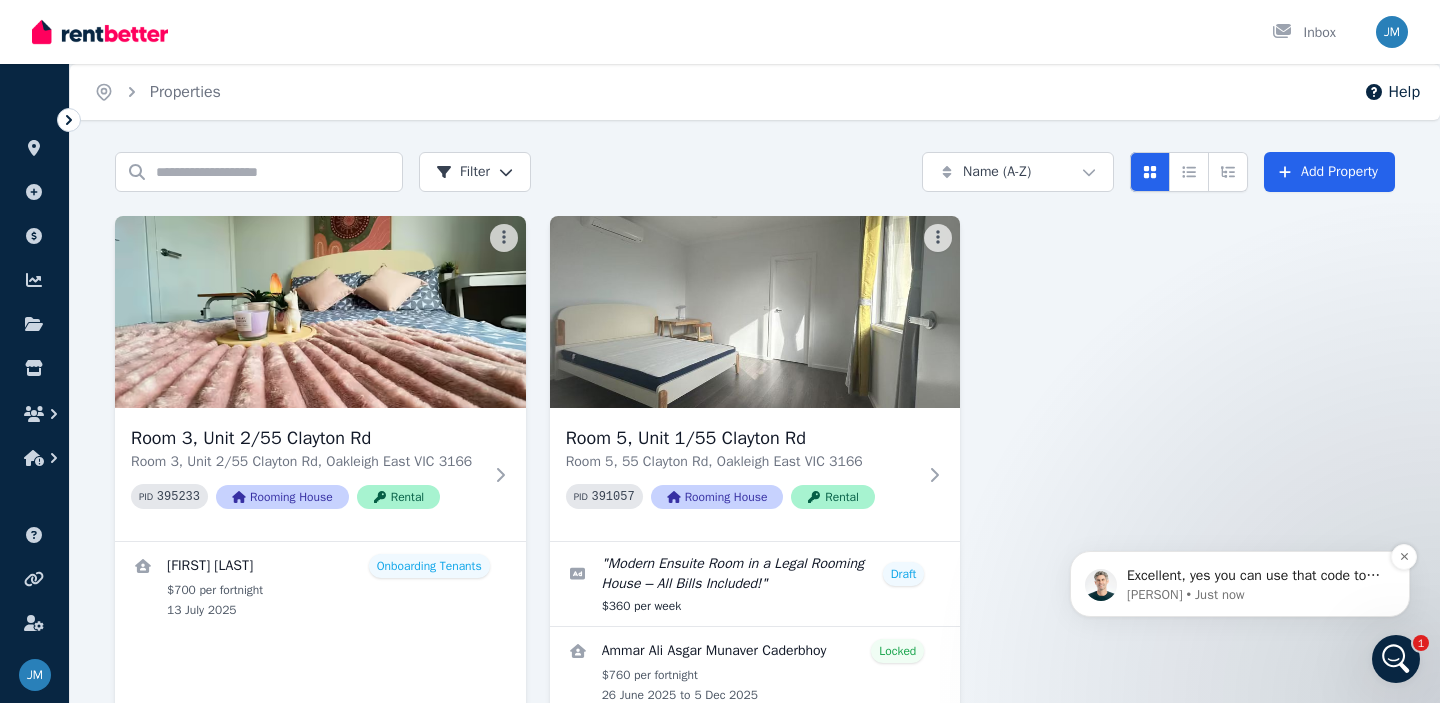 click on "Excellent, yes you can use that code to get the reduced price" at bounding box center (1256, 576) 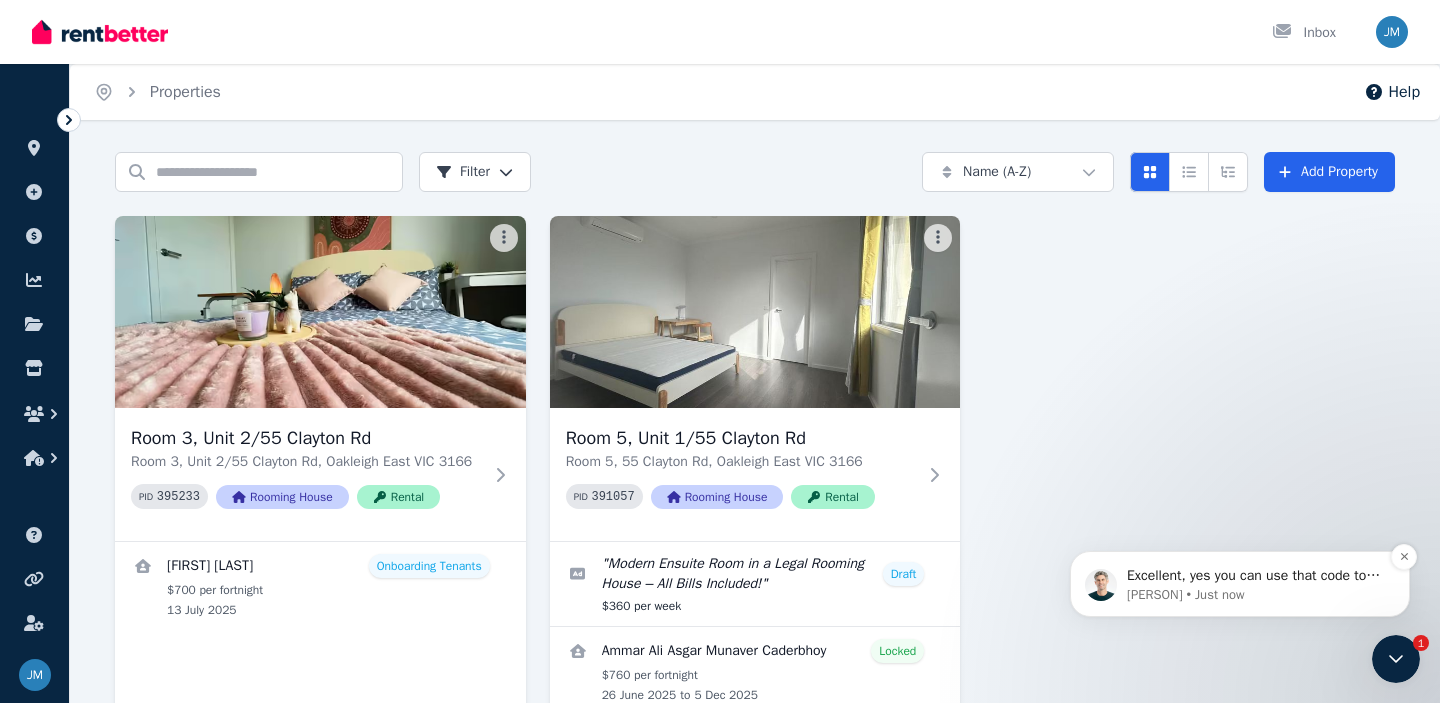 scroll, scrollTop: 0, scrollLeft: 0, axis: both 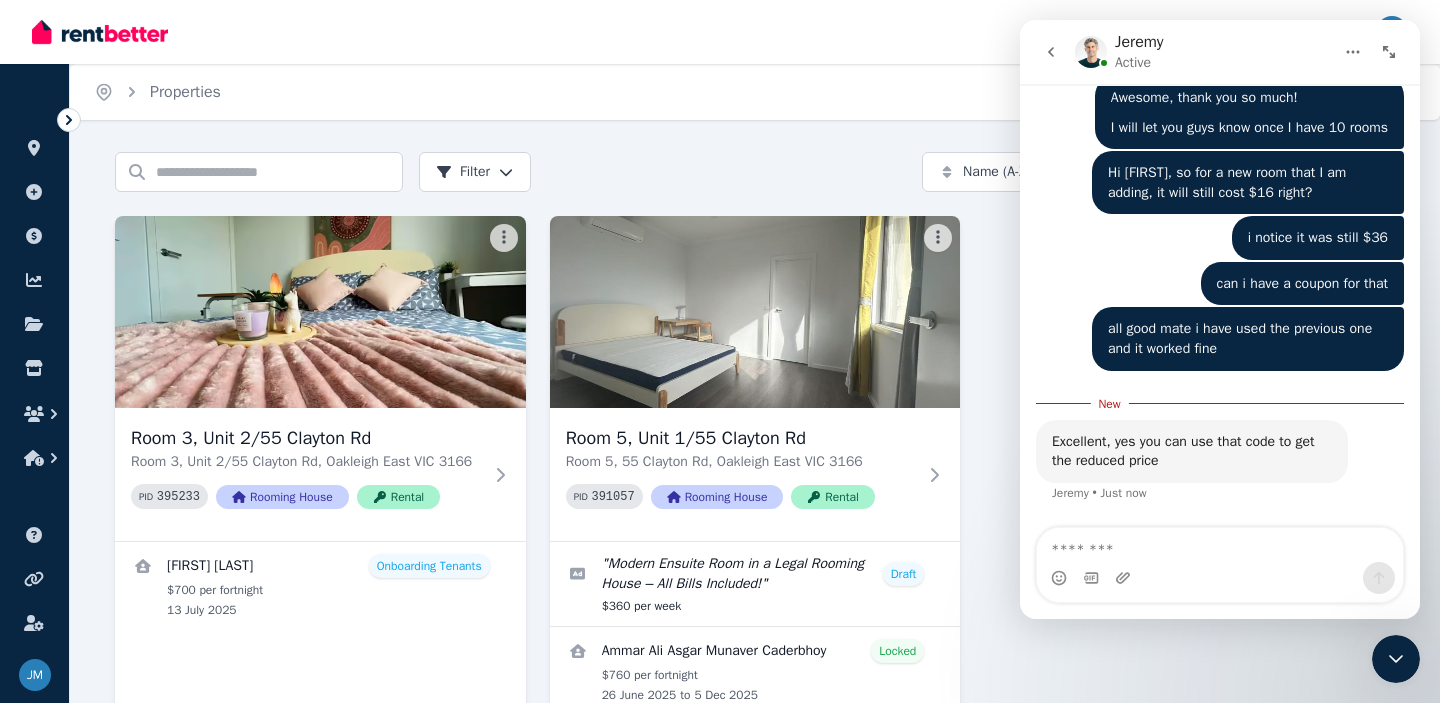 click on "Excellent, yes you can use that code to get the reduced price" at bounding box center (1192, 451) 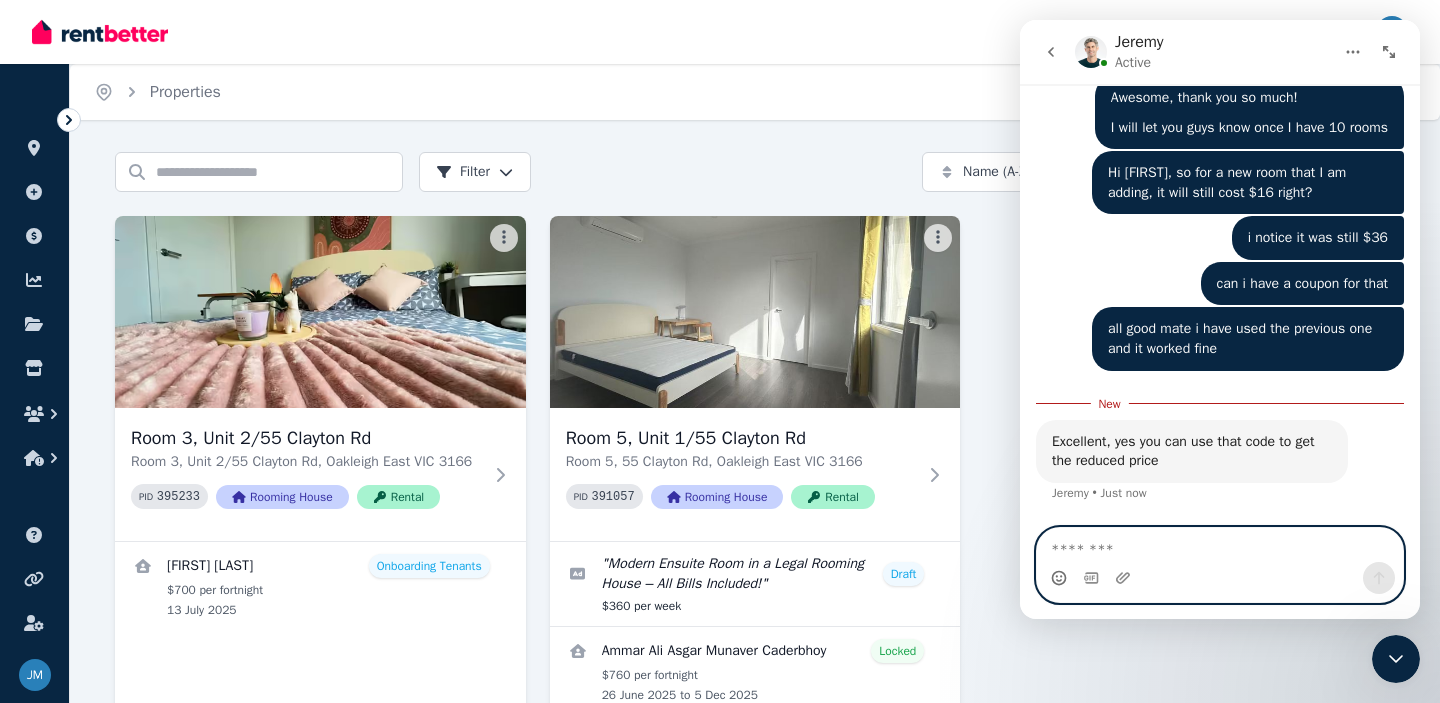 click 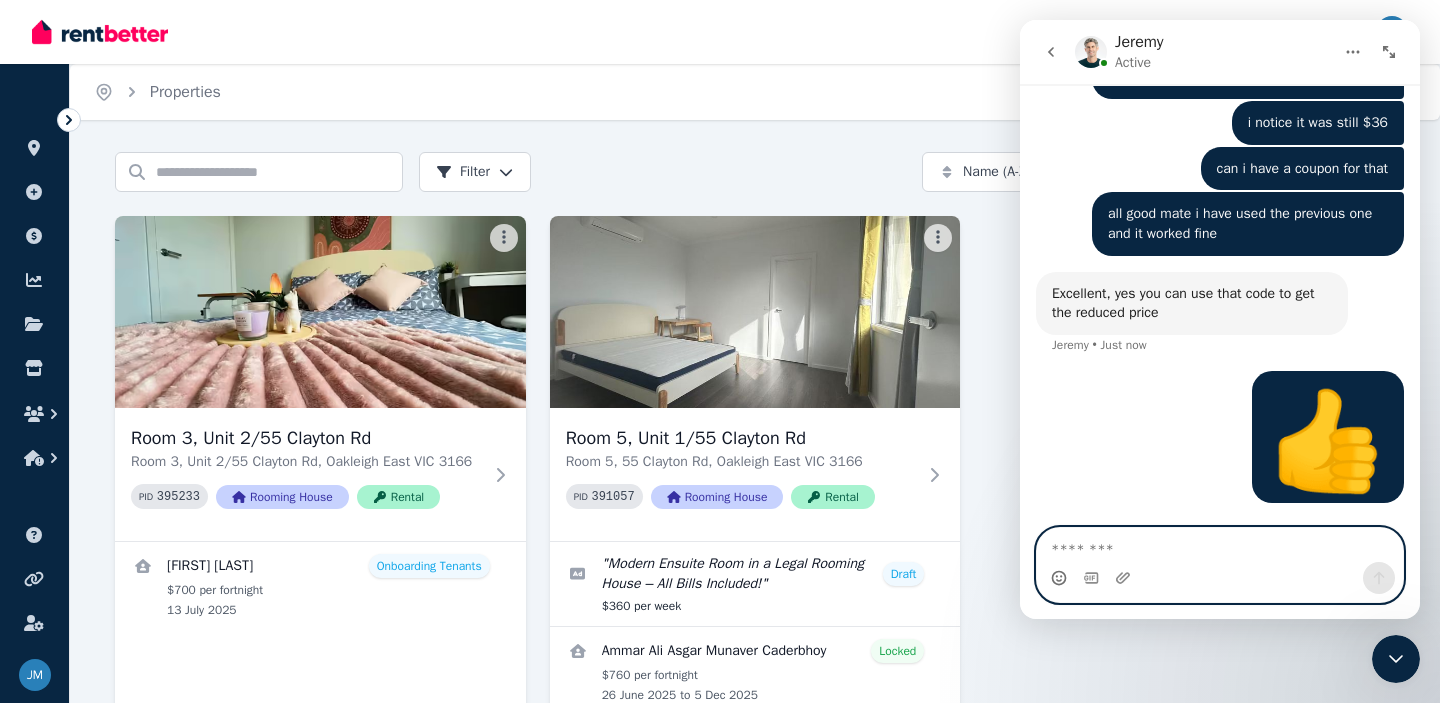 scroll, scrollTop: 5185, scrollLeft: 0, axis: vertical 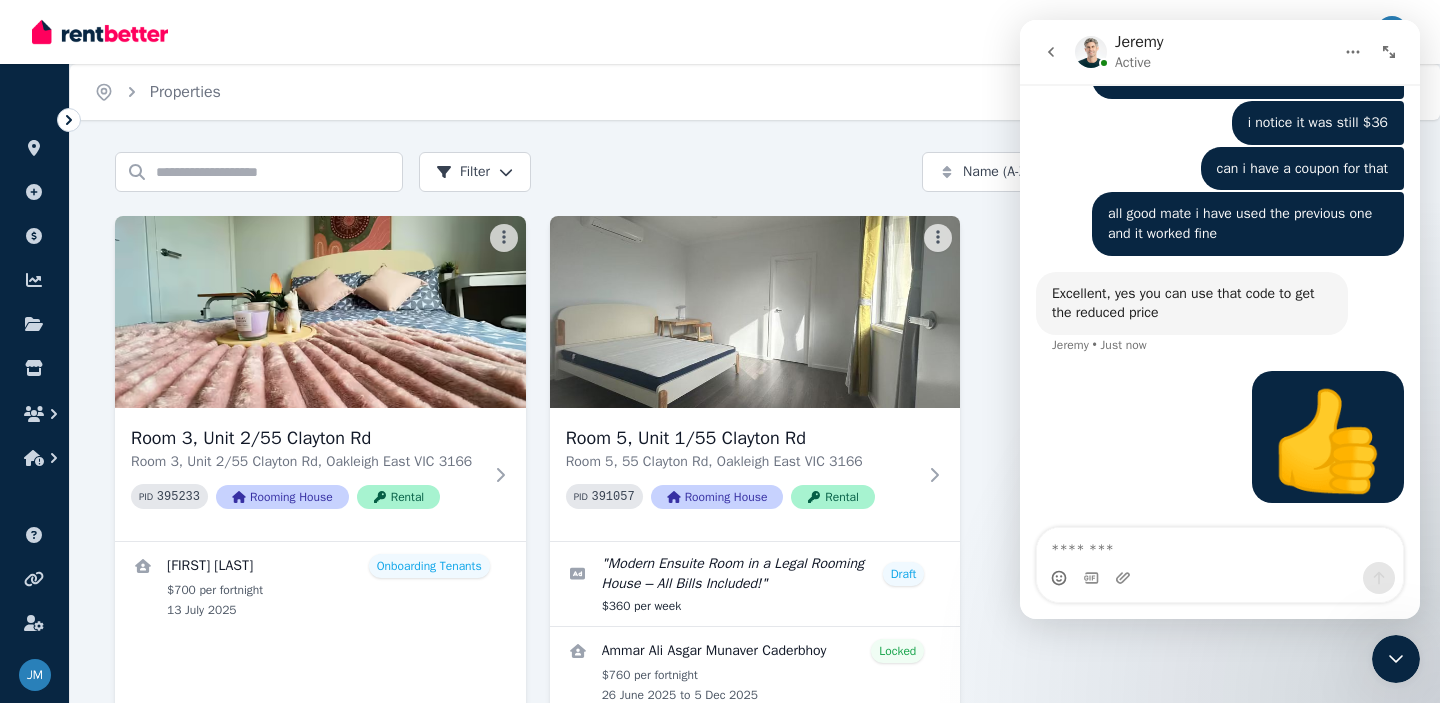 click on "Room [NUMBER], Unit [NUMBER]/[NUMBER] [STREET] Room [NUMBER], Unit [NUMBER]/[NUMBER], [CITY] [STATE] [POSTCODE] PID   [NUMBER] Rooming House Rental [PERSON] Onboarding Tenants $[NUMBER] per fortnight [DATE] Room [NUMBER], Unit [NUMBER]/[NUMBER] [STREET] Room [NUMBER], [NUMBER] [STREET], [CITY] [STATE] [POSTCODE] PID   [NUMBER] Rooming House Rental " Modern Ensuite Room in a Legal Rooming House – All Bills Included! " Draft $[NUMBER] per week [PERSON] [PERSON] Locked $[NUMBER] per fortnight [DATE] to [DATE] [NUMBER]  application  s [NUMBER] [NUMBER]" at bounding box center [755, 490] 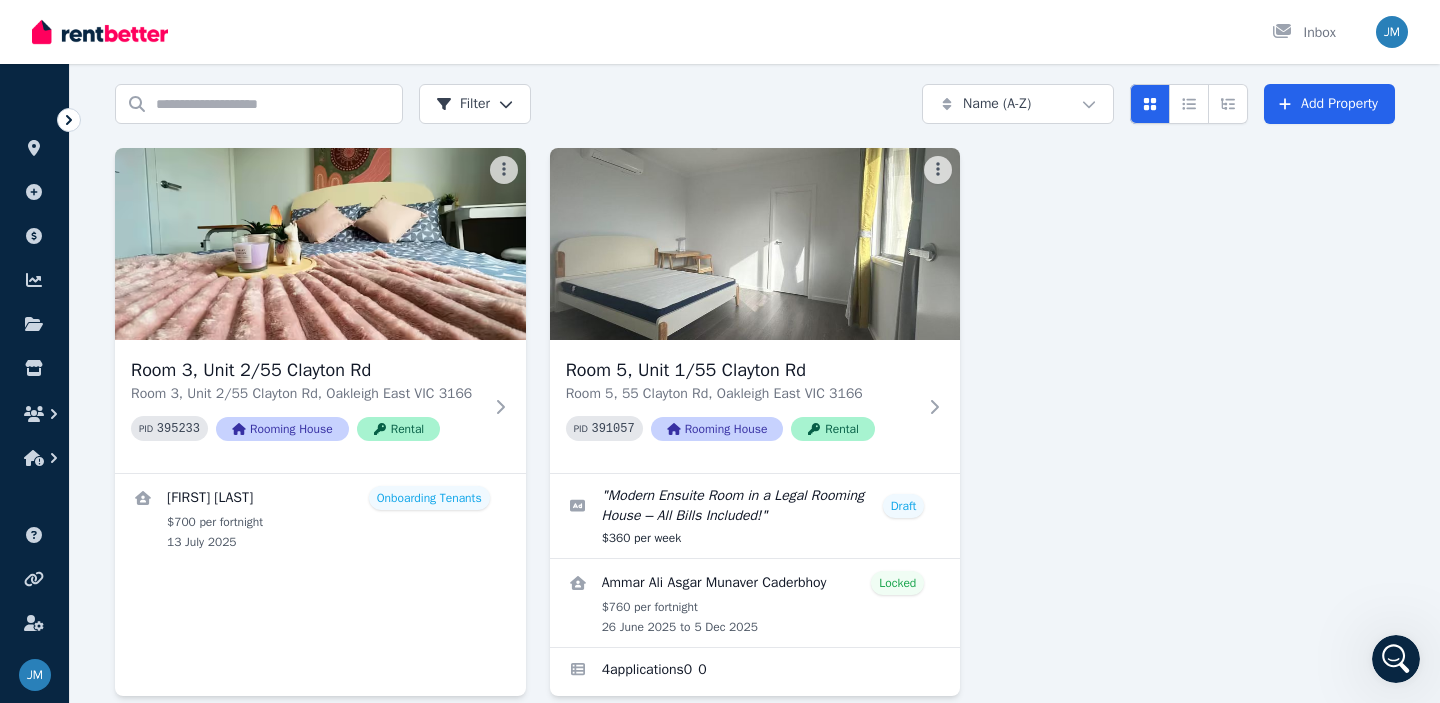 scroll, scrollTop: 76, scrollLeft: 0, axis: vertical 